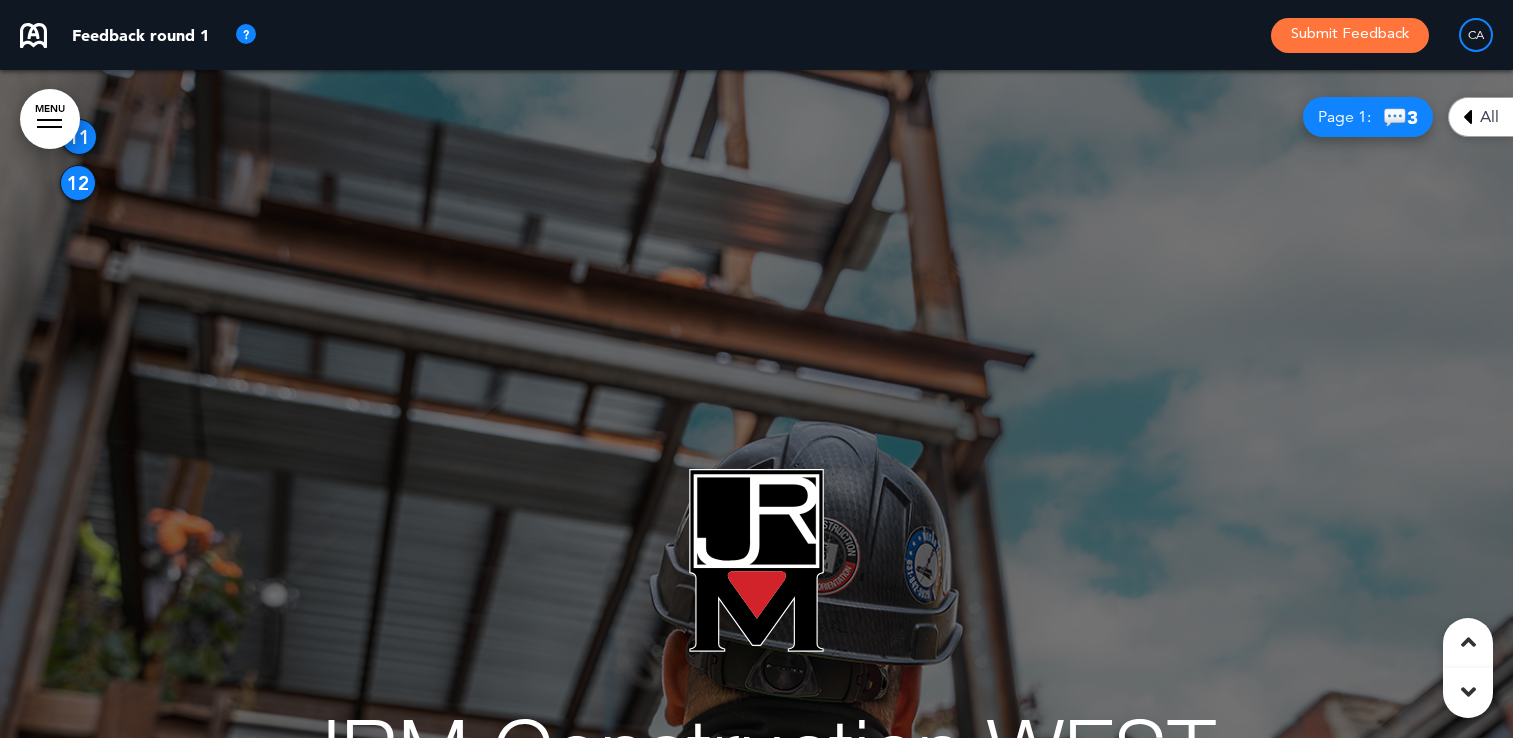 scroll, scrollTop: 392, scrollLeft: 0, axis: vertical 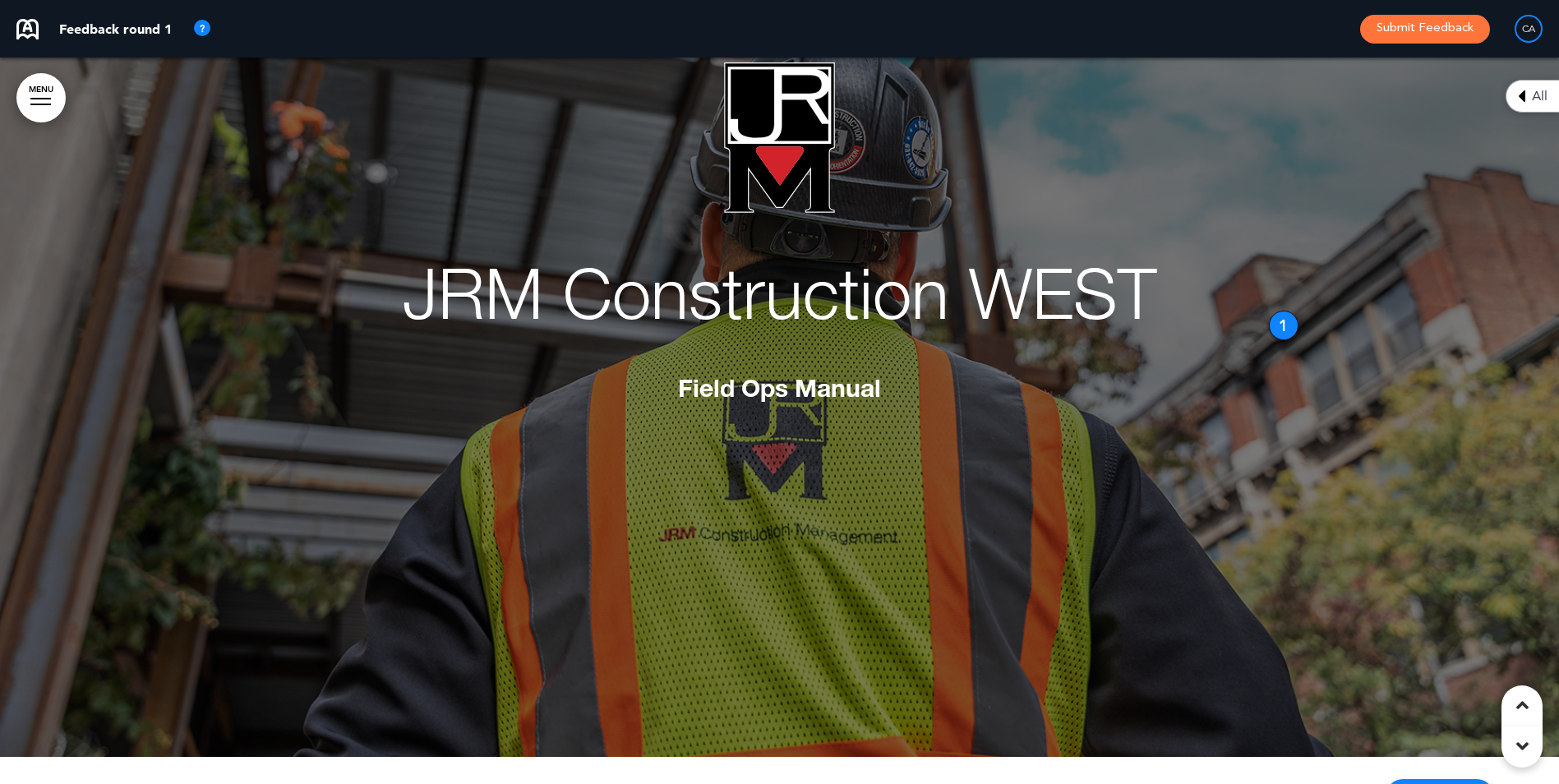 drag, startPoint x: 40, startPoint y: 90, endPoint x: 34, endPoint y: 97, distance: 9.219544 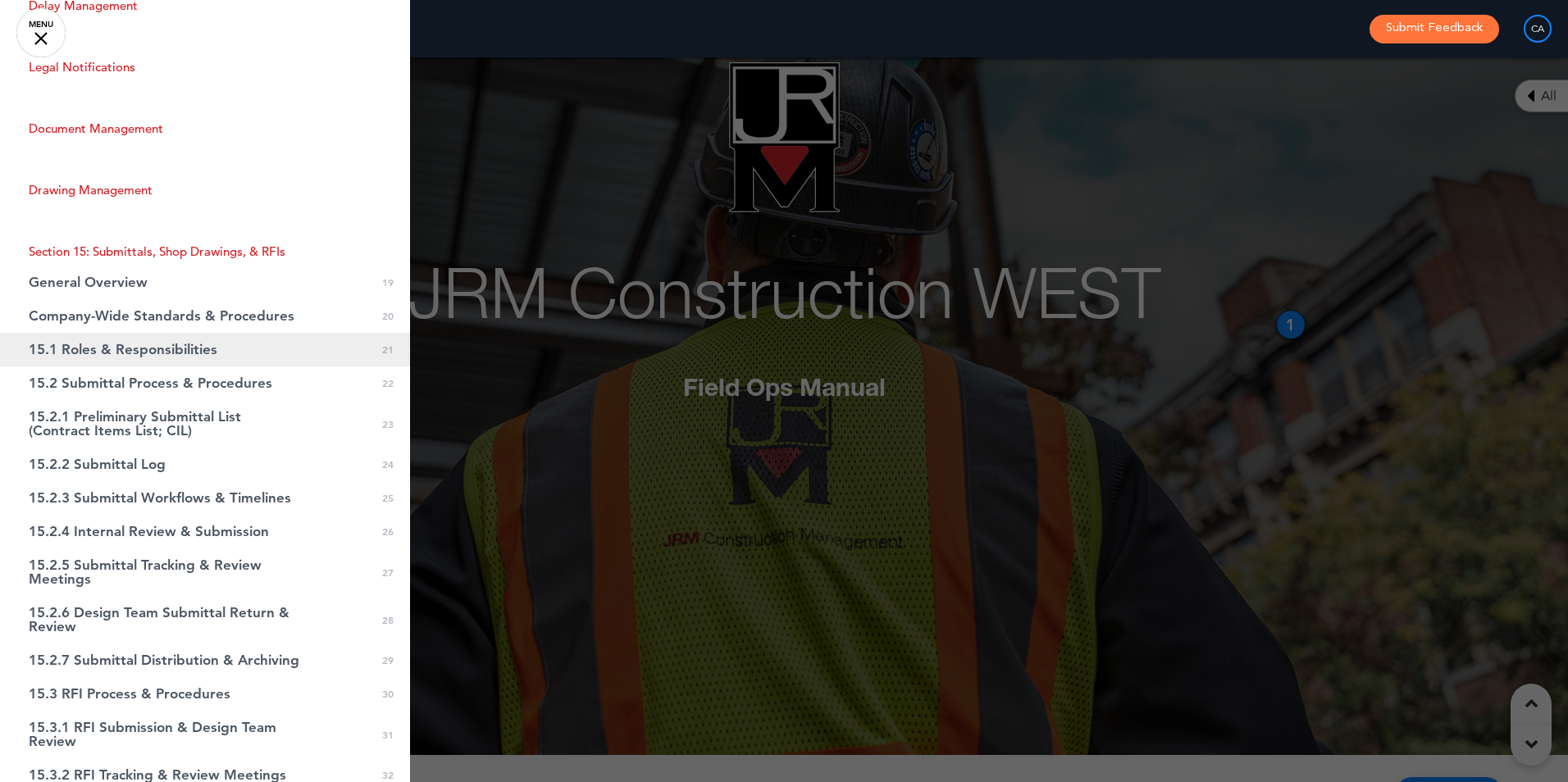 scroll, scrollTop: 1312, scrollLeft: 0, axis: vertical 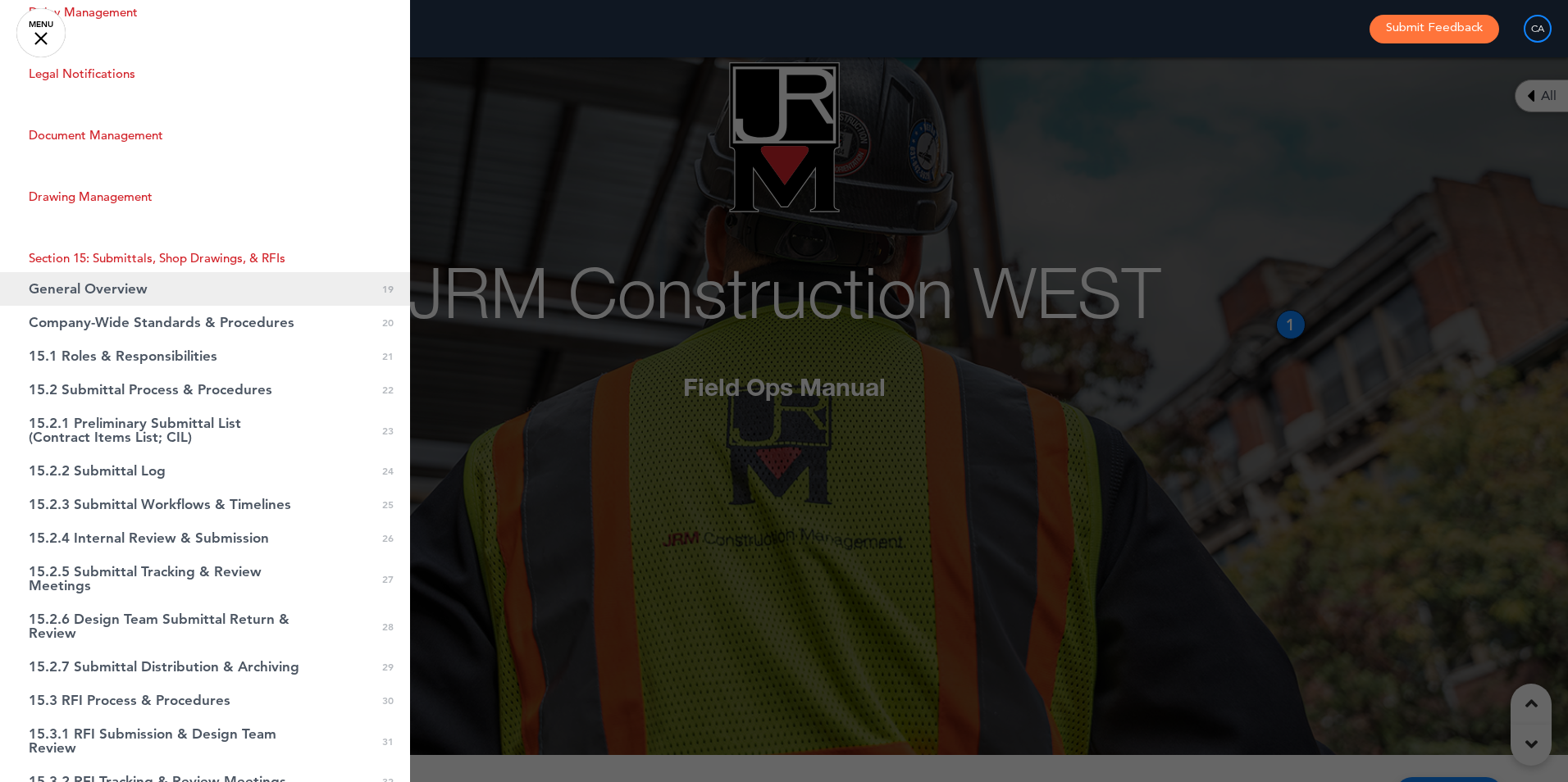 click on "General Overview" at bounding box center [88, 289] 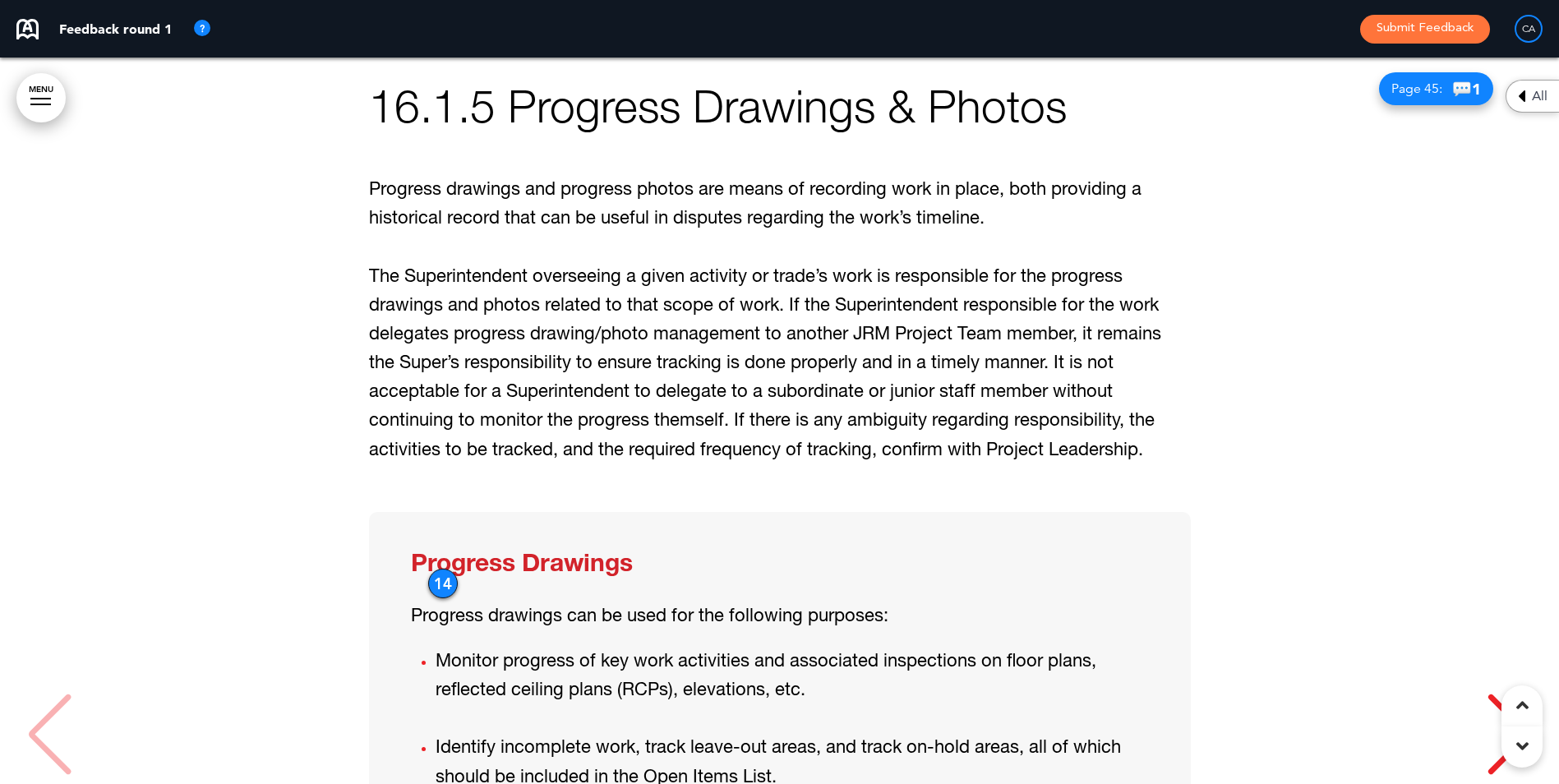 scroll, scrollTop: 46683, scrollLeft: 0, axis: vertical 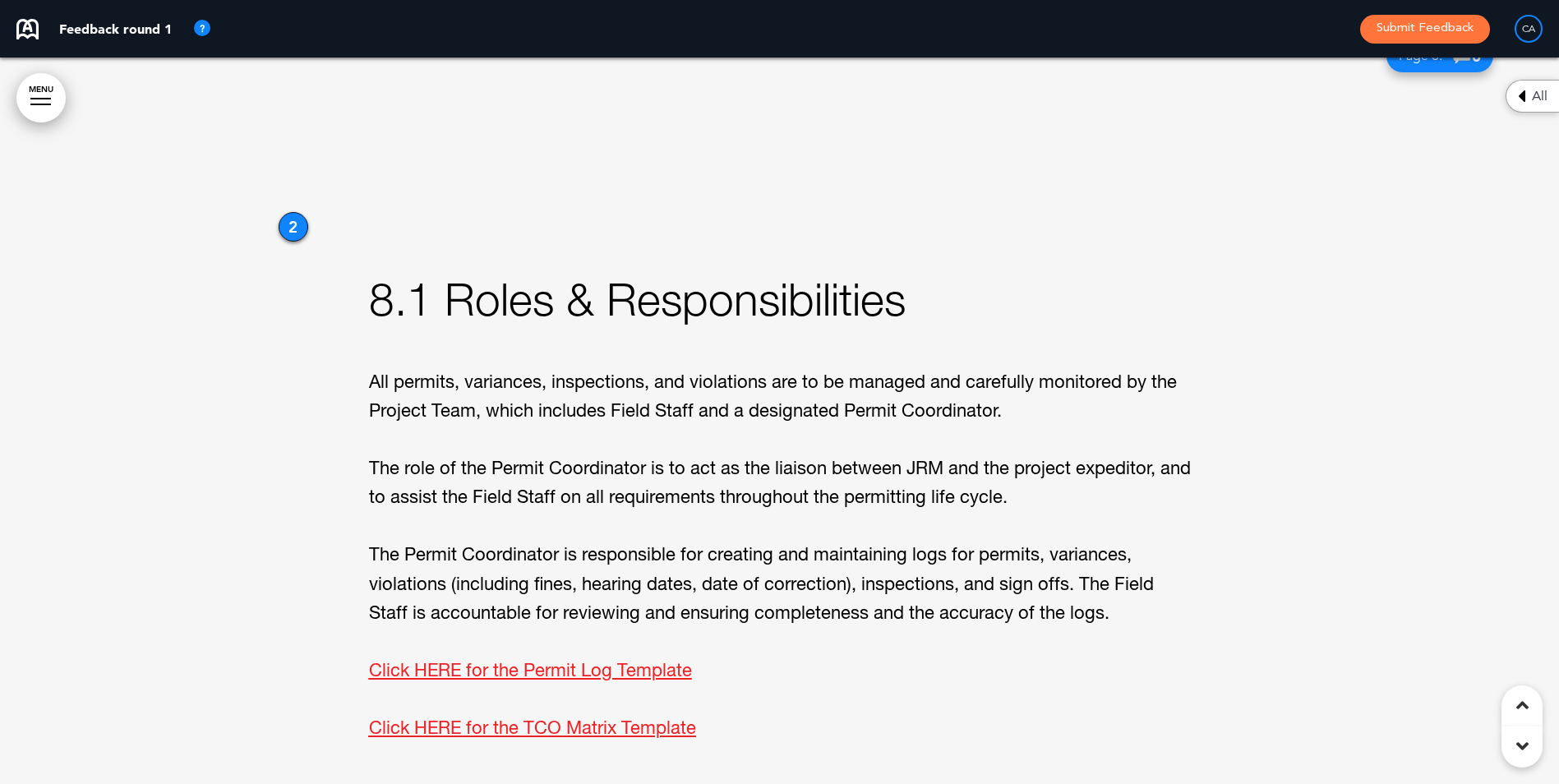 click on "MENU" at bounding box center (41, 98) 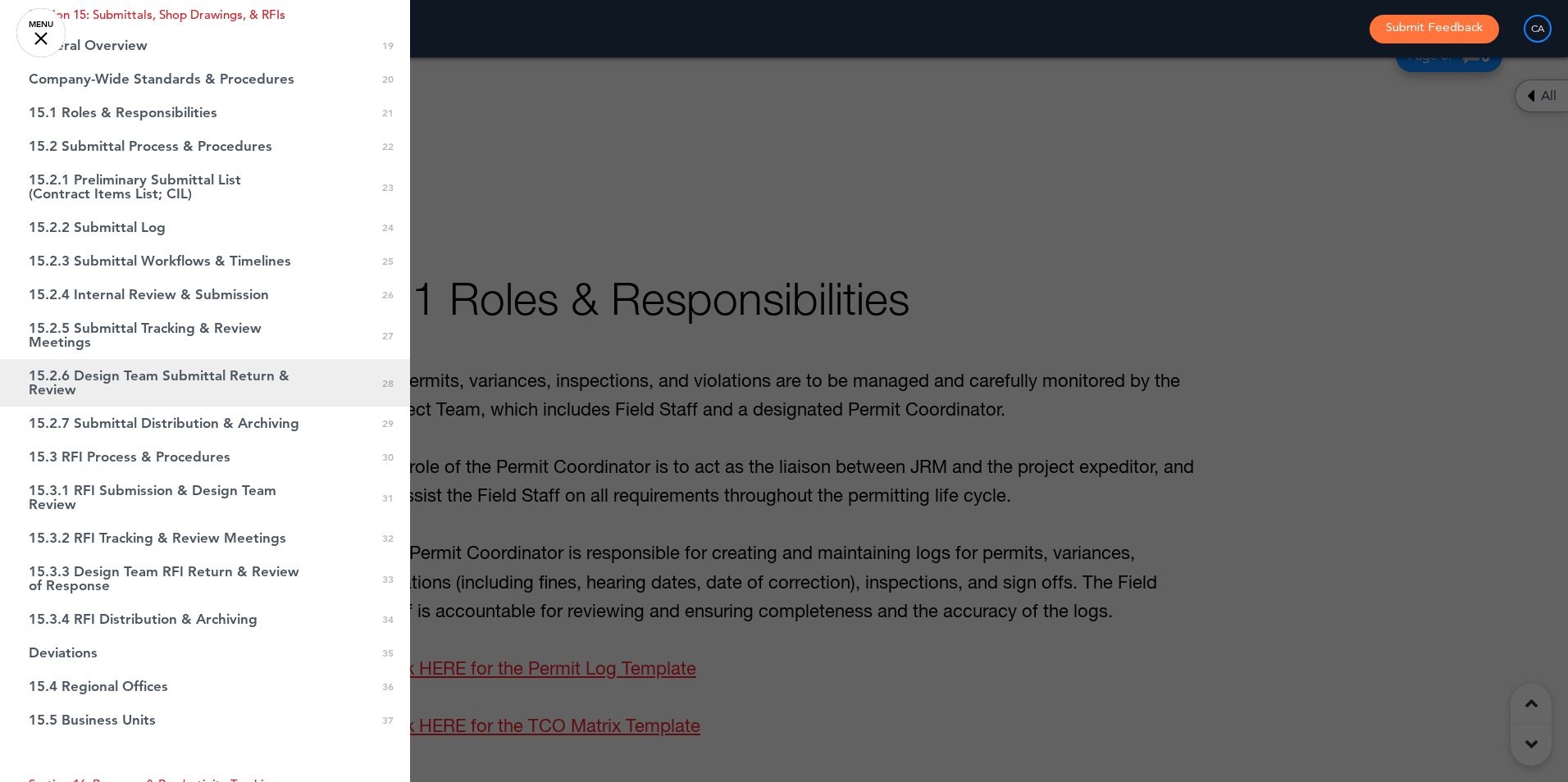 scroll, scrollTop: 1394, scrollLeft: 0, axis: vertical 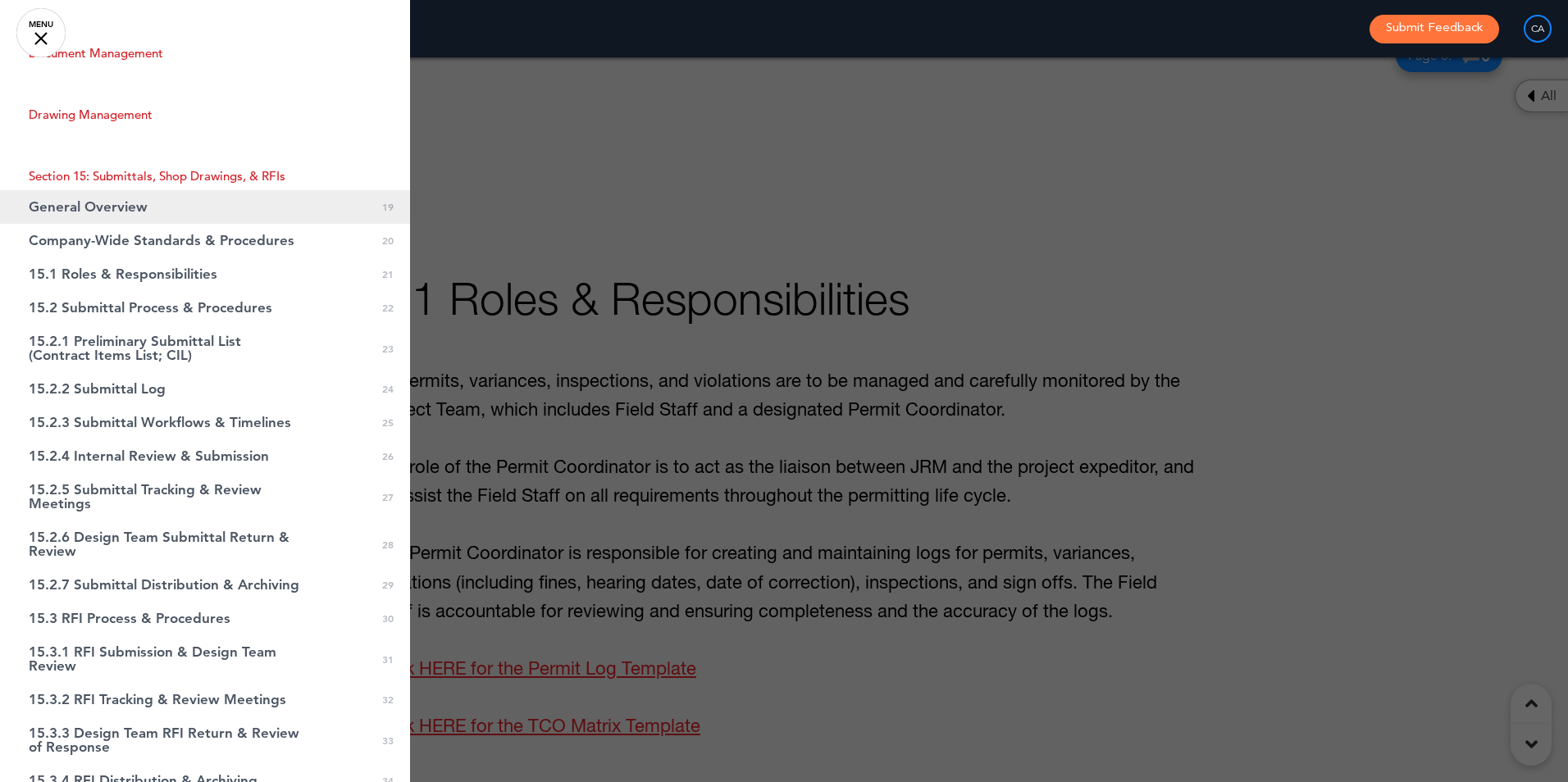 click on "General Overview" at bounding box center [88, 207] 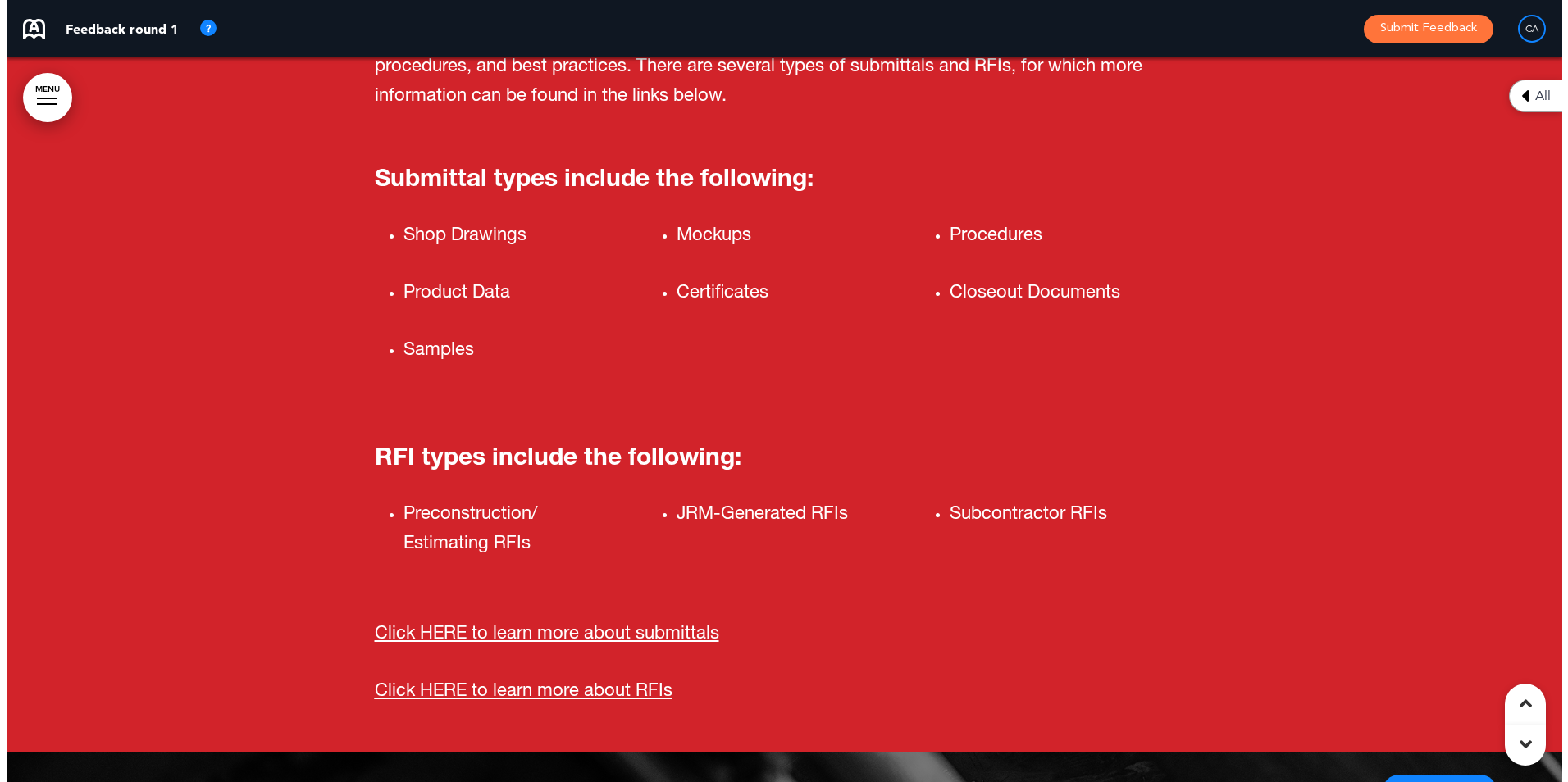scroll, scrollTop: 18776, scrollLeft: 0, axis: vertical 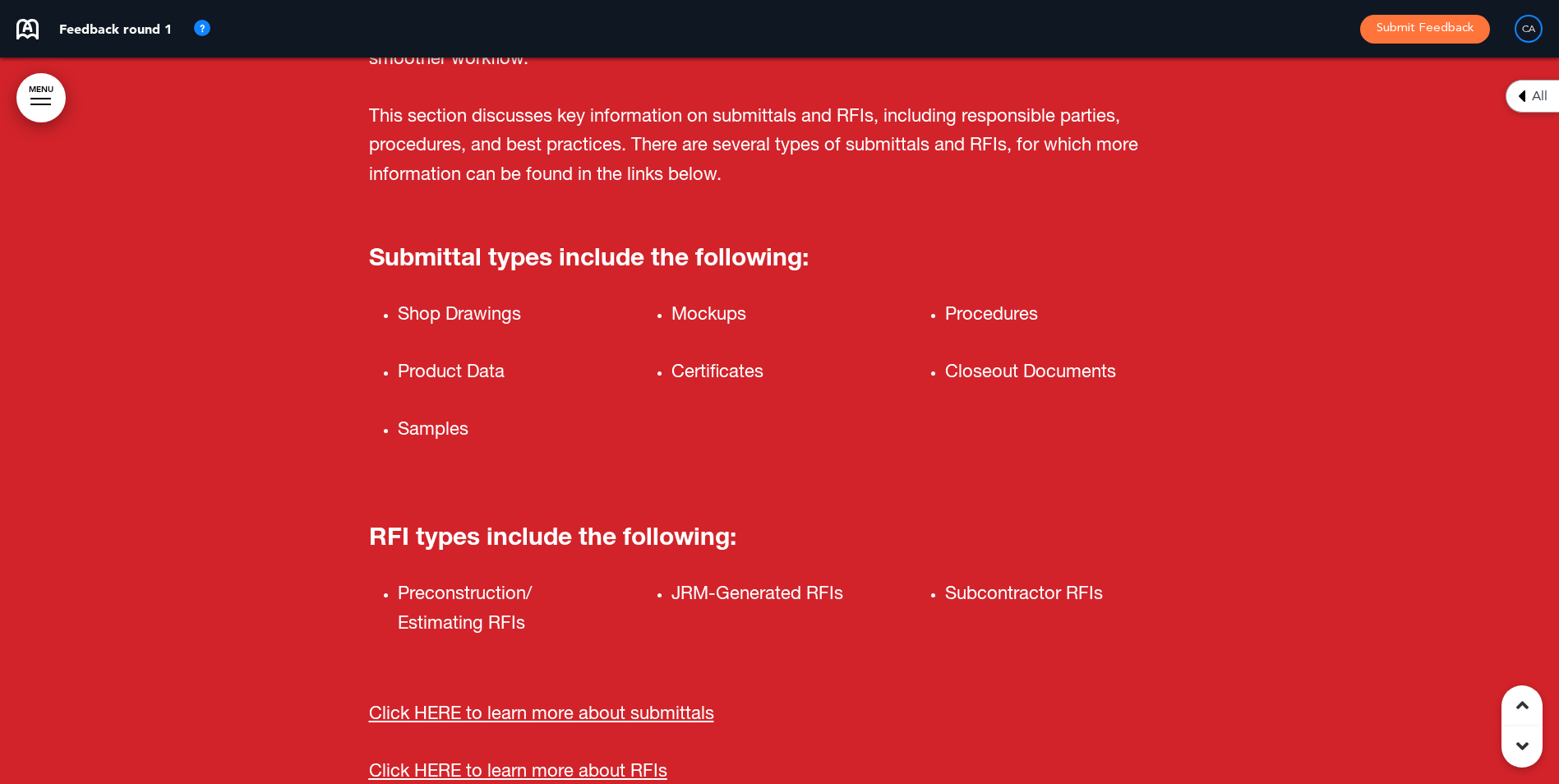 click on "MENU" at bounding box center (41, 98) 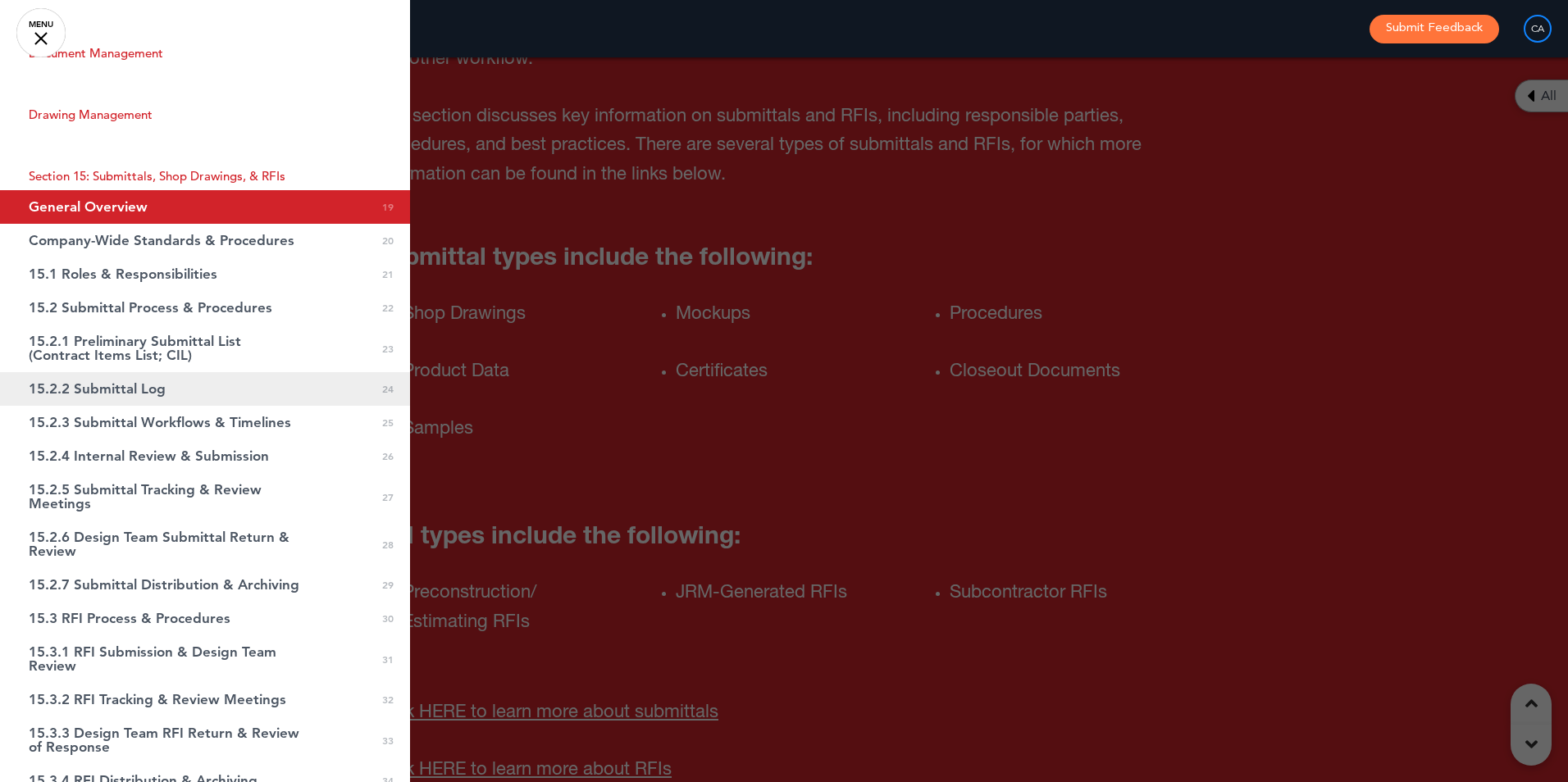click on "15.2.2	Submittal Log
0
24" at bounding box center (205, 389) 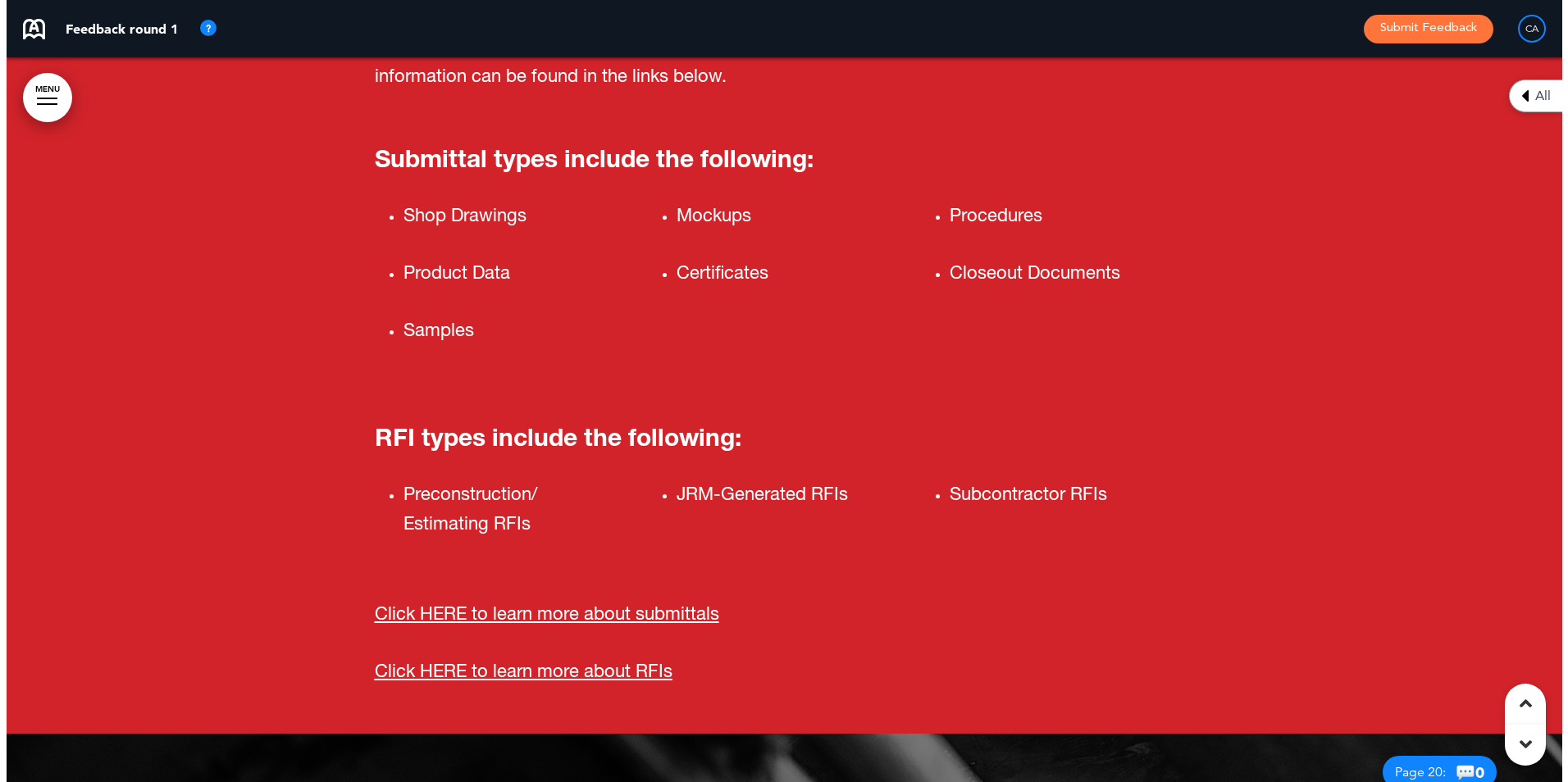 scroll, scrollTop: 18875, scrollLeft: 0, axis: vertical 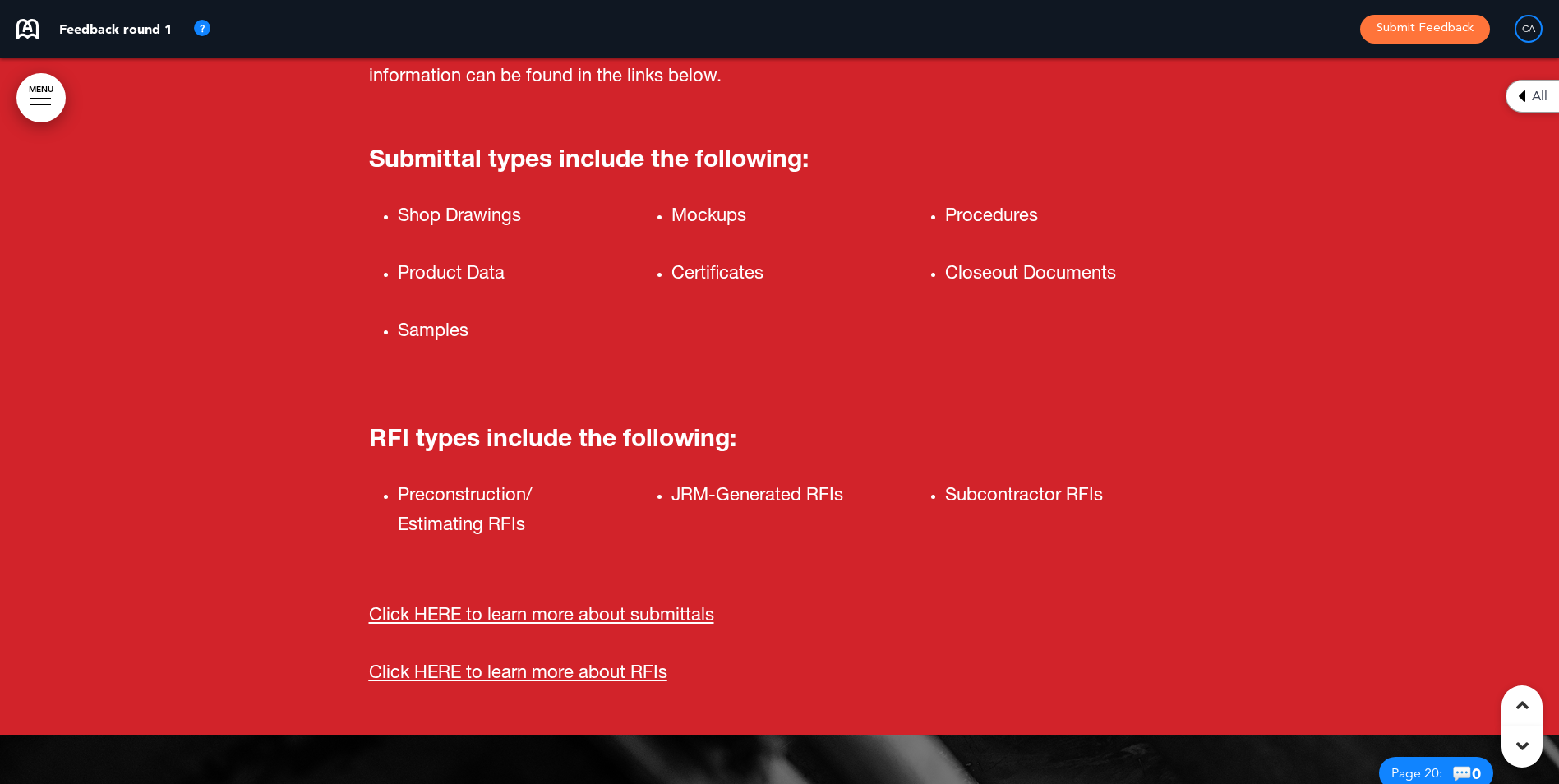 click on "MENU" at bounding box center (41, 98) 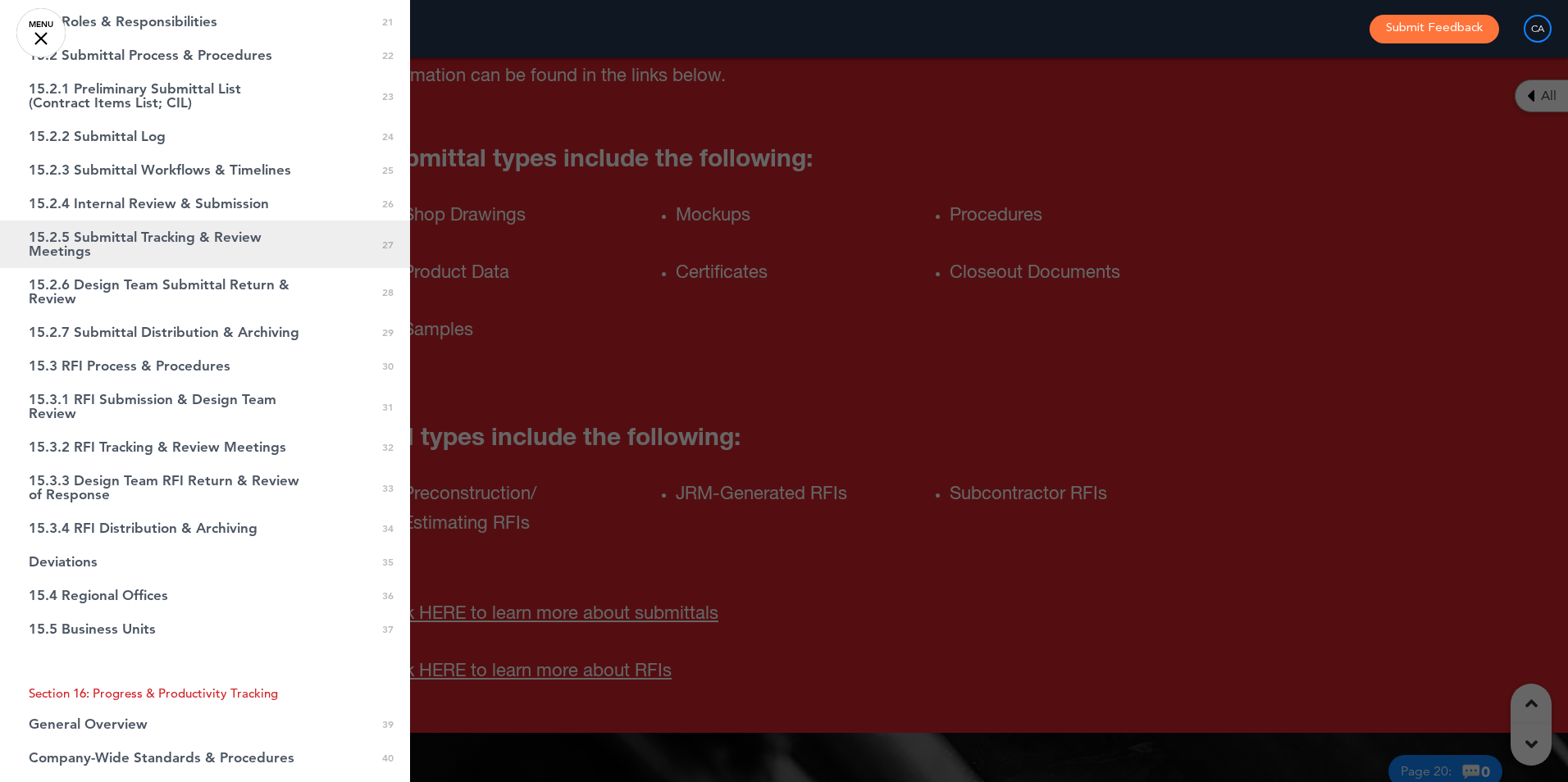 scroll, scrollTop: 1885, scrollLeft: 0, axis: vertical 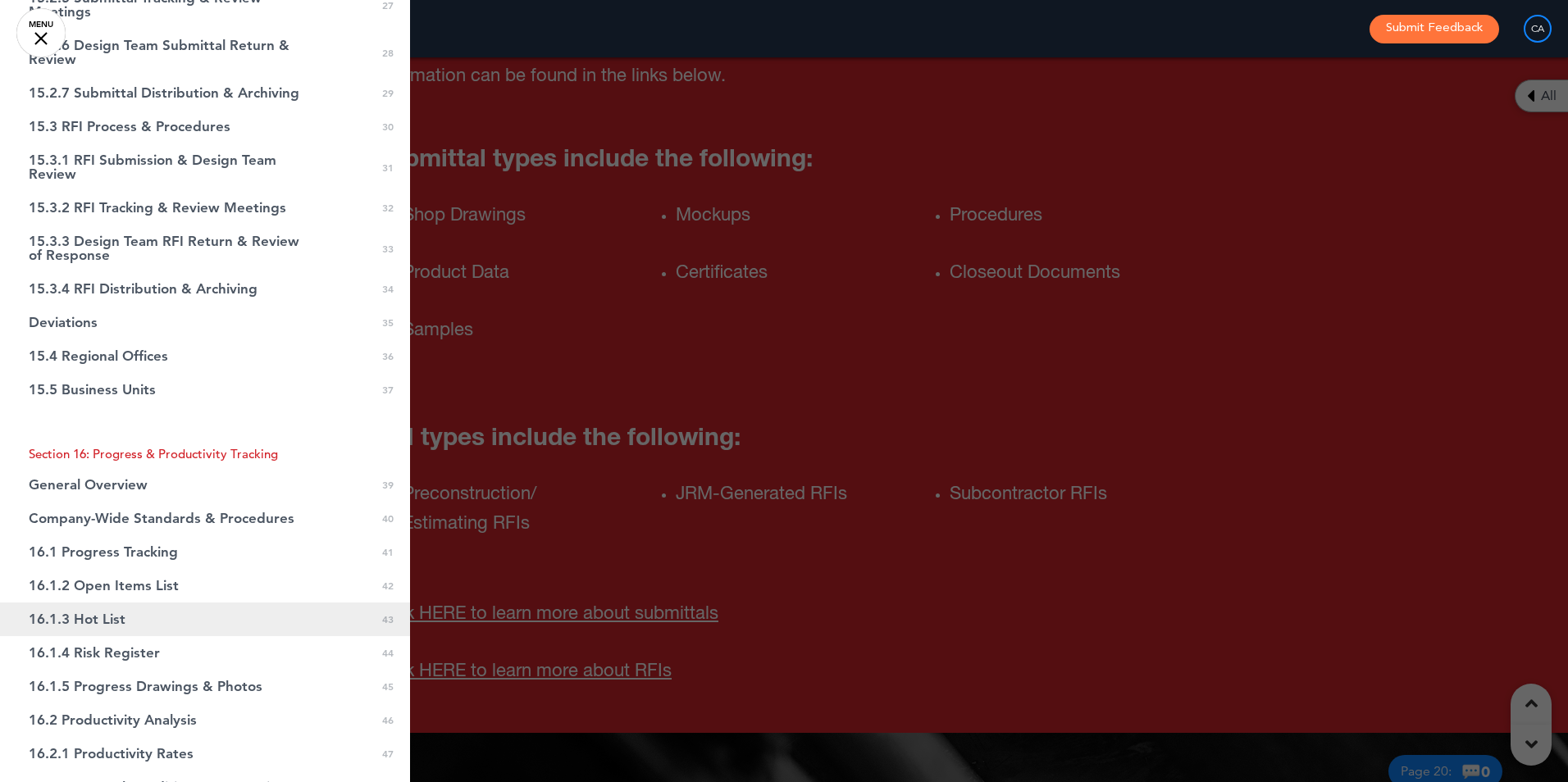 click on "16.1.3 Hot List" at bounding box center [77, 619] 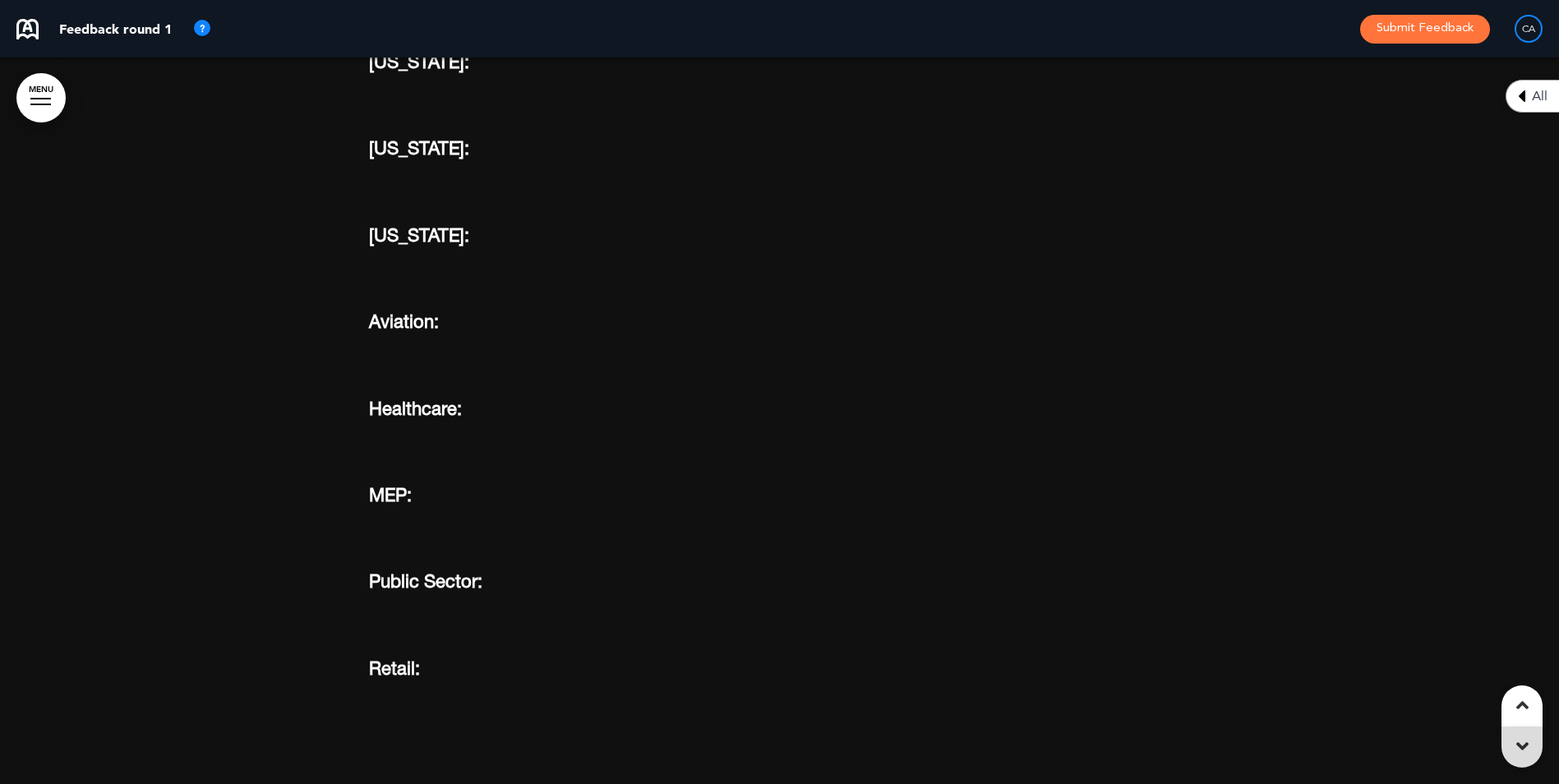 scroll, scrollTop: 50816, scrollLeft: 0, axis: vertical 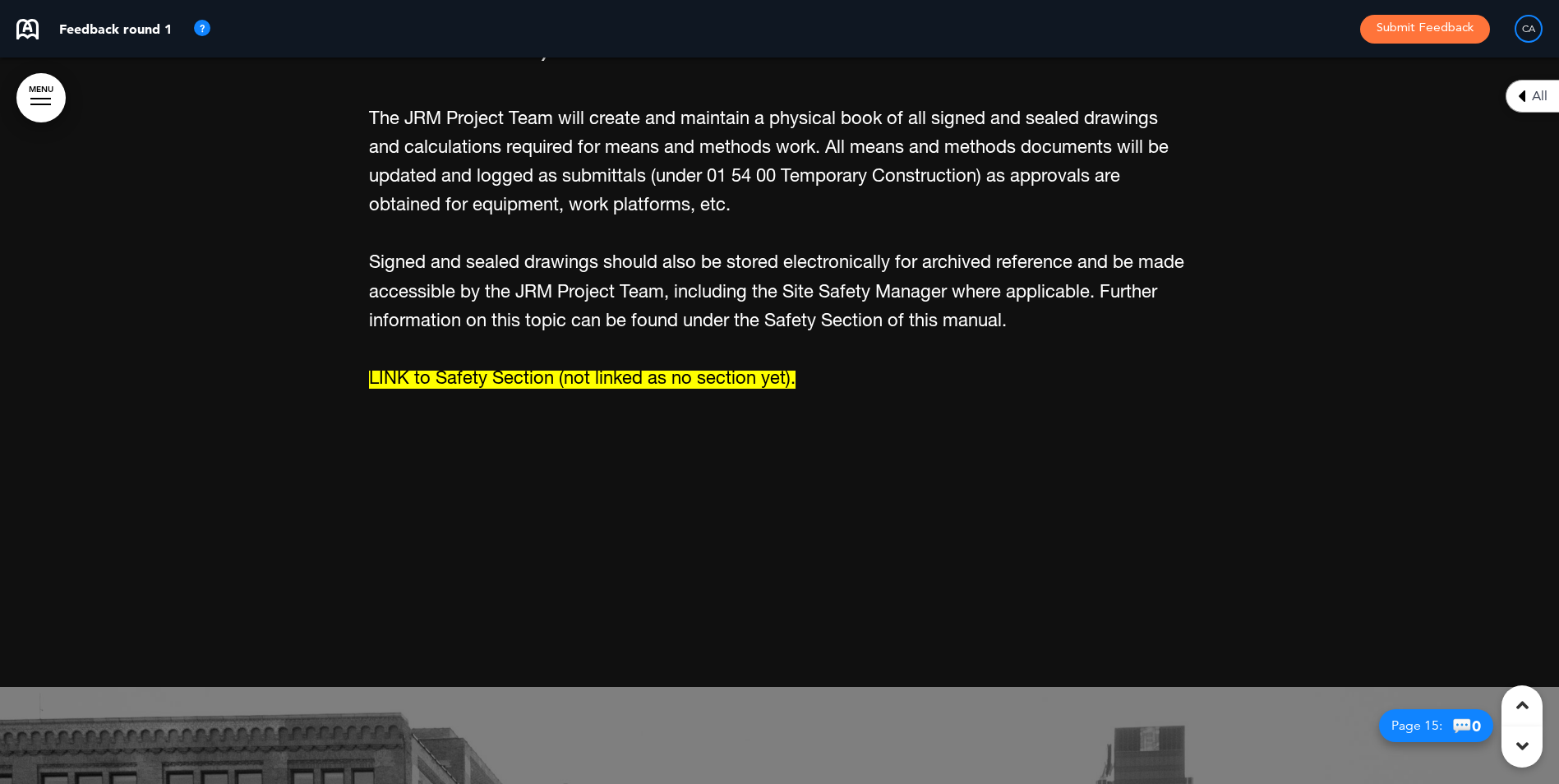 click on "MENU" at bounding box center (41, 98) 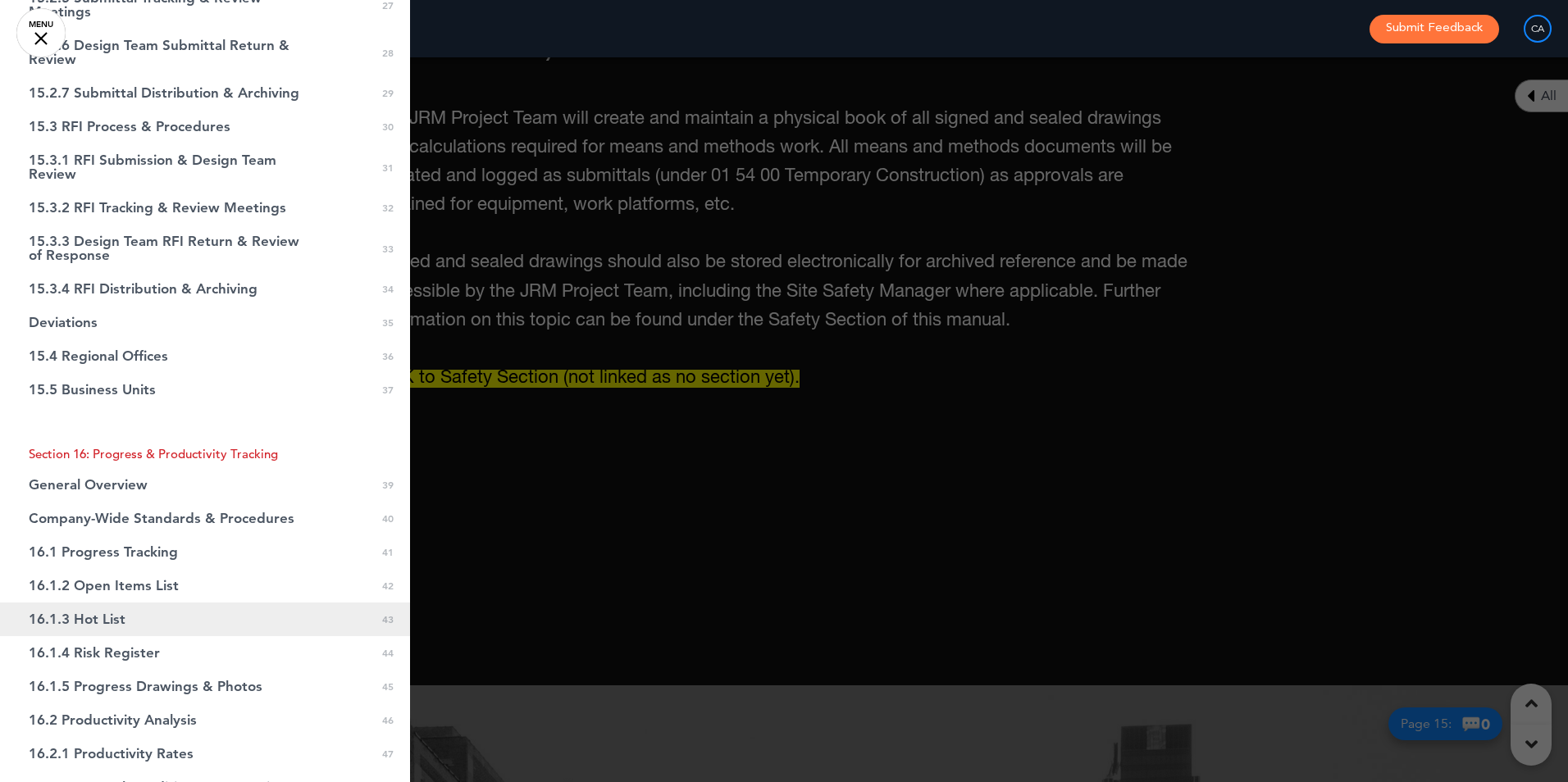 click on "16.1.3 Hot List" at bounding box center (77, 619) 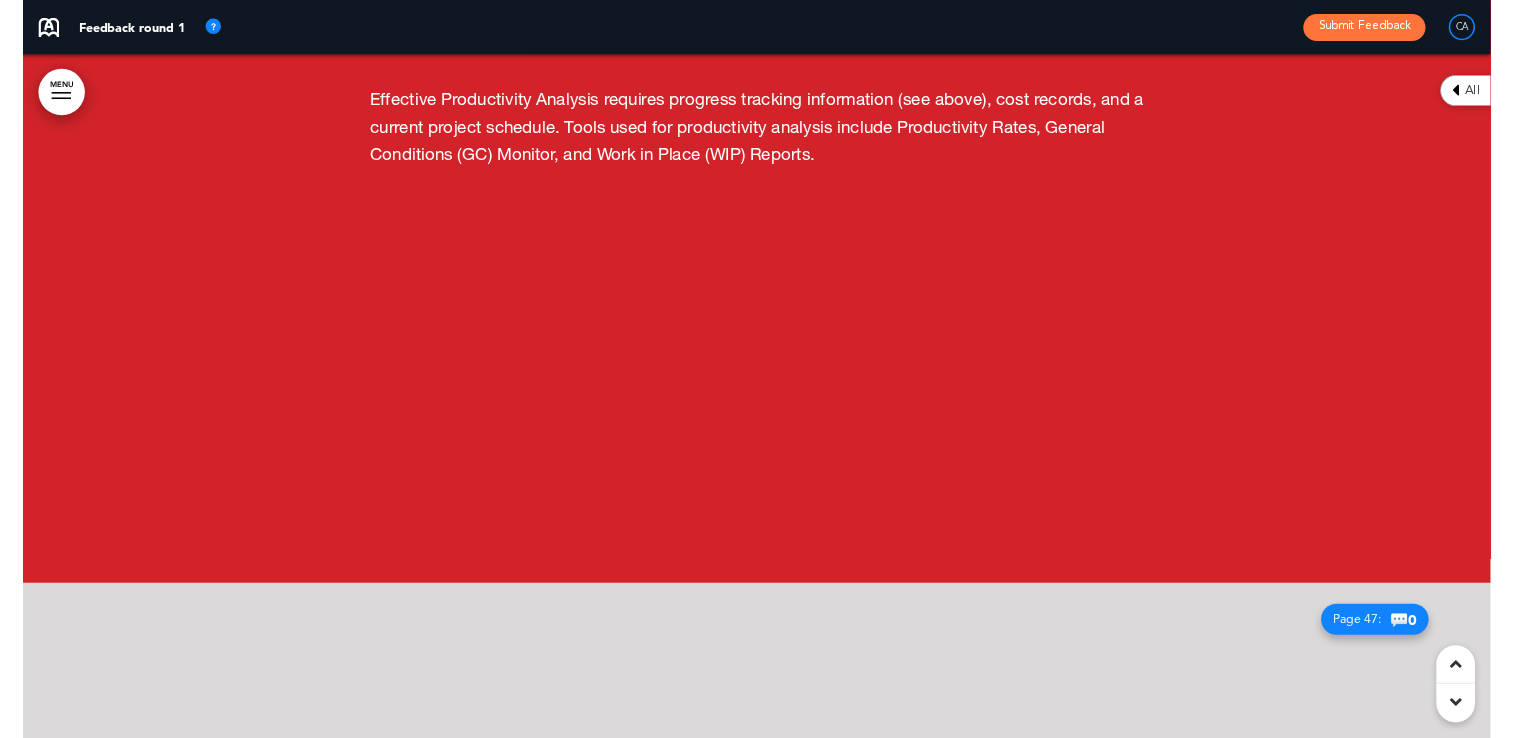 scroll, scrollTop: 58179, scrollLeft: 0, axis: vertical 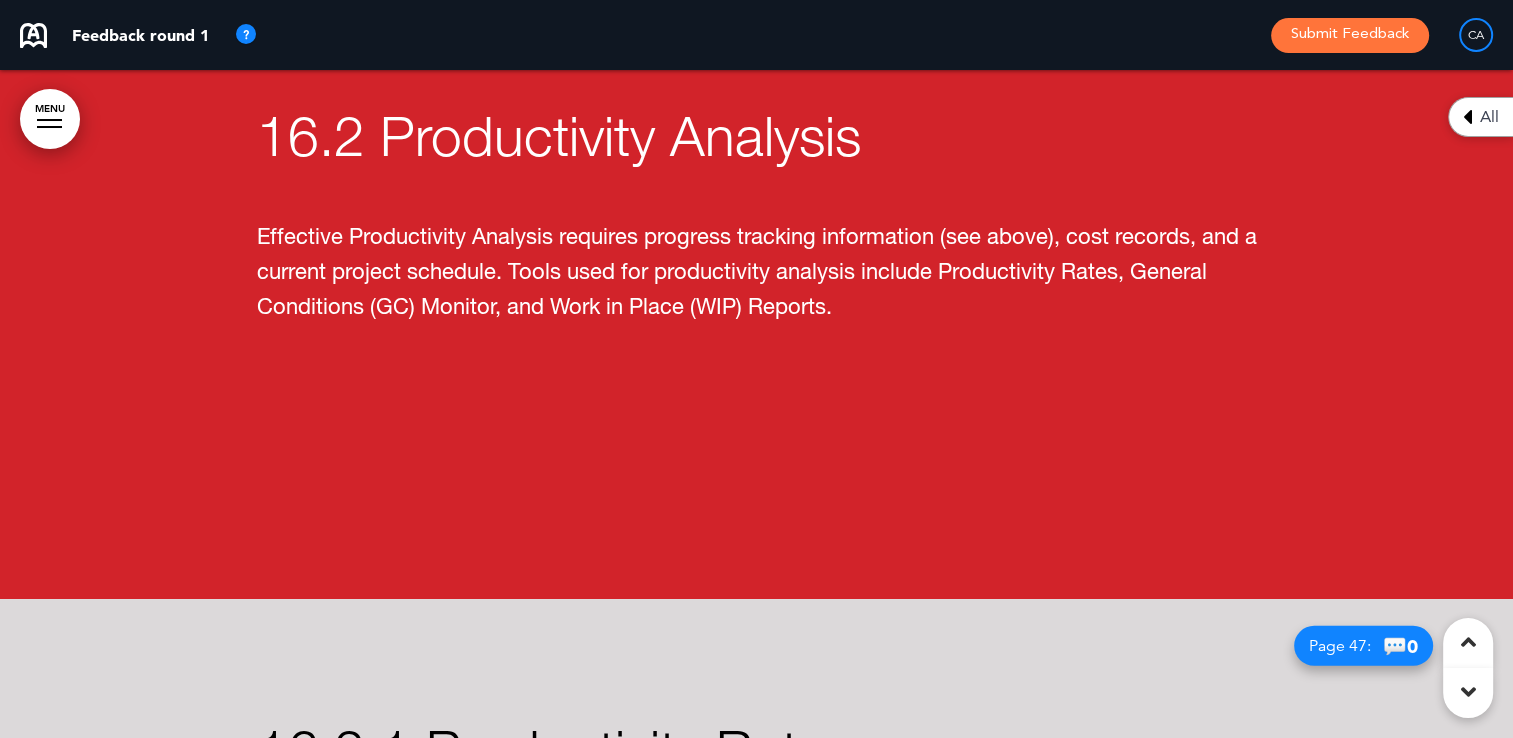 click on "All" at bounding box center (1489, 117) 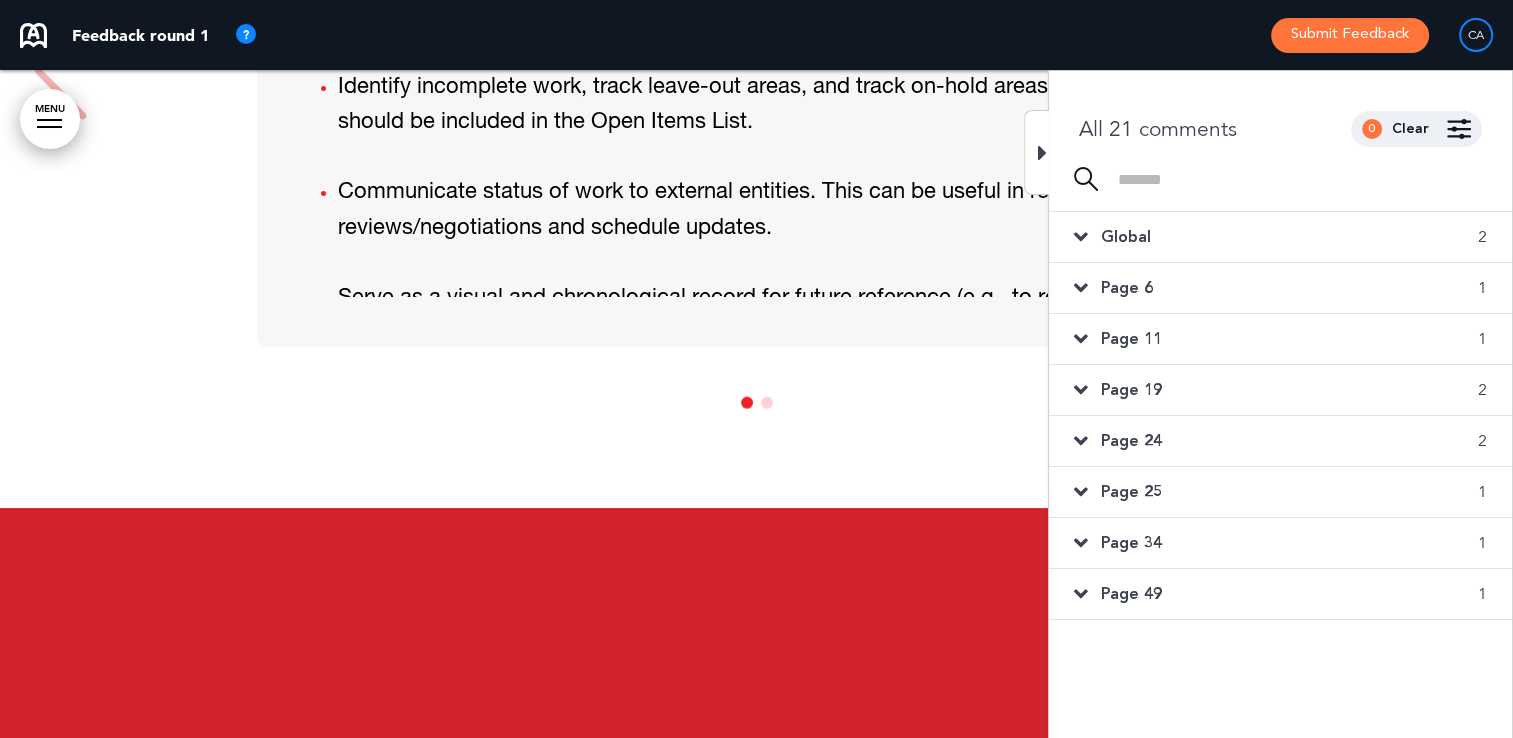 scroll, scrollTop: 42364, scrollLeft: 0, axis: vertical 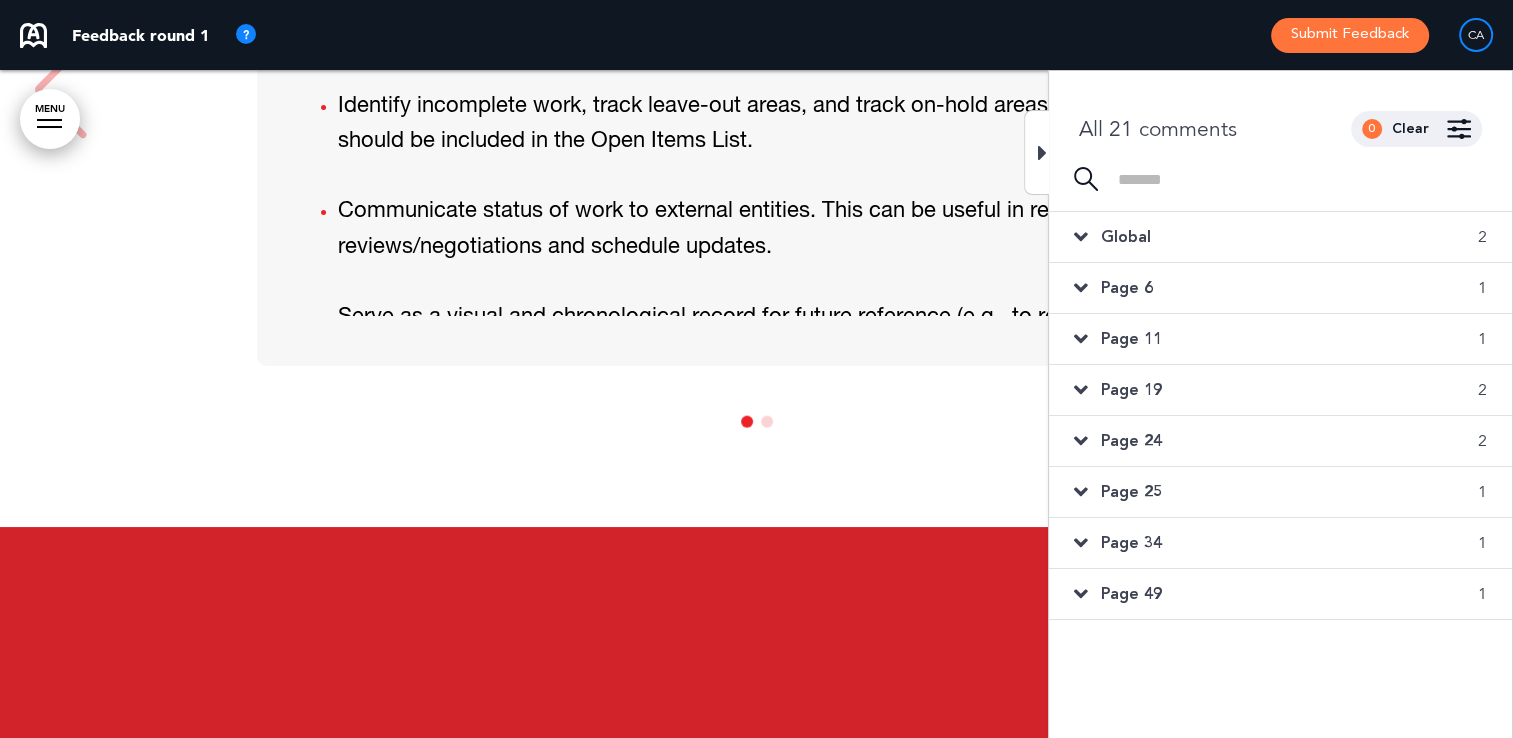 click on "Global
2" at bounding box center (1280, 237) 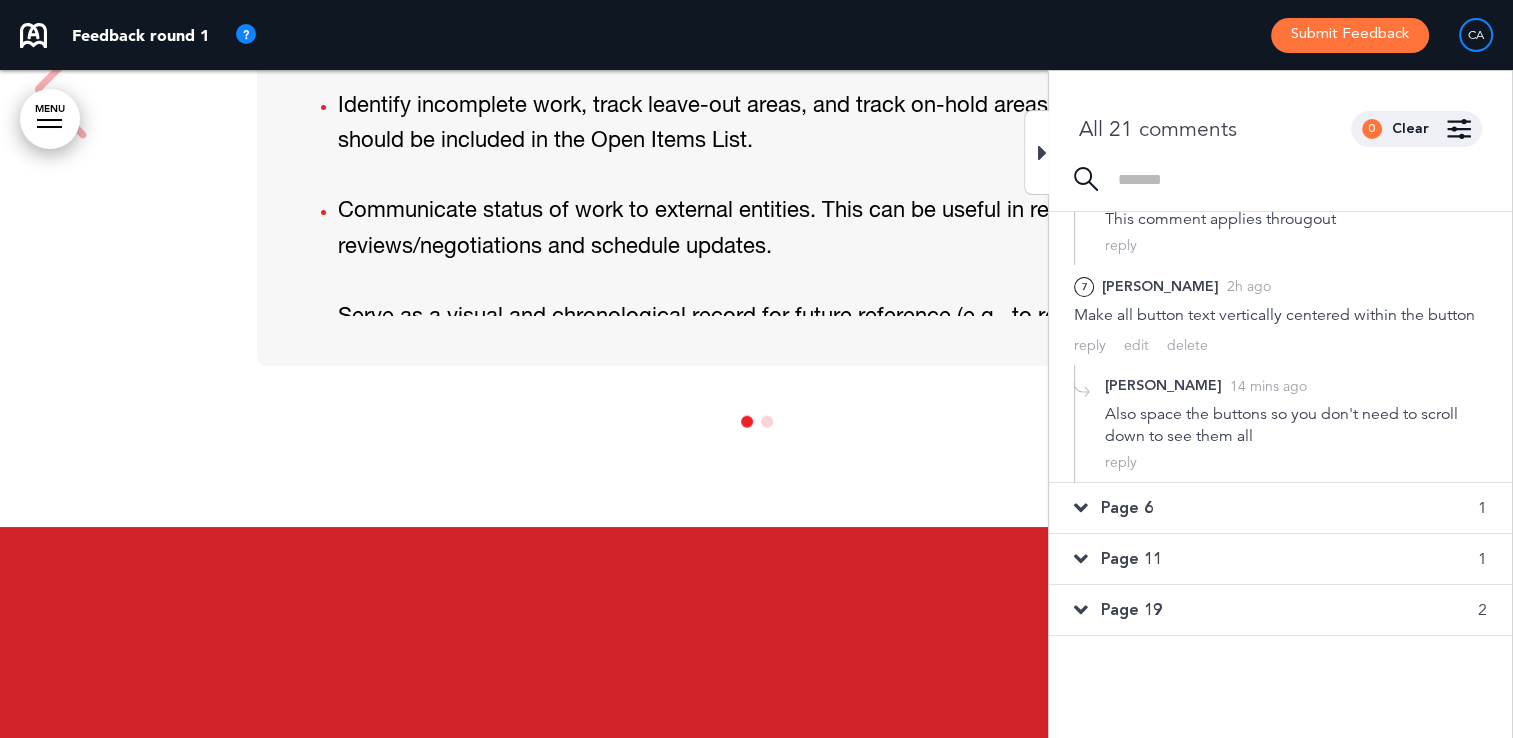 scroll, scrollTop: 238, scrollLeft: 0, axis: vertical 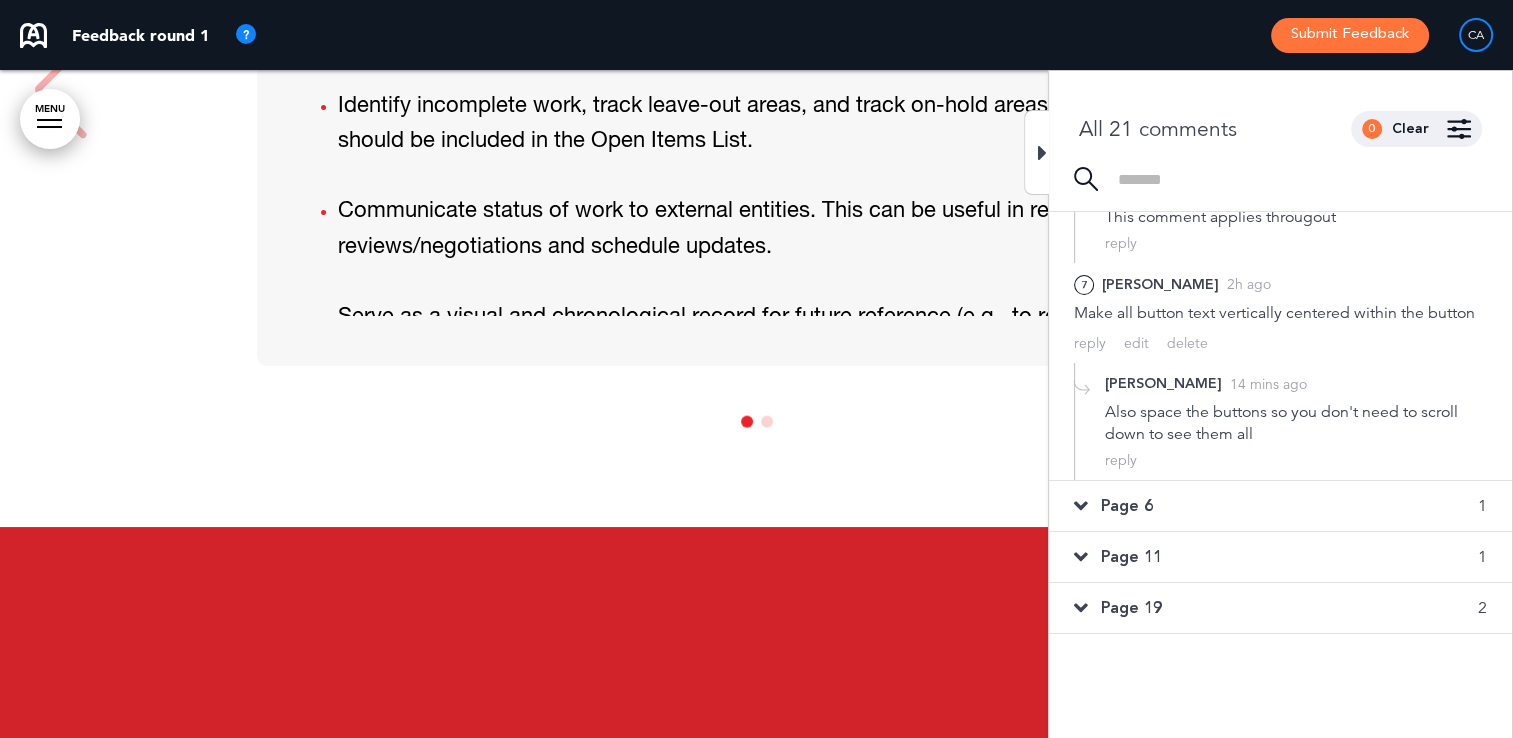 click on "Page 6" at bounding box center (1127, 506) 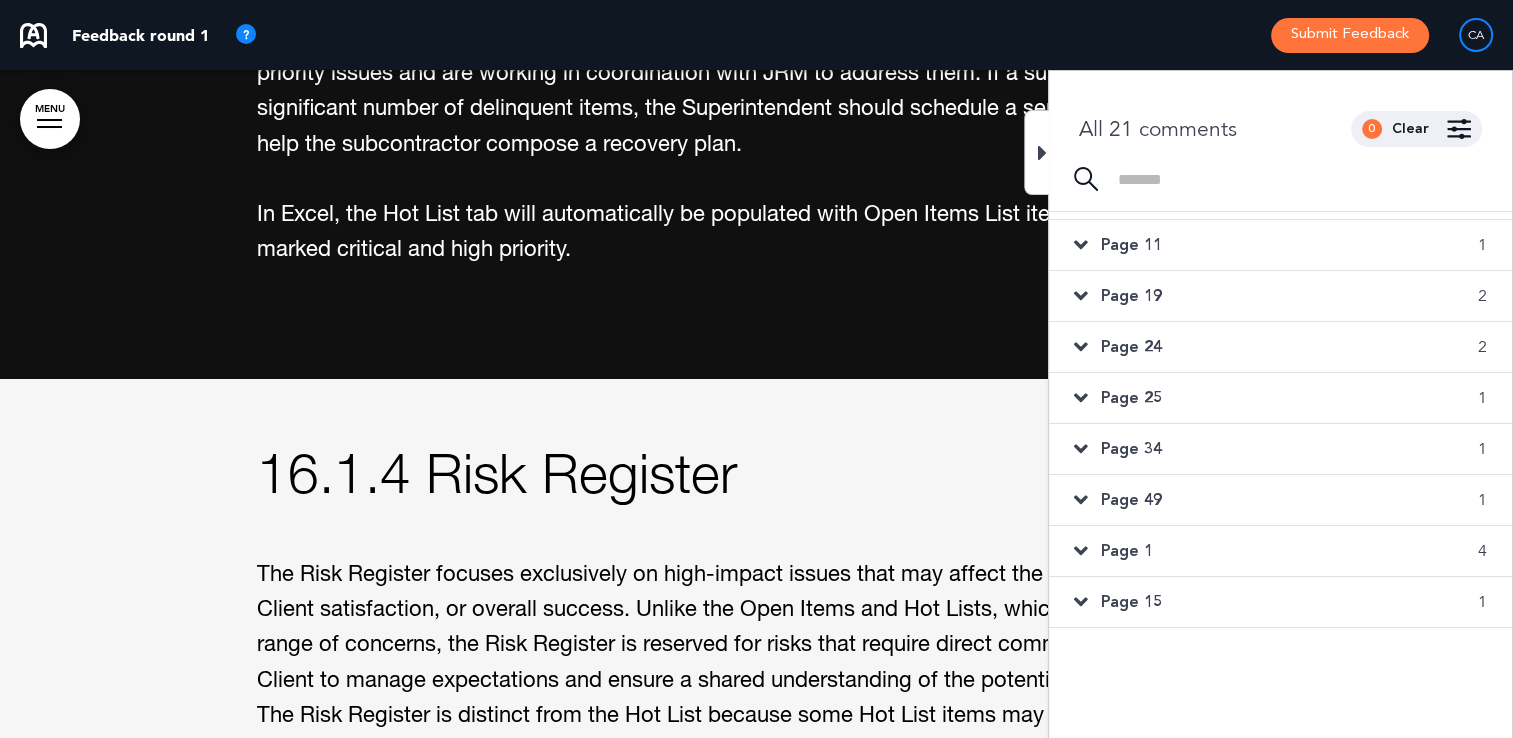 scroll, scrollTop: 3768, scrollLeft: 0, axis: vertical 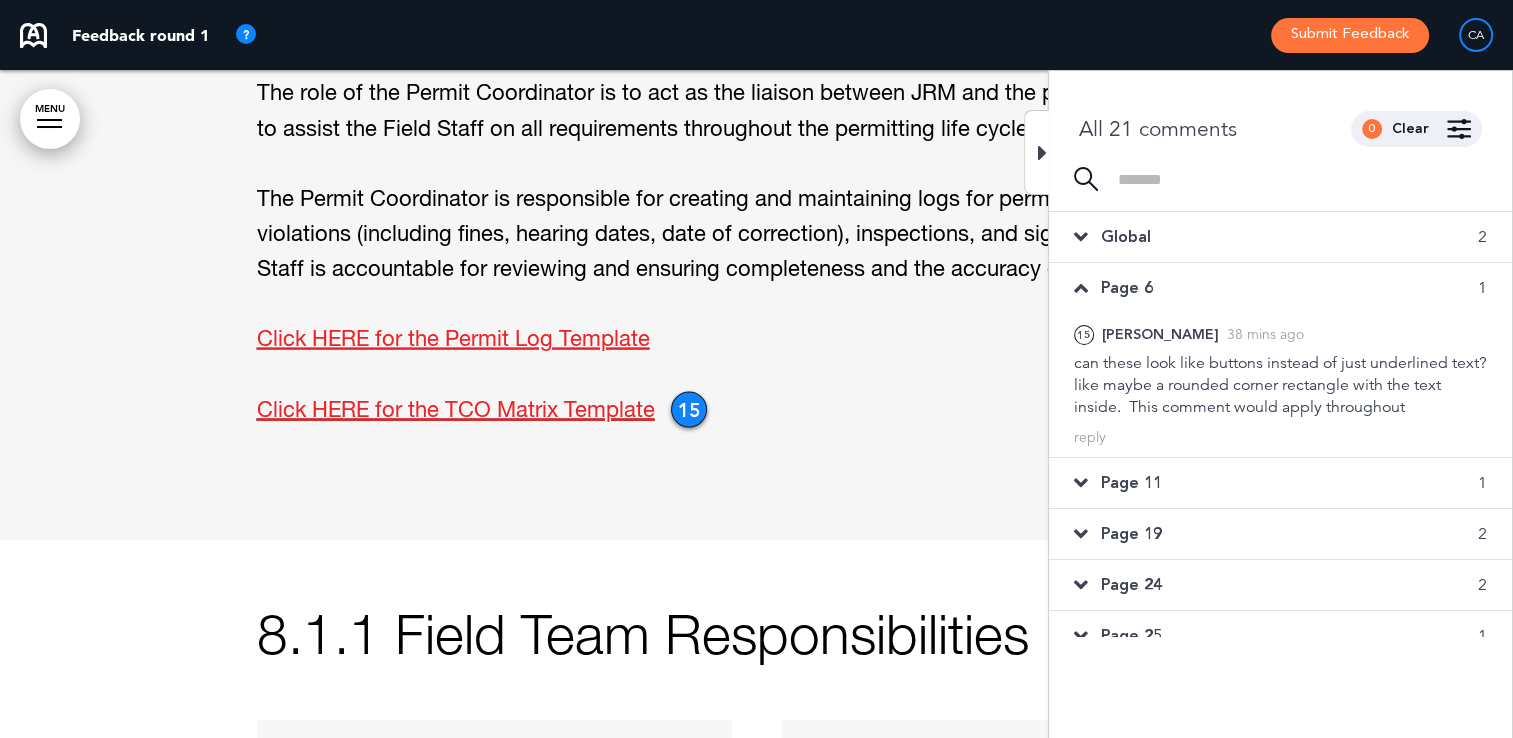 click on "Page 11" at bounding box center [1131, 483] 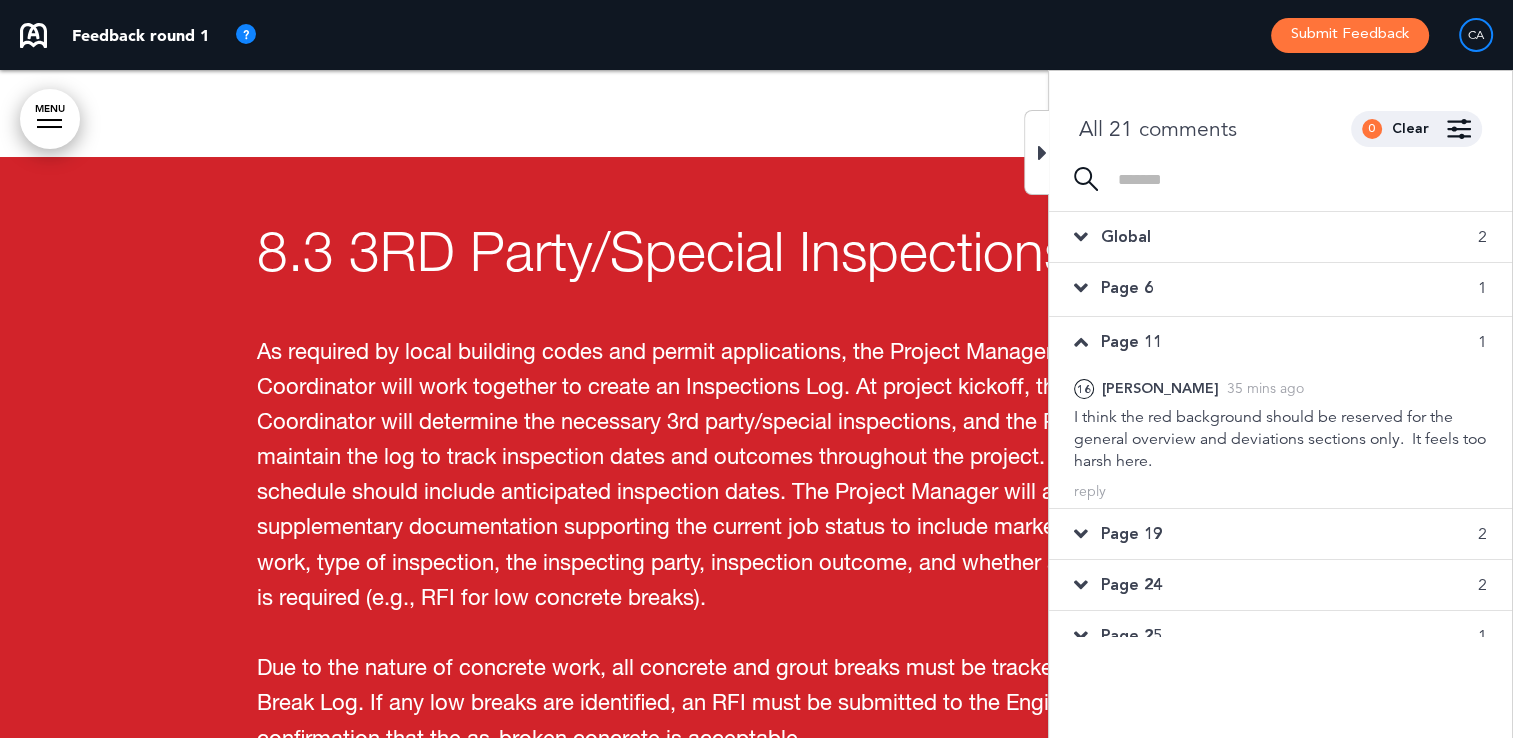 scroll, scrollTop: 8969, scrollLeft: 0, axis: vertical 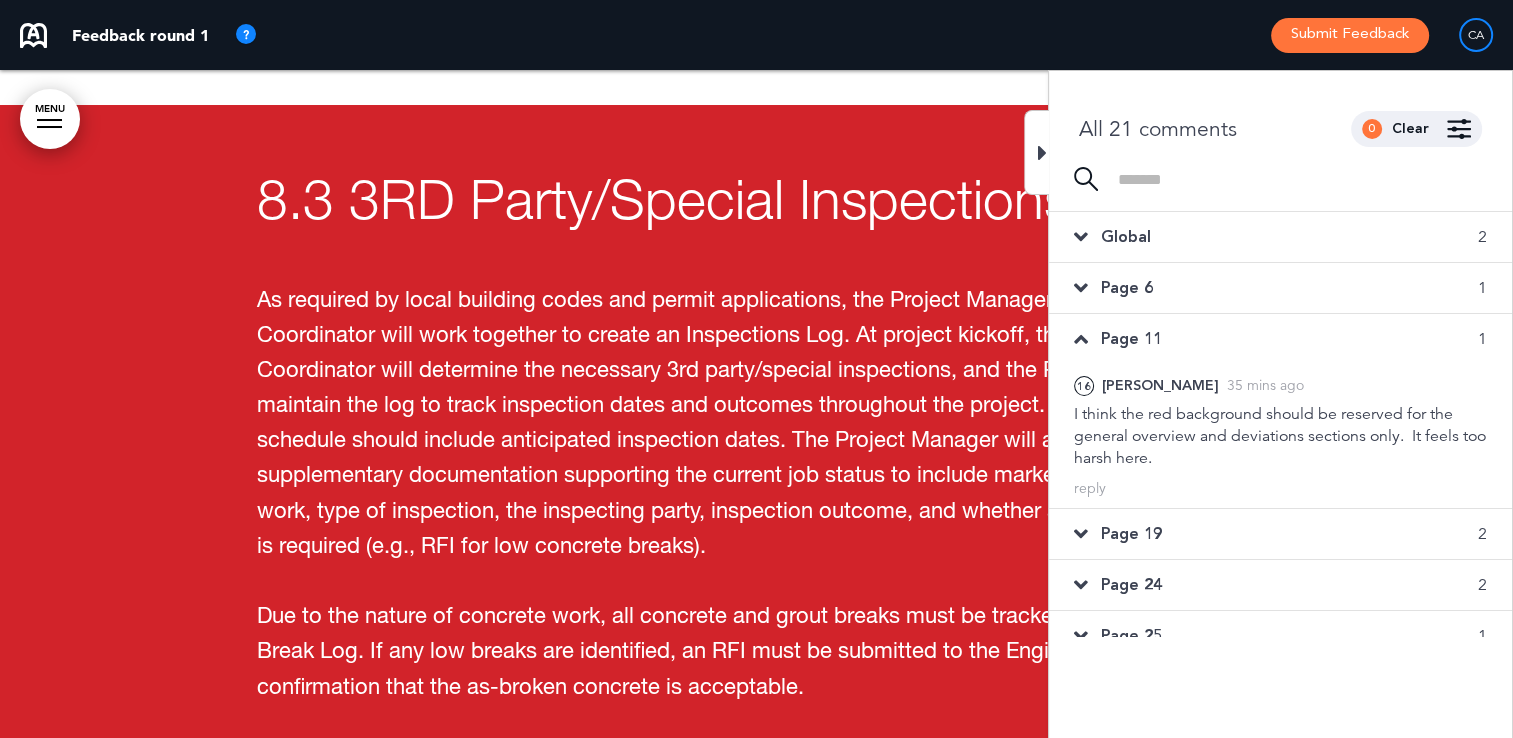 click on "Page 19
2" at bounding box center (1280, 534) 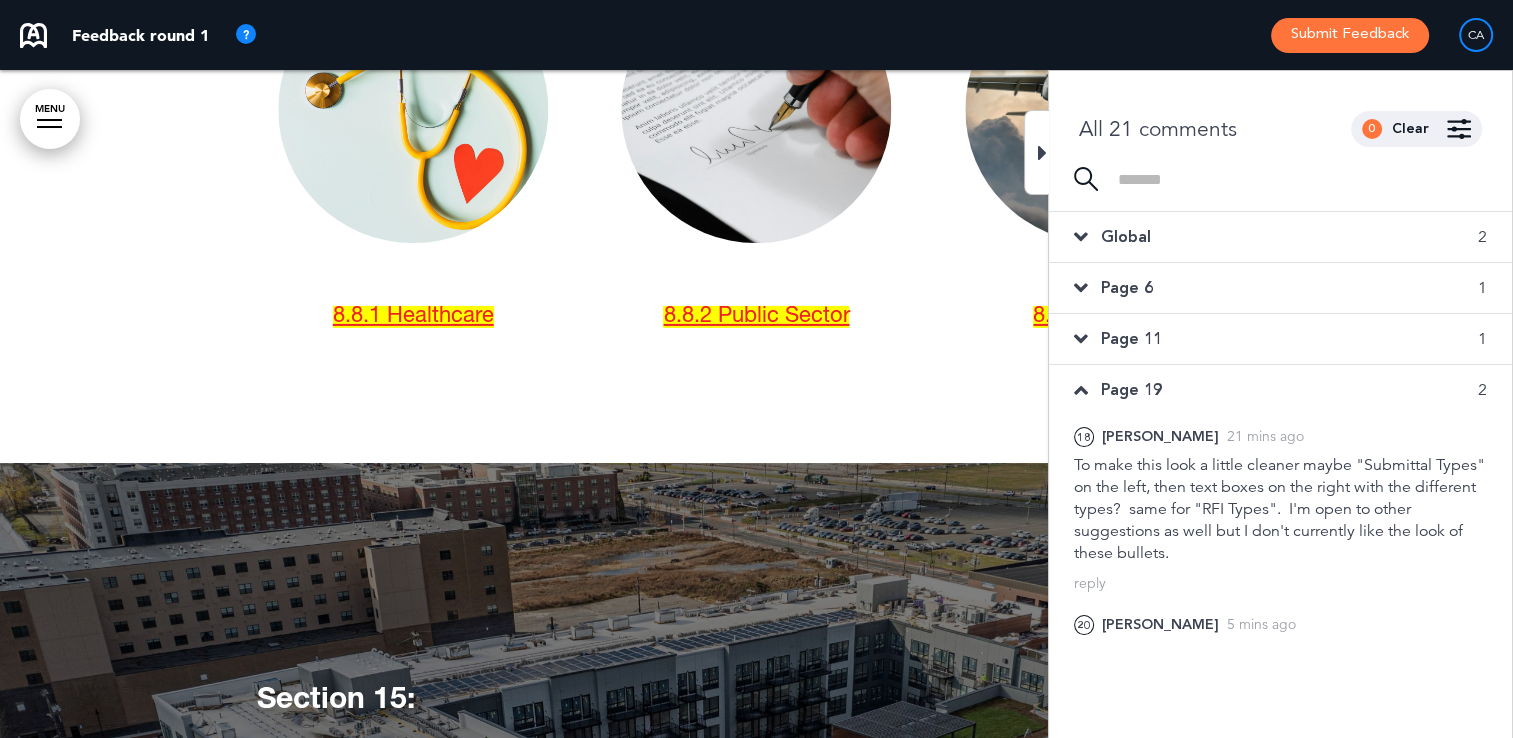 scroll, scrollTop: 15132, scrollLeft: 0, axis: vertical 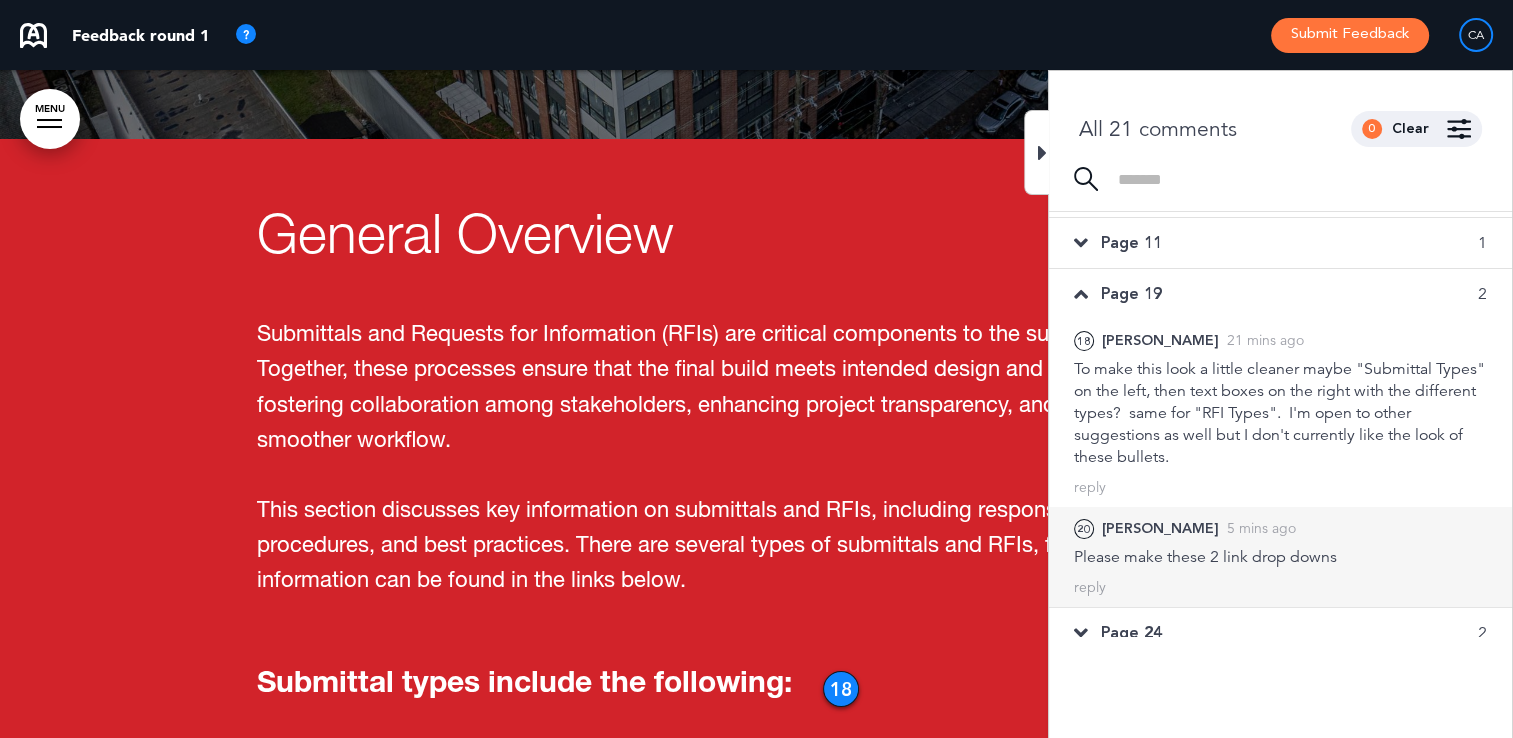 click on "reply" at bounding box center (1280, 587) 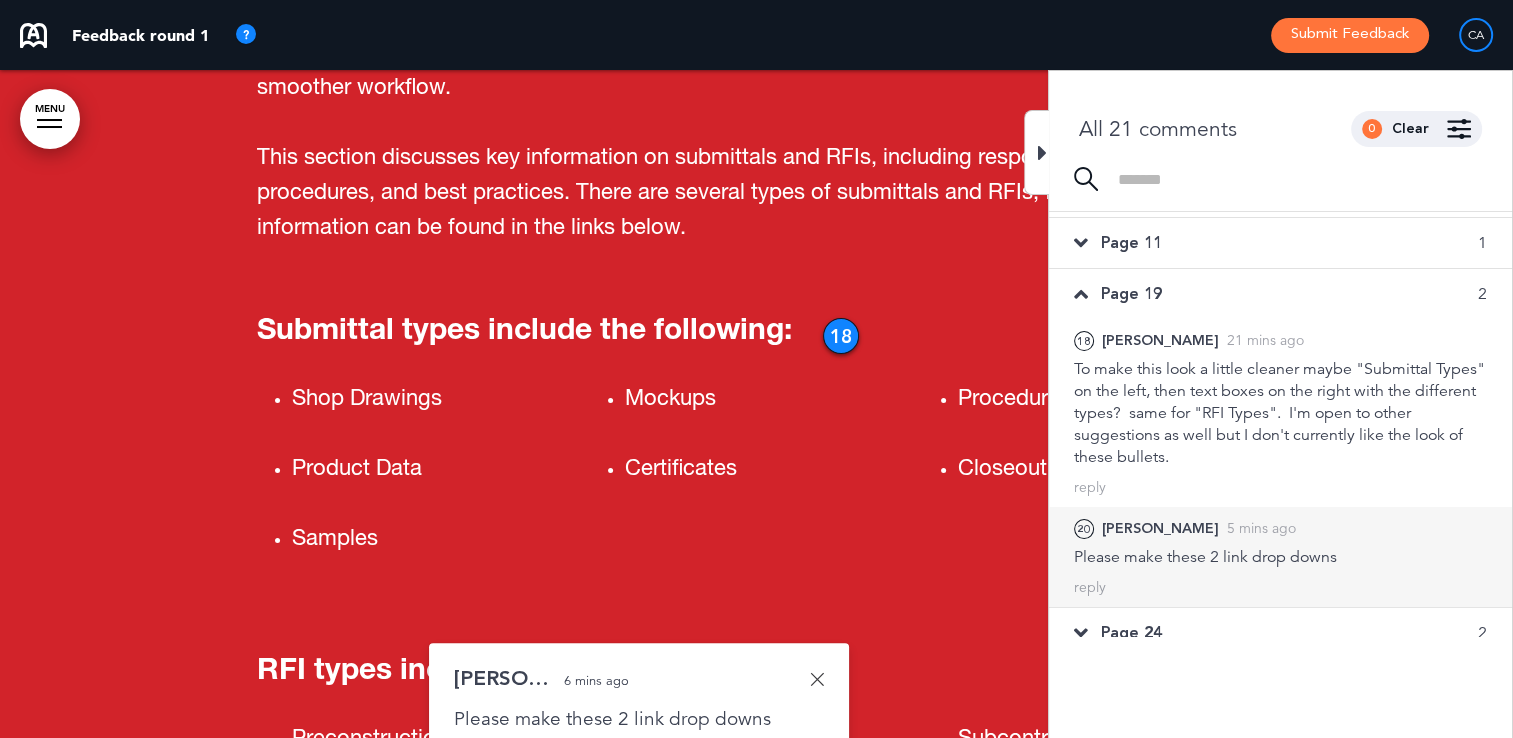 scroll, scrollTop: 16150, scrollLeft: 0, axis: vertical 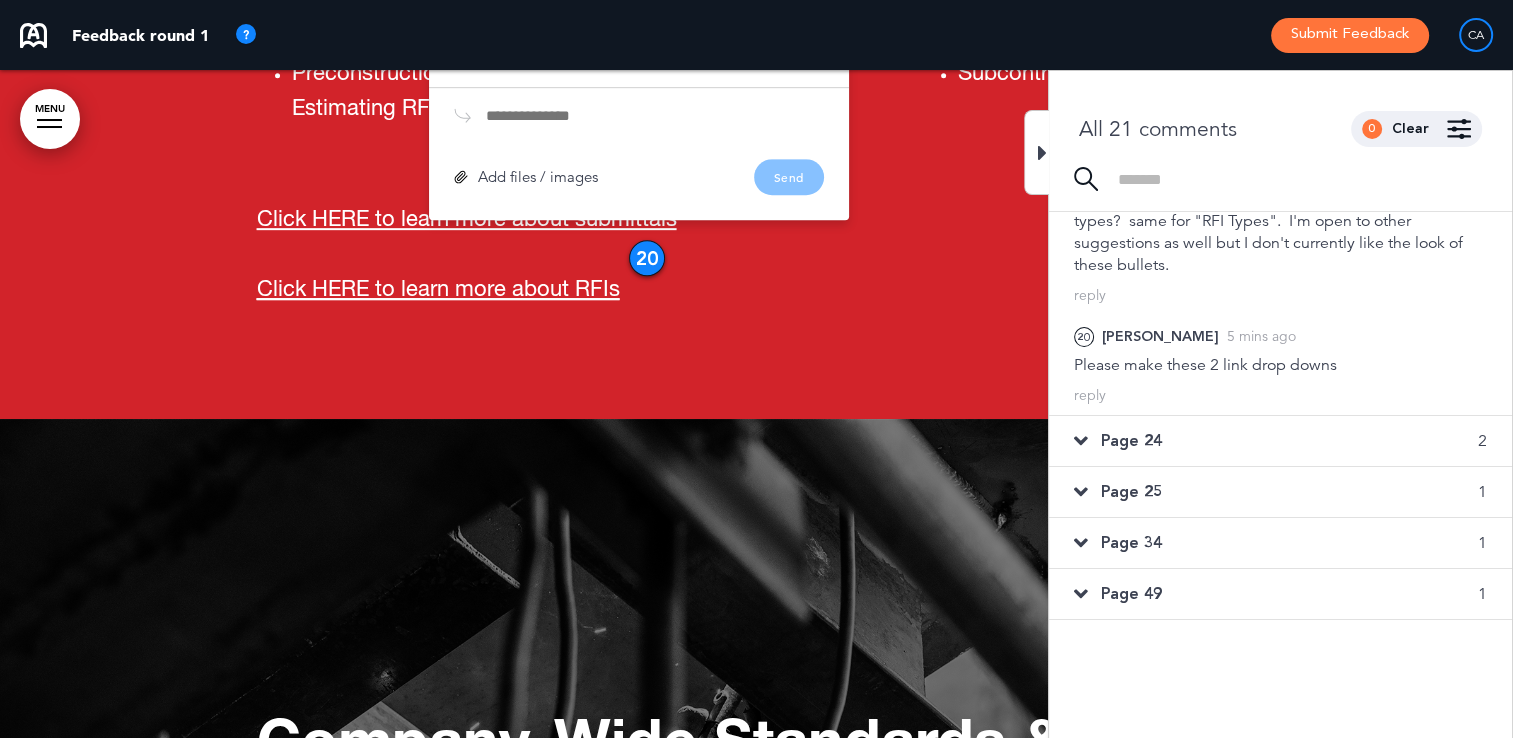 click on "Page 24
2" at bounding box center [1280, 441] 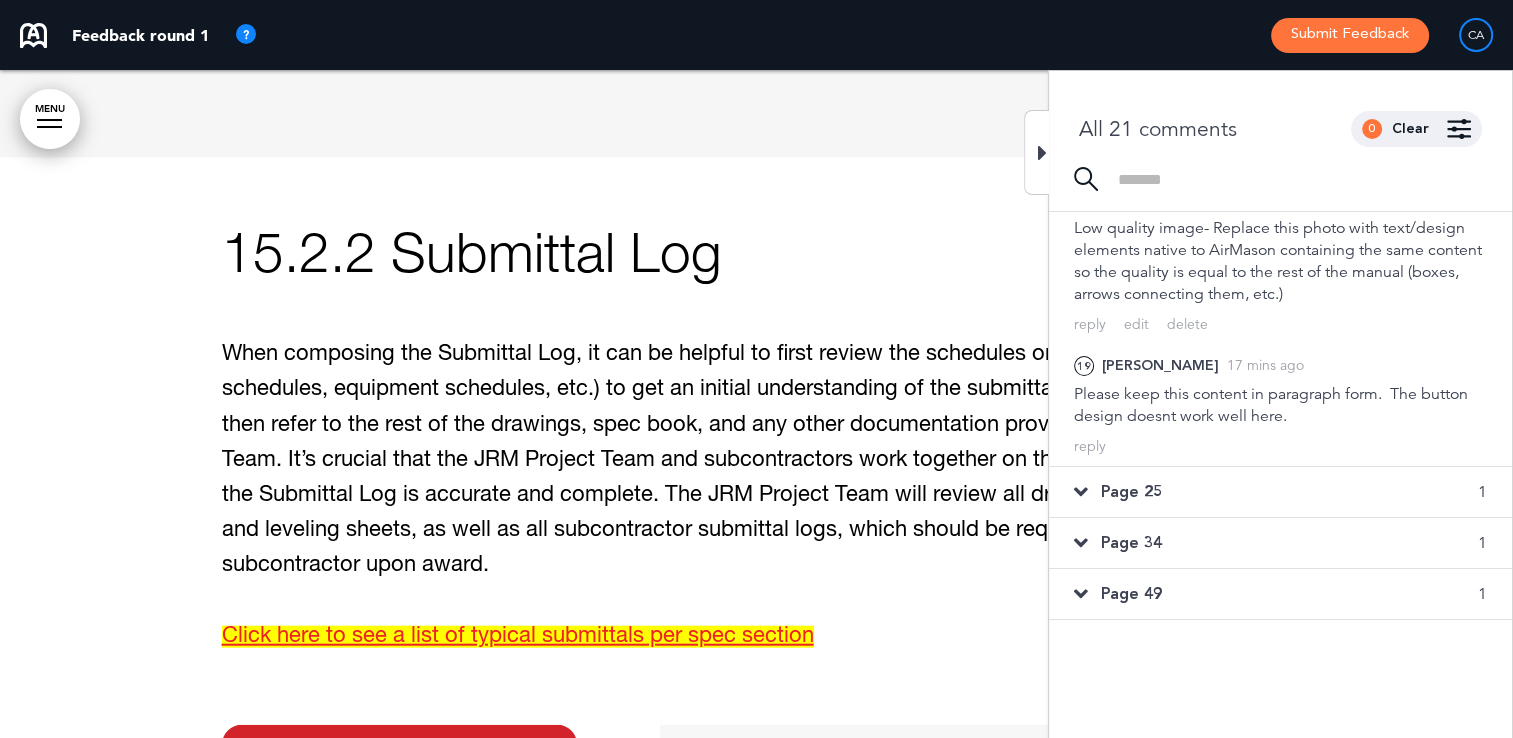 scroll, scrollTop: 19760, scrollLeft: 0, axis: vertical 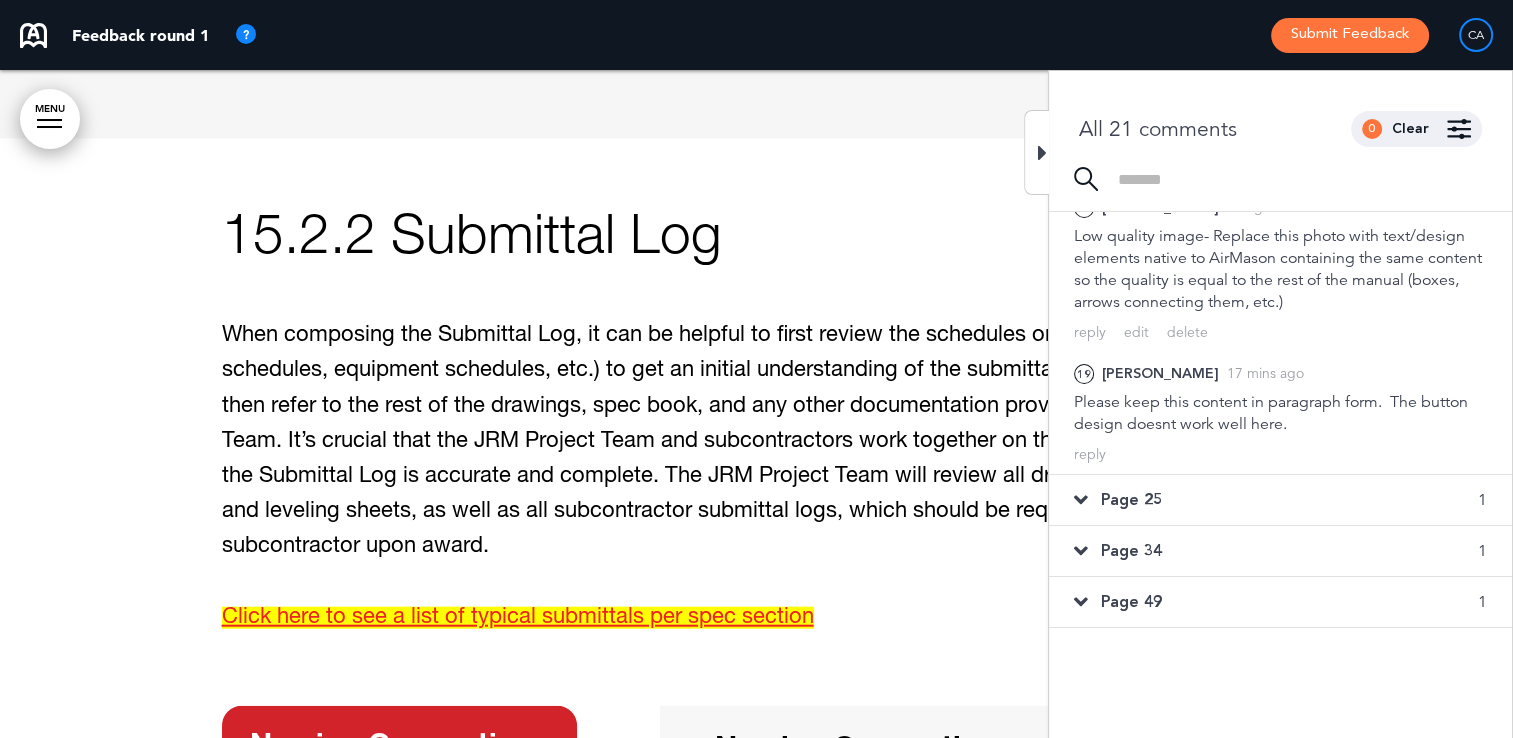 click on "Page 25
1" at bounding box center (1280, 500) 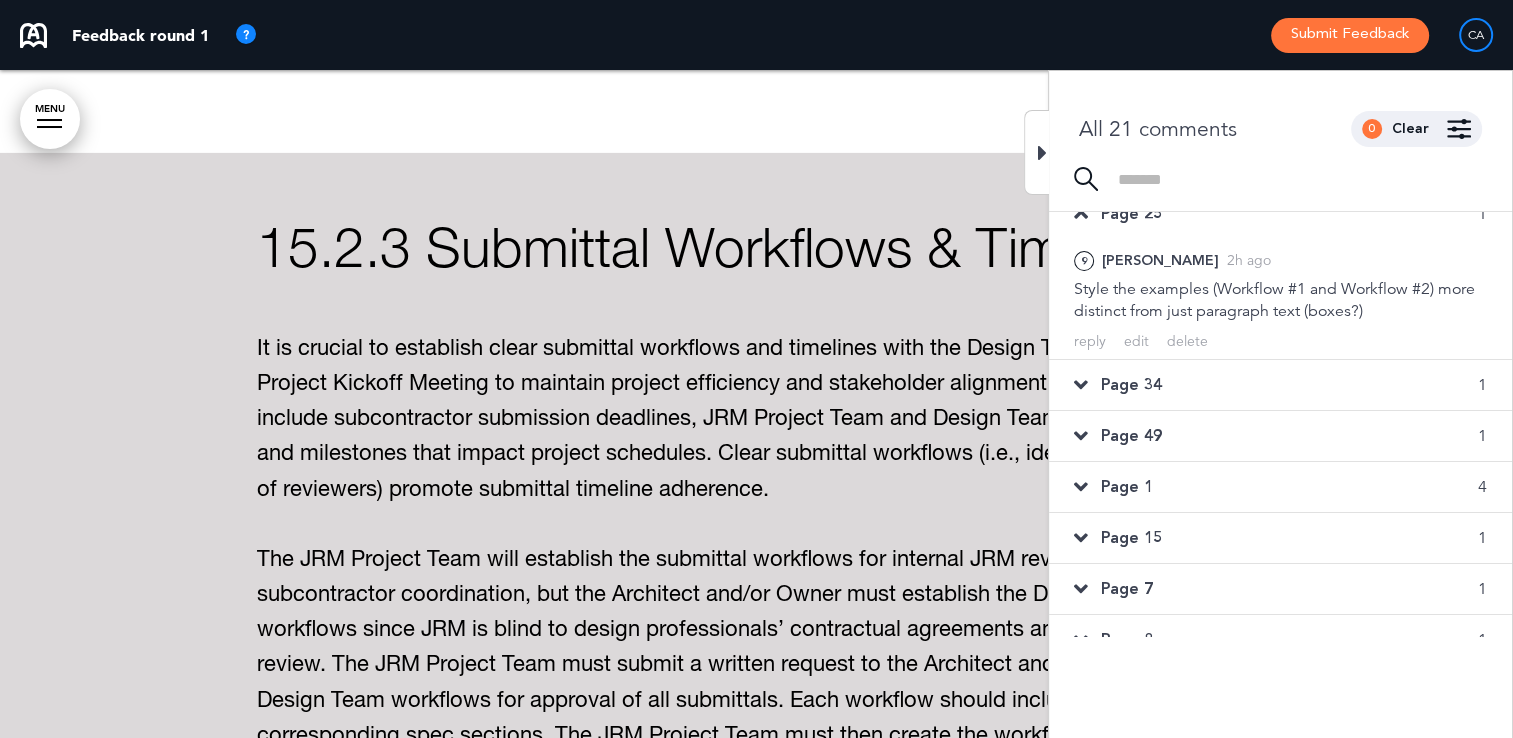 scroll, scrollTop: 21721, scrollLeft: 0, axis: vertical 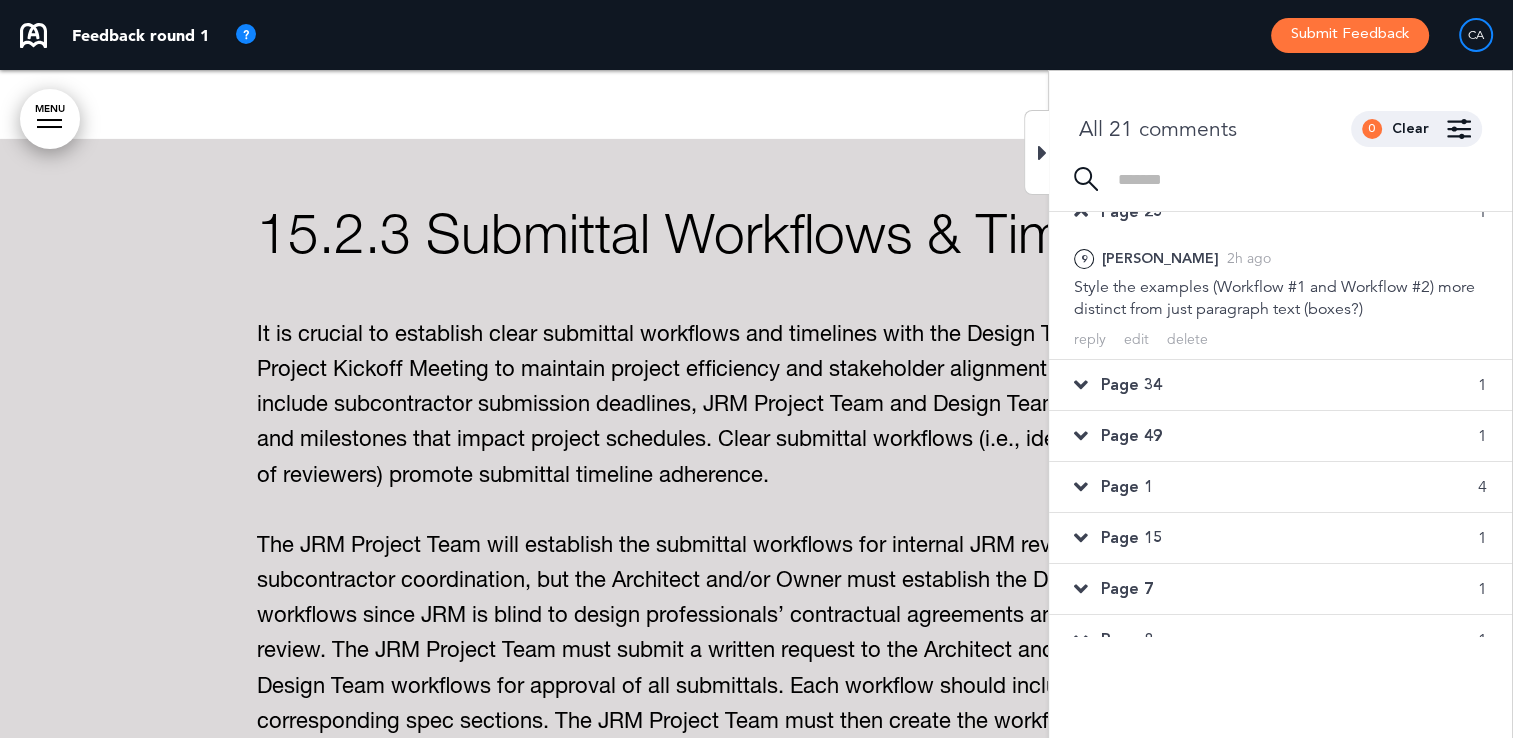 click on "Page 34
1" at bounding box center (1280, 385) 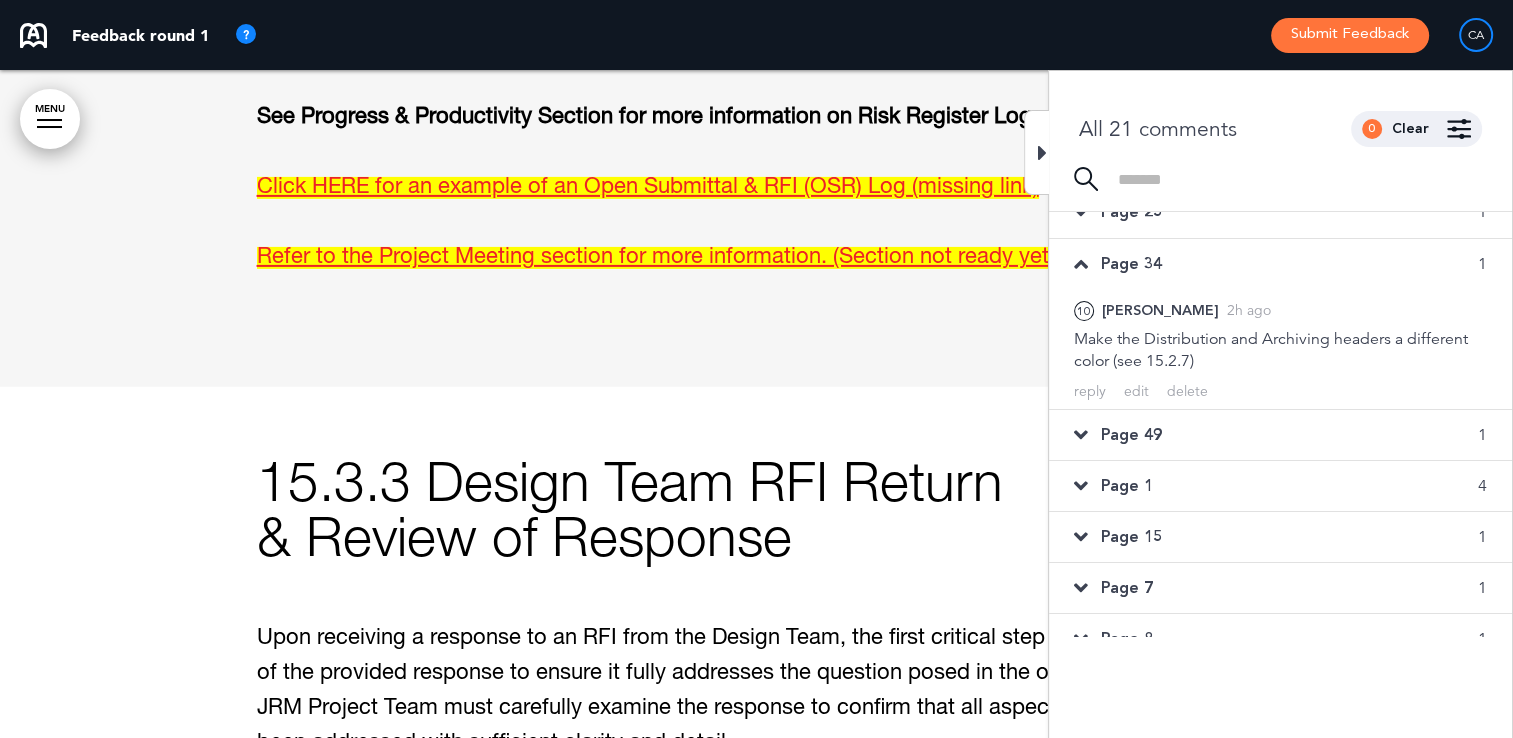scroll, scrollTop: 30448, scrollLeft: 0, axis: vertical 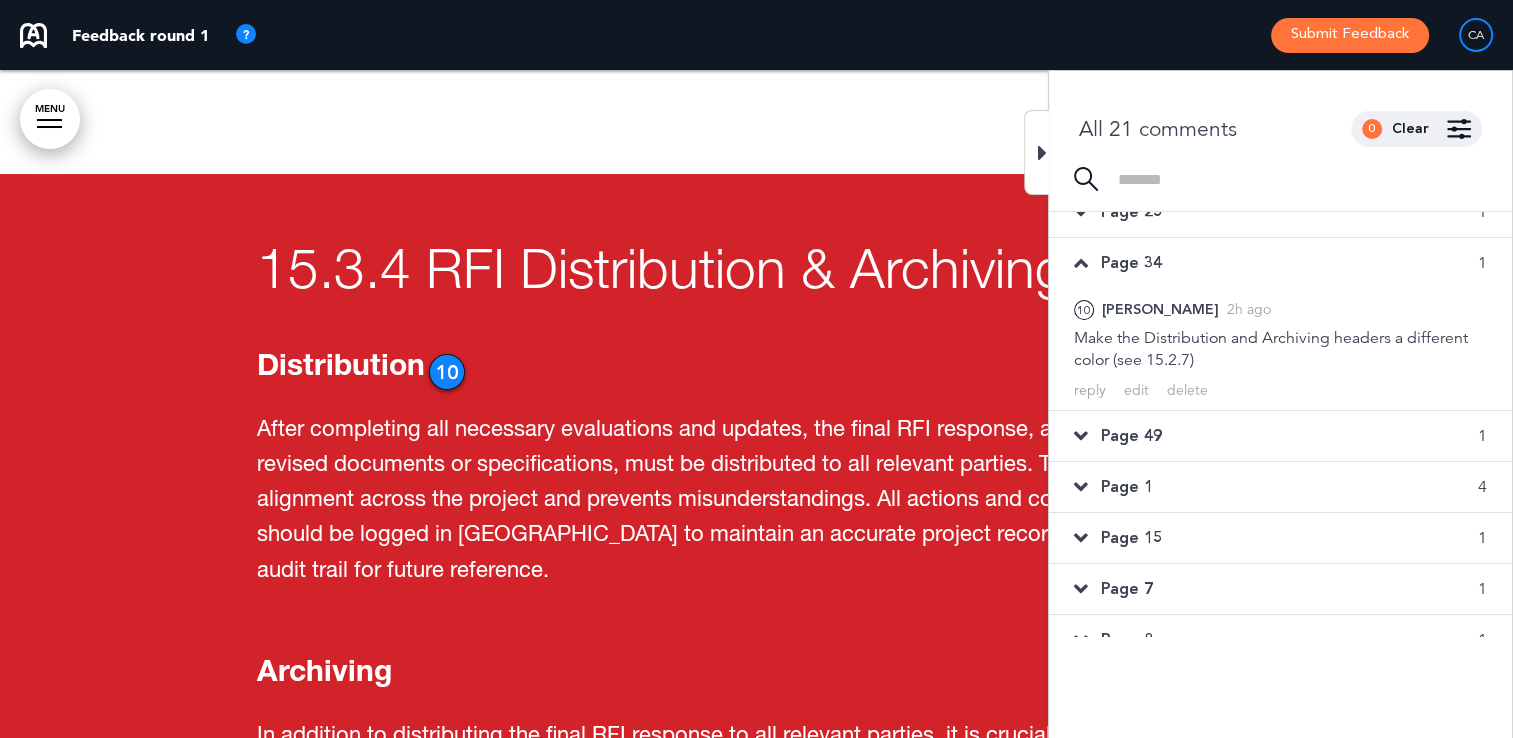 click on "Page 49
1" at bounding box center [1280, 436] 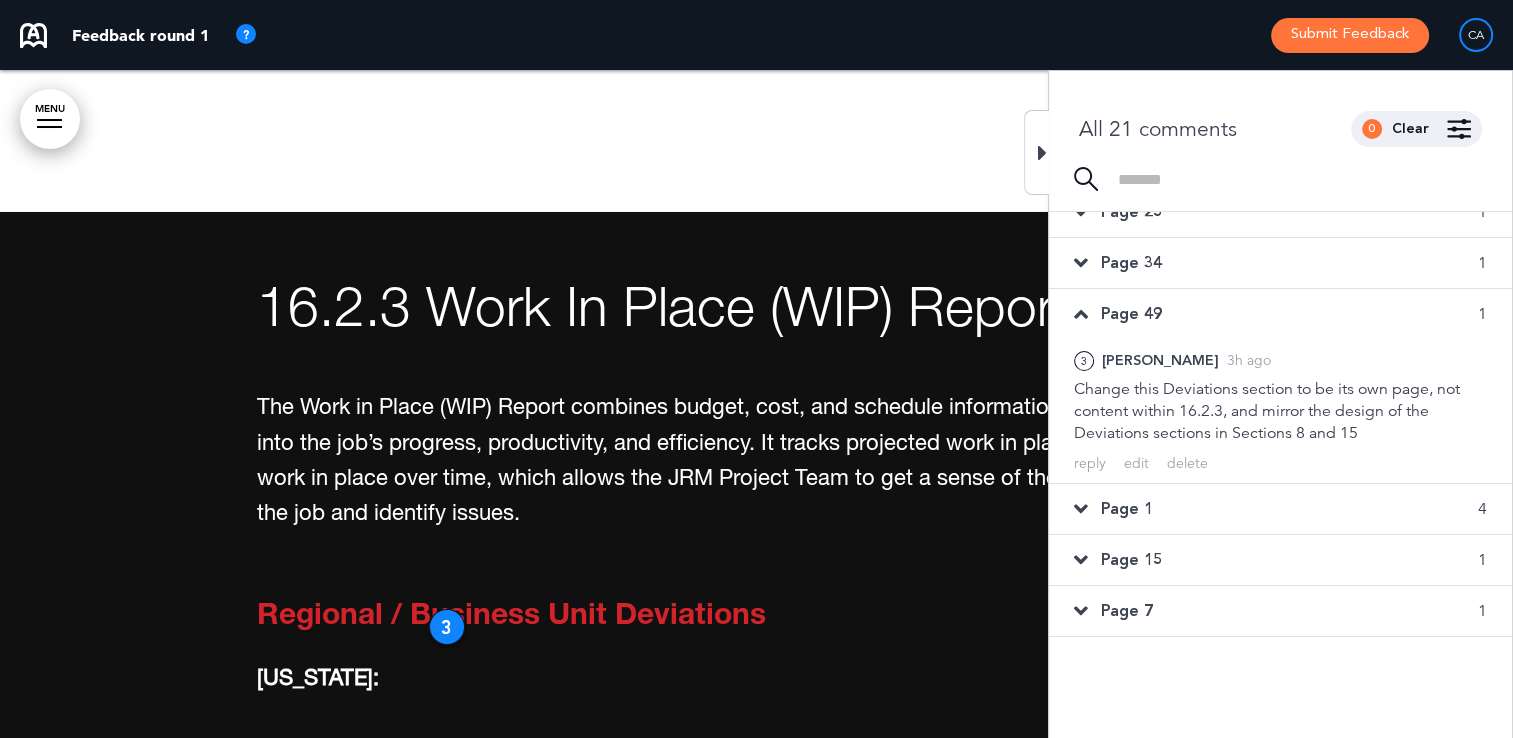 click on "Page 1
4" at bounding box center (1280, 509) 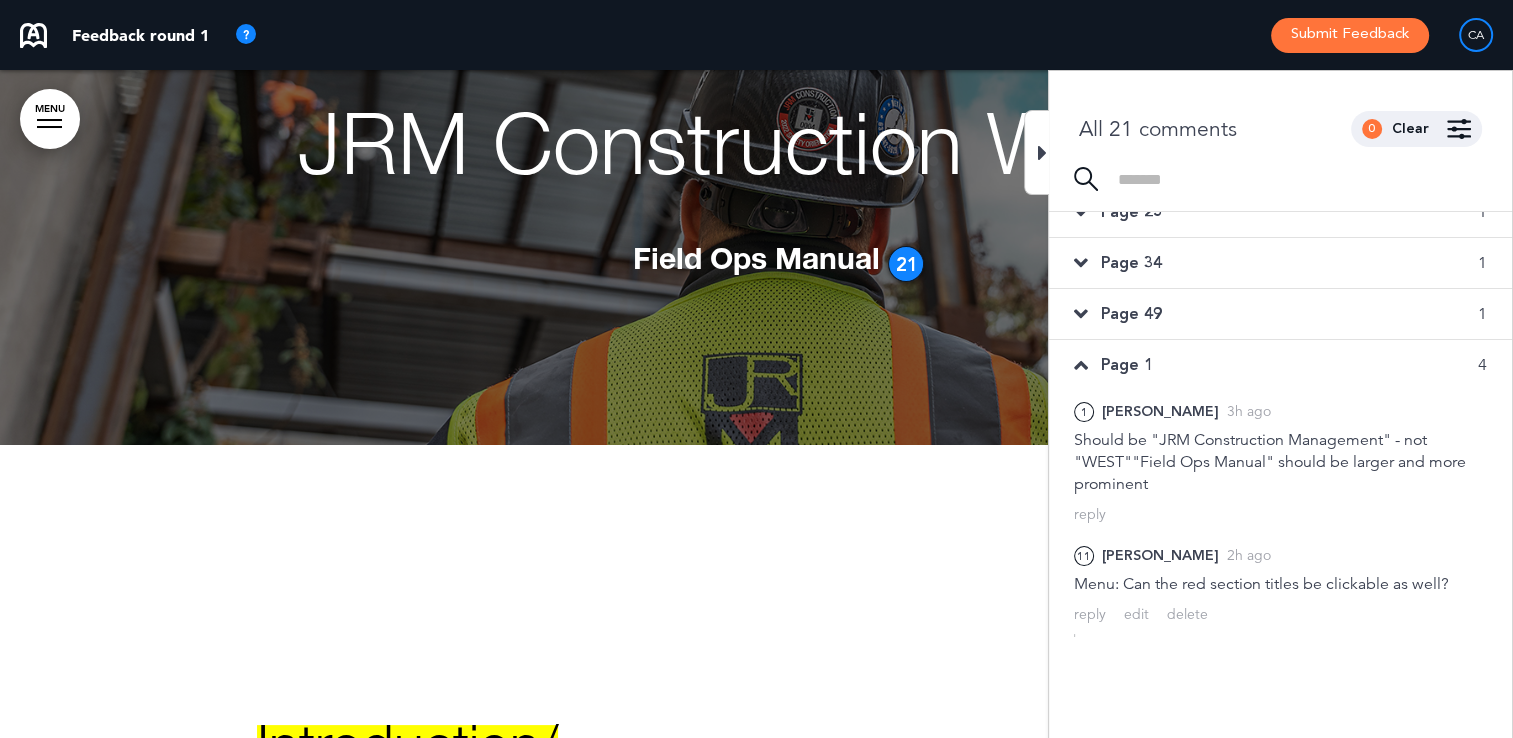 scroll, scrollTop: 0, scrollLeft: 0, axis: both 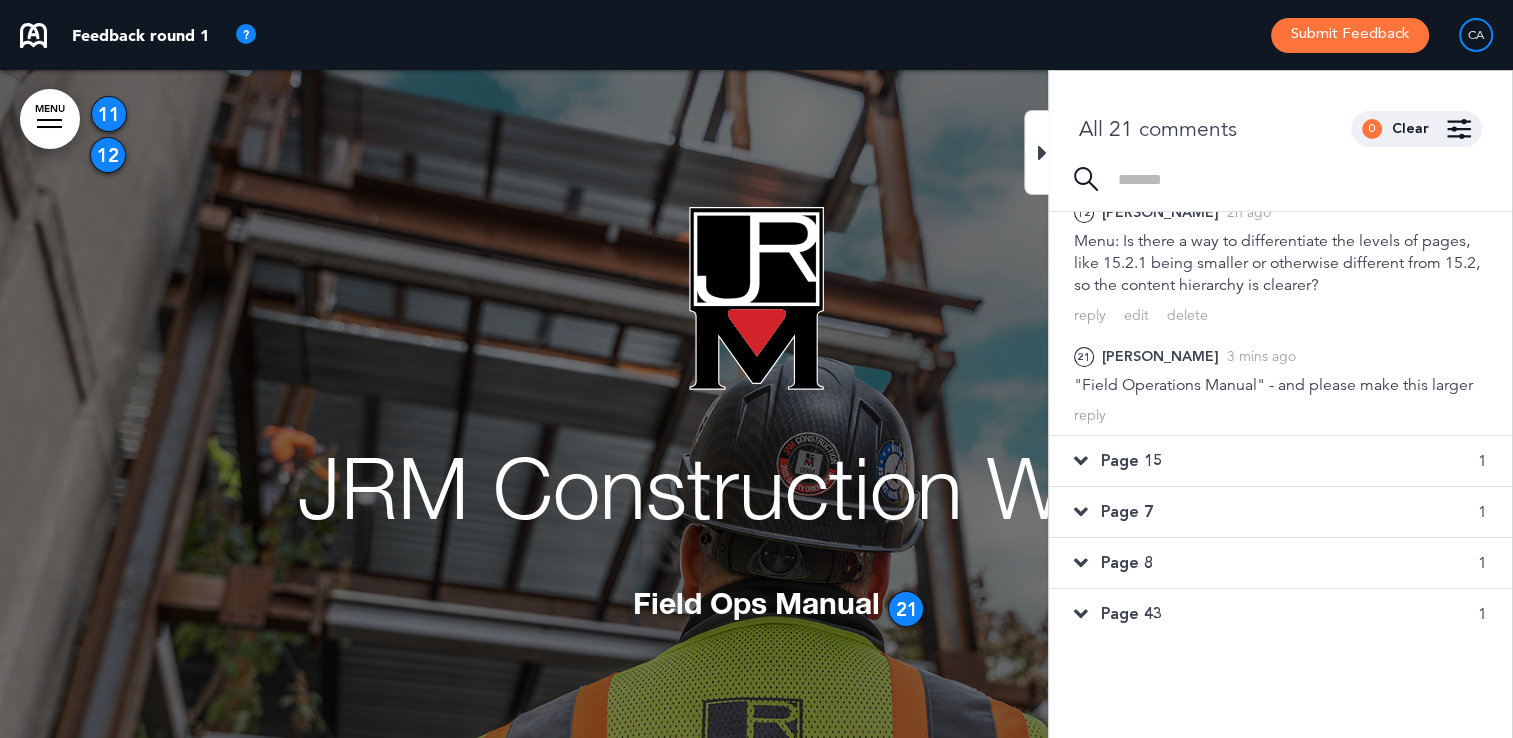 click on "Page 15
1" at bounding box center (1280, 461) 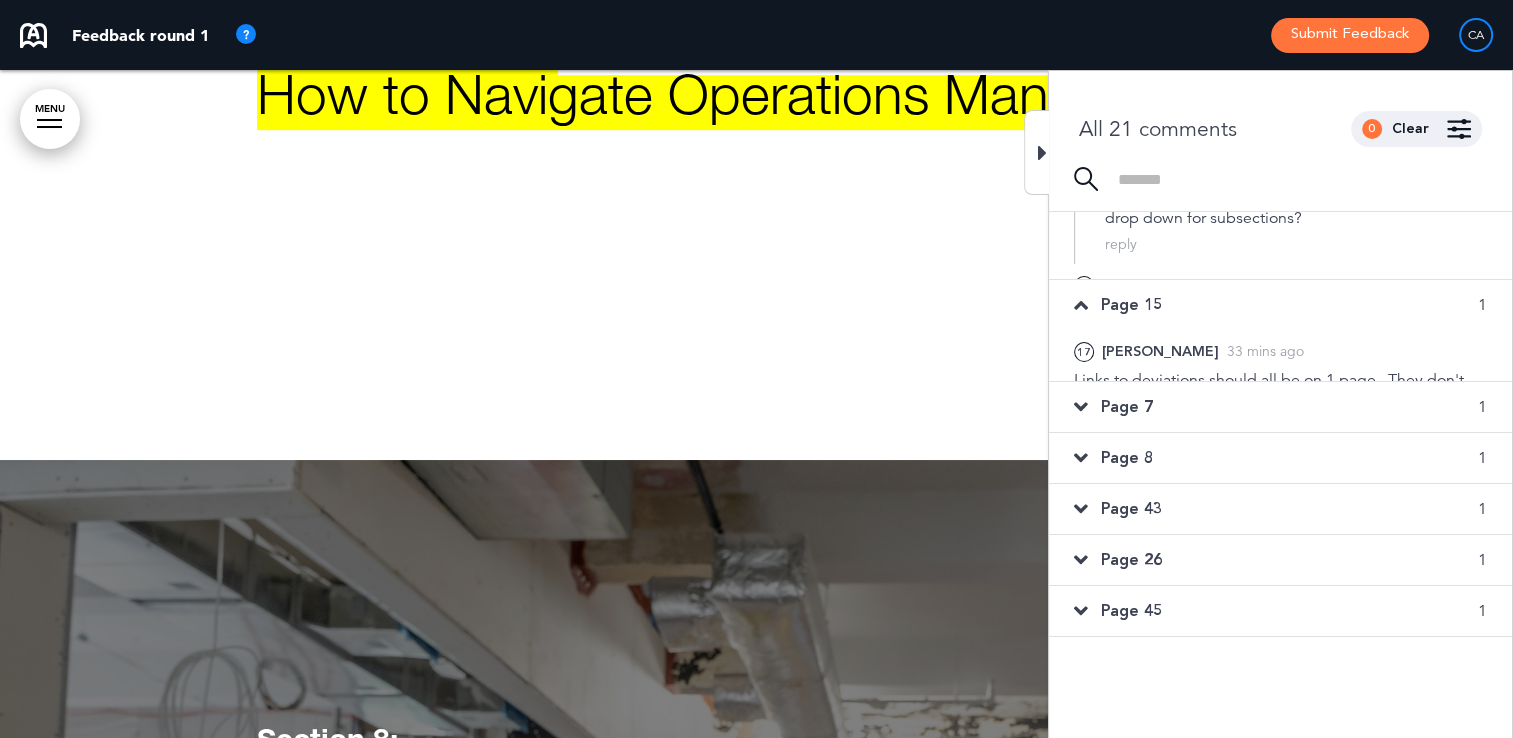 scroll, scrollTop: 8298, scrollLeft: 0, axis: vertical 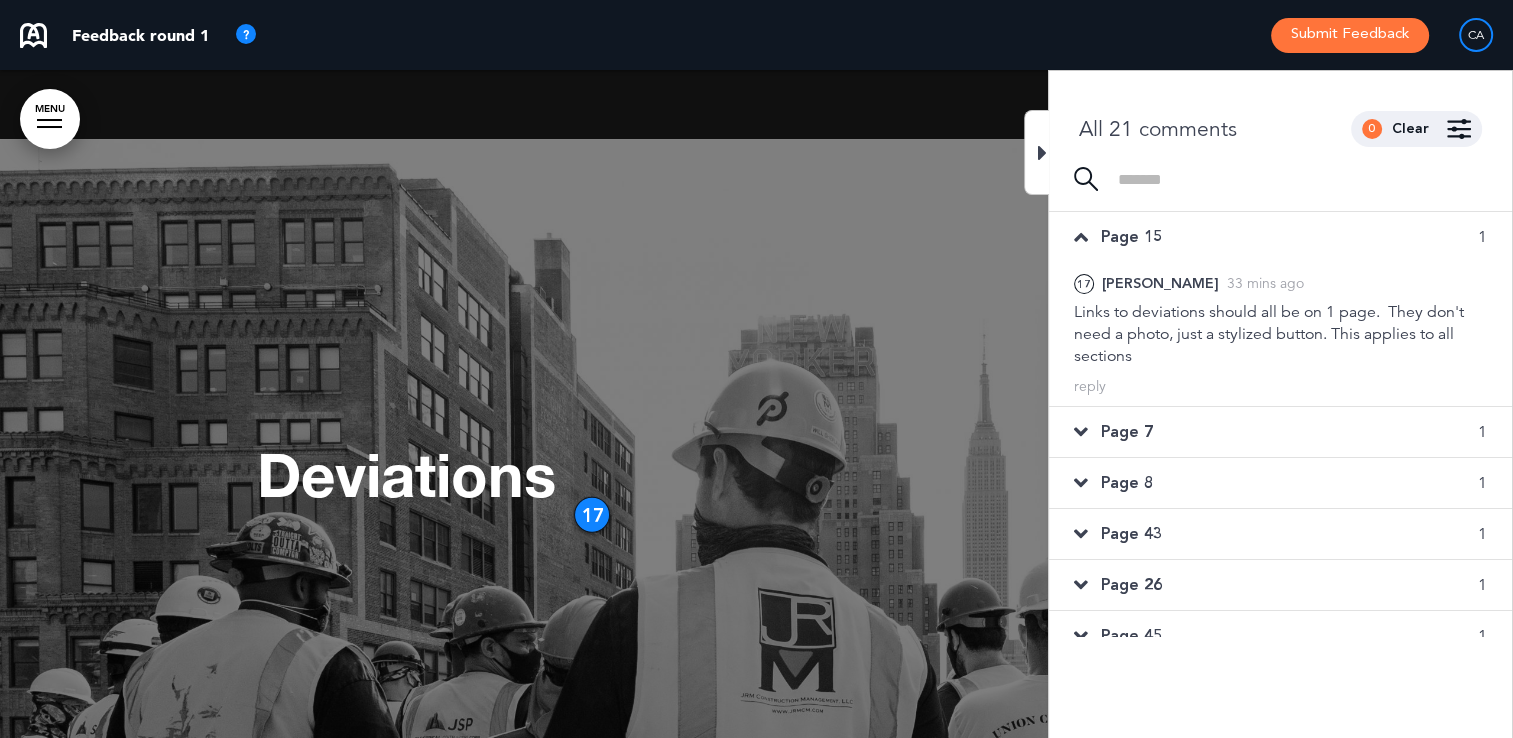 click on "Page 7
1" at bounding box center (1280, 432) 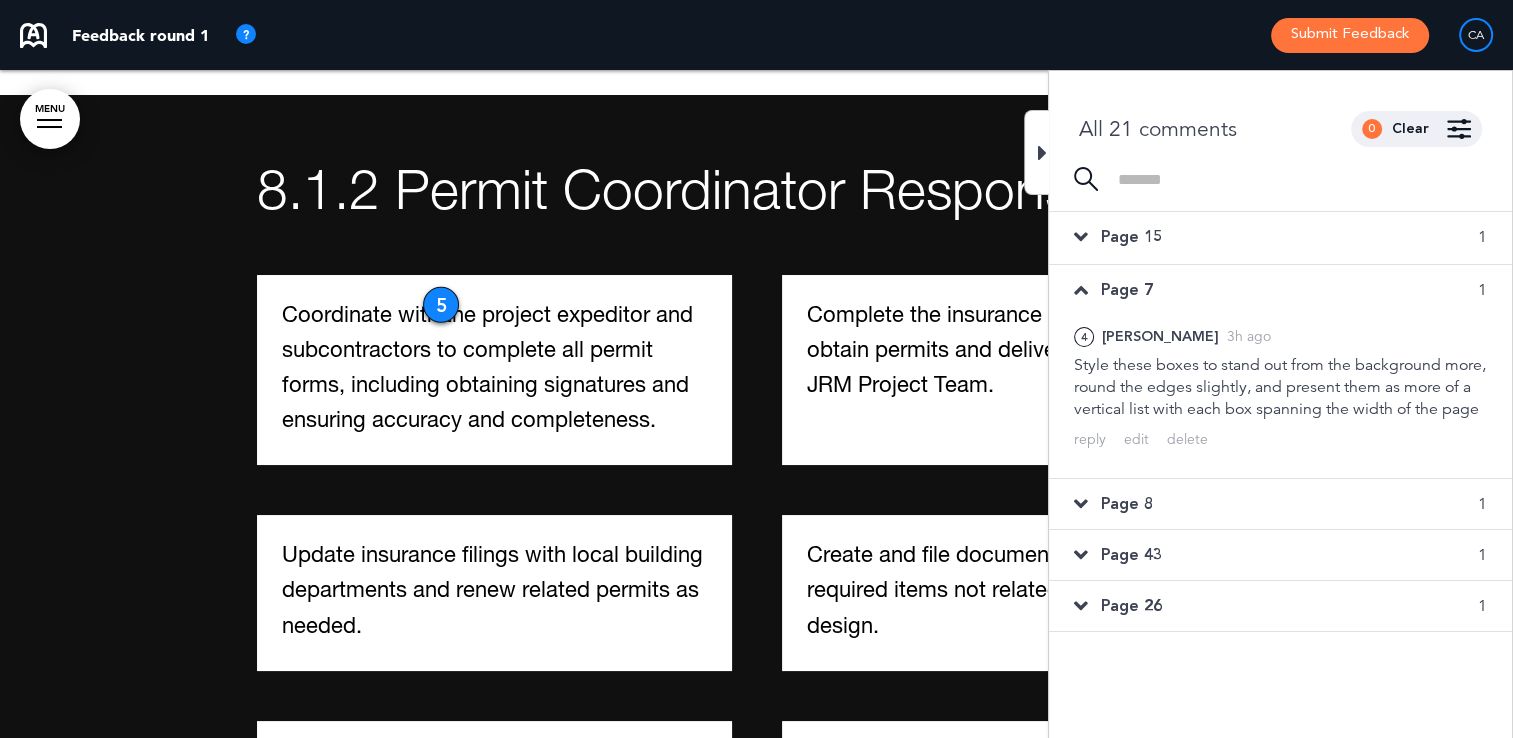 scroll, scrollTop: 4515, scrollLeft: 0, axis: vertical 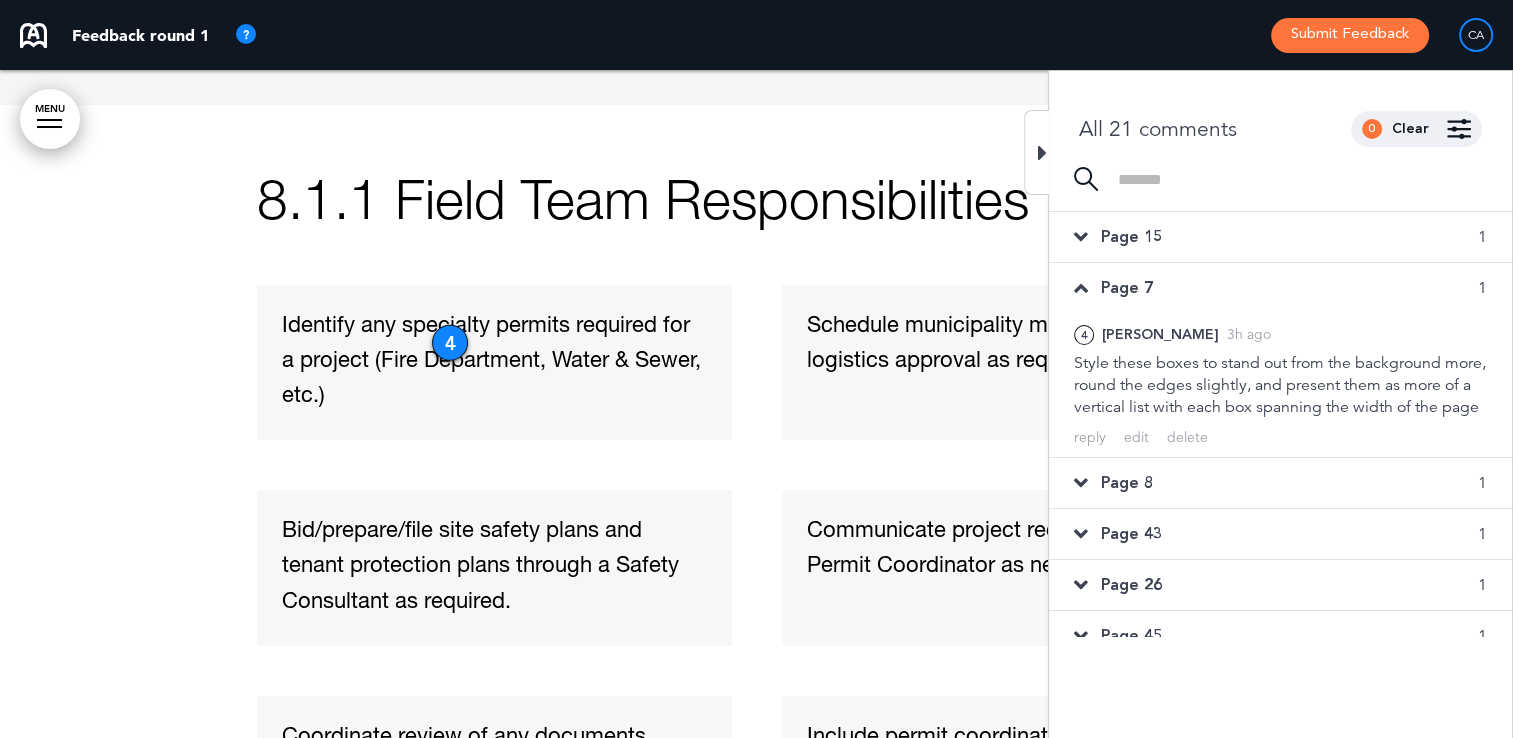 click on "Page 7
1" at bounding box center (1280, 288) 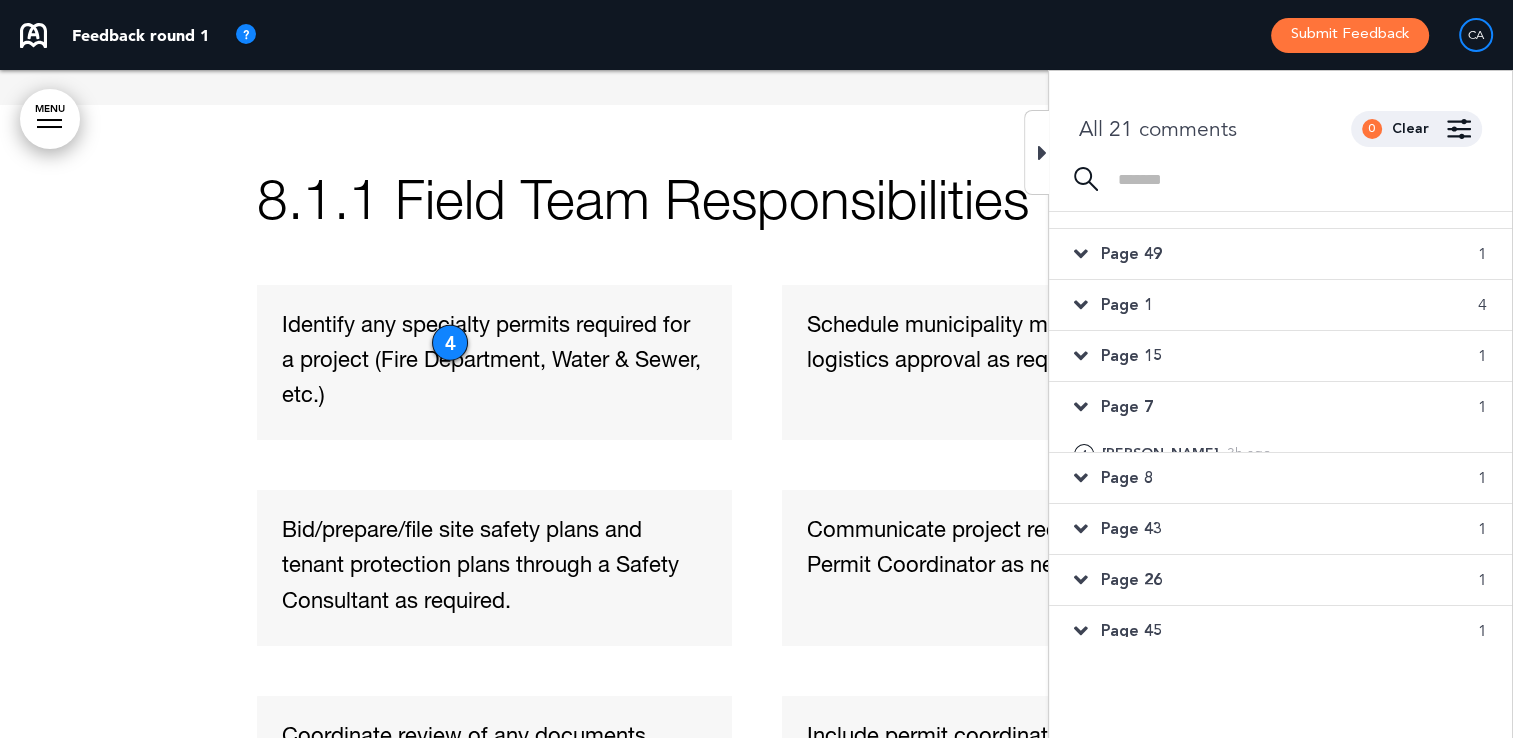scroll, scrollTop: 337, scrollLeft: 0, axis: vertical 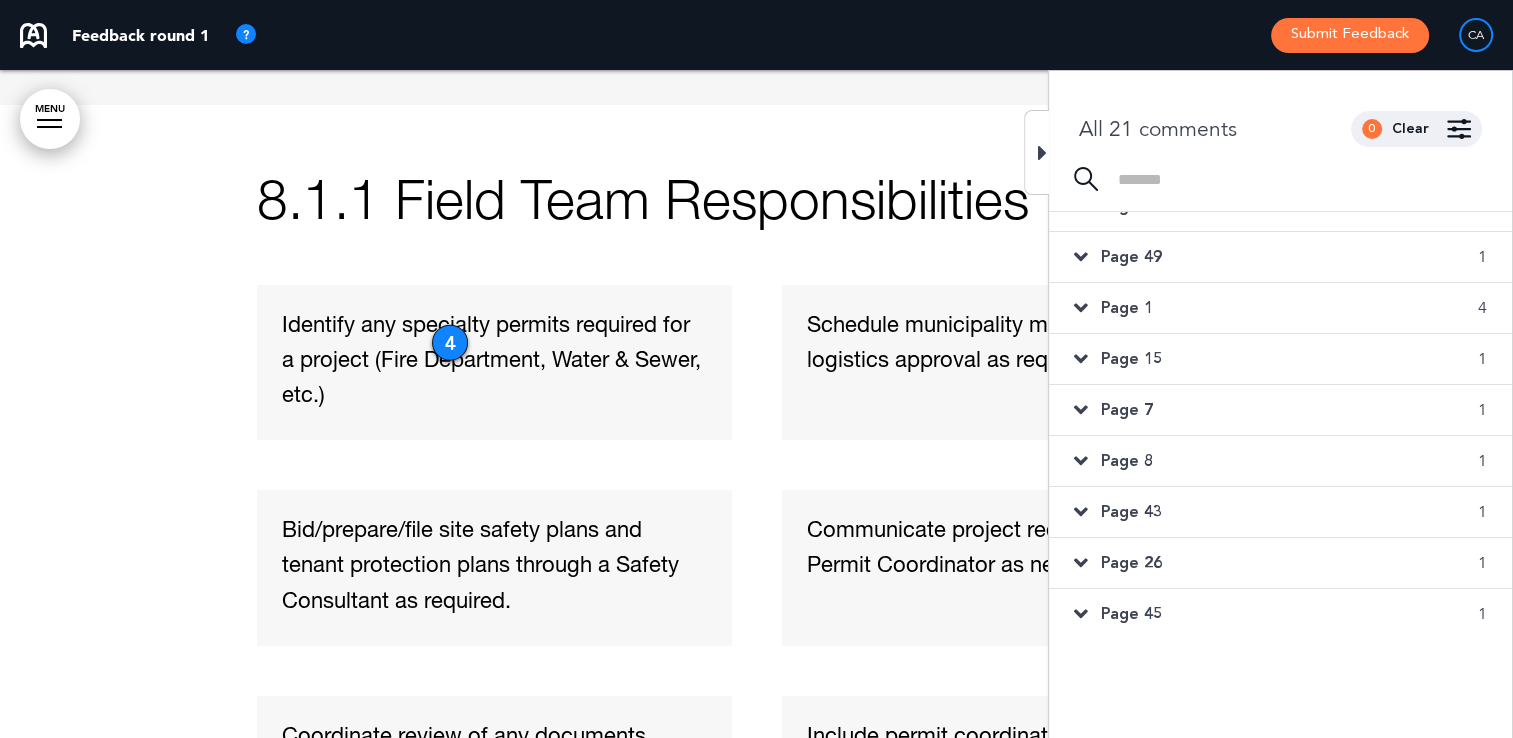 click on "Page 15
1" at bounding box center [1280, 359] 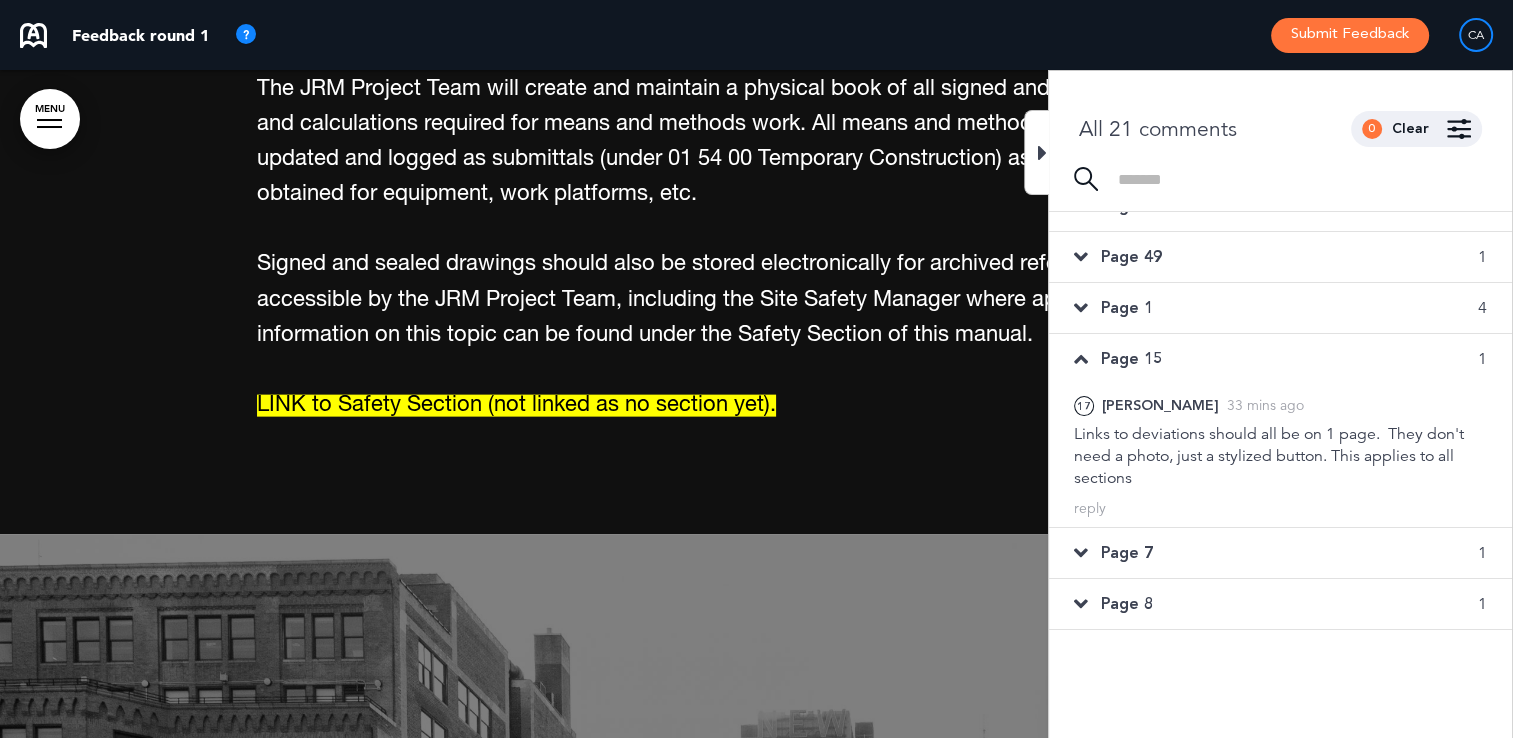 scroll, scrollTop: 12252, scrollLeft: 0, axis: vertical 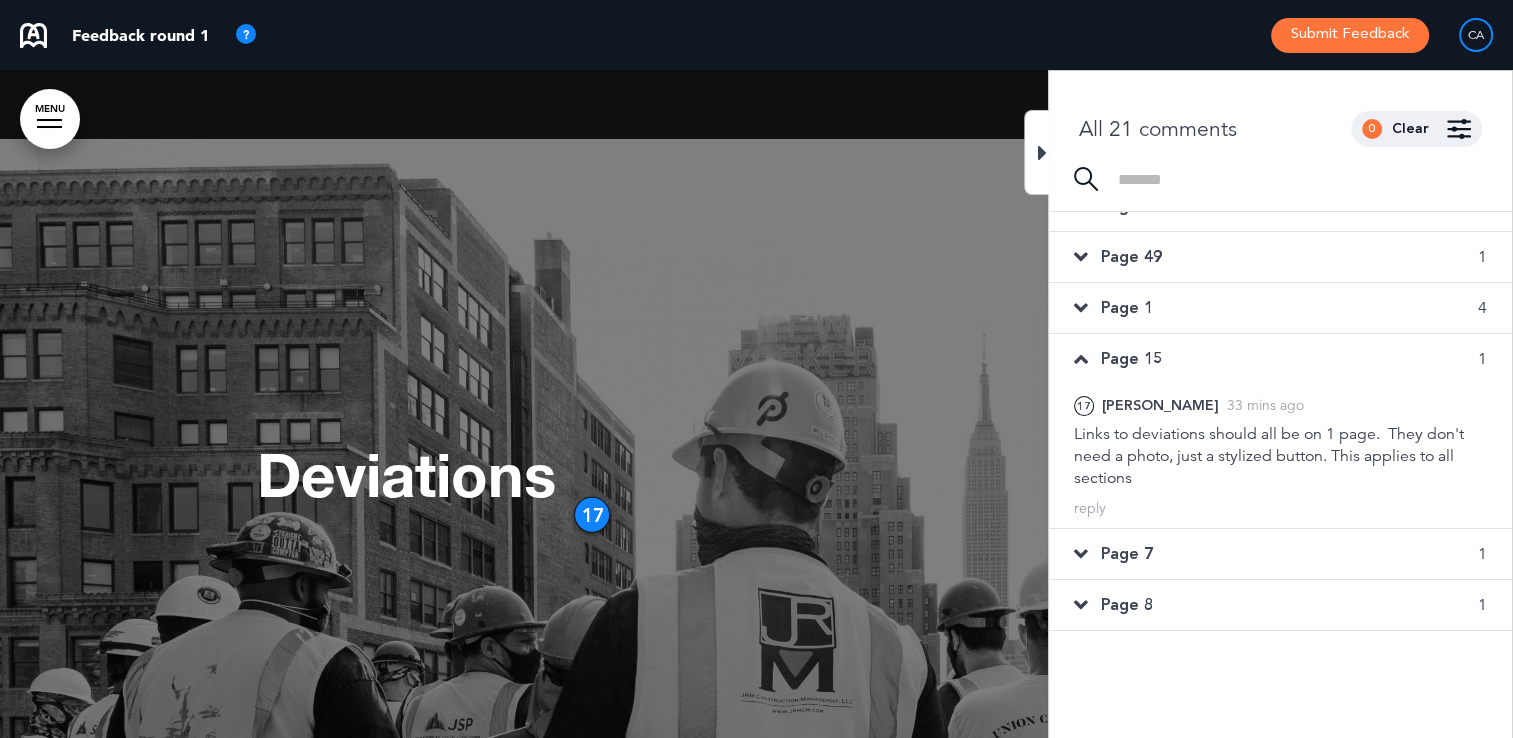 click on "Deviations" at bounding box center (757, 499) 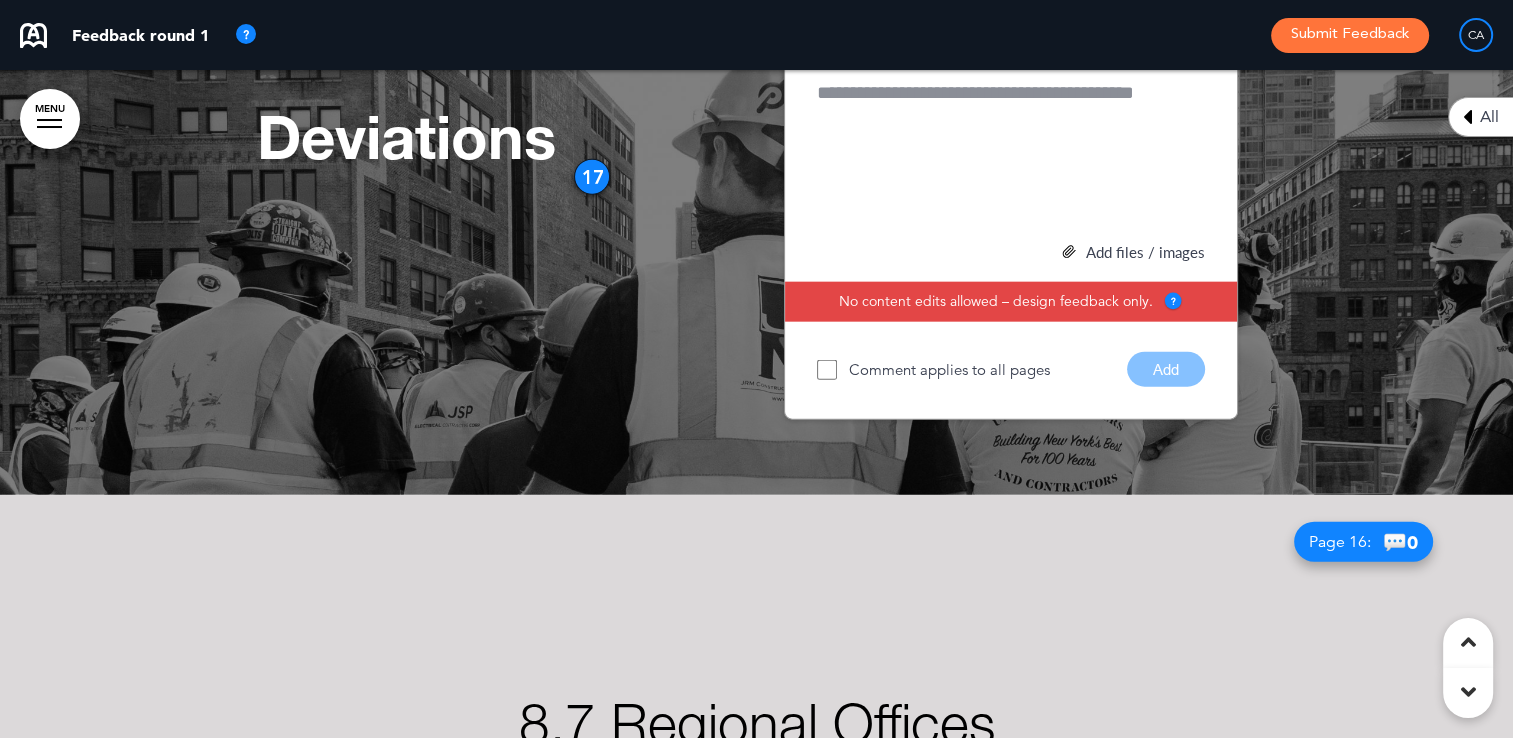 click on "All" at bounding box center (1489, 117) 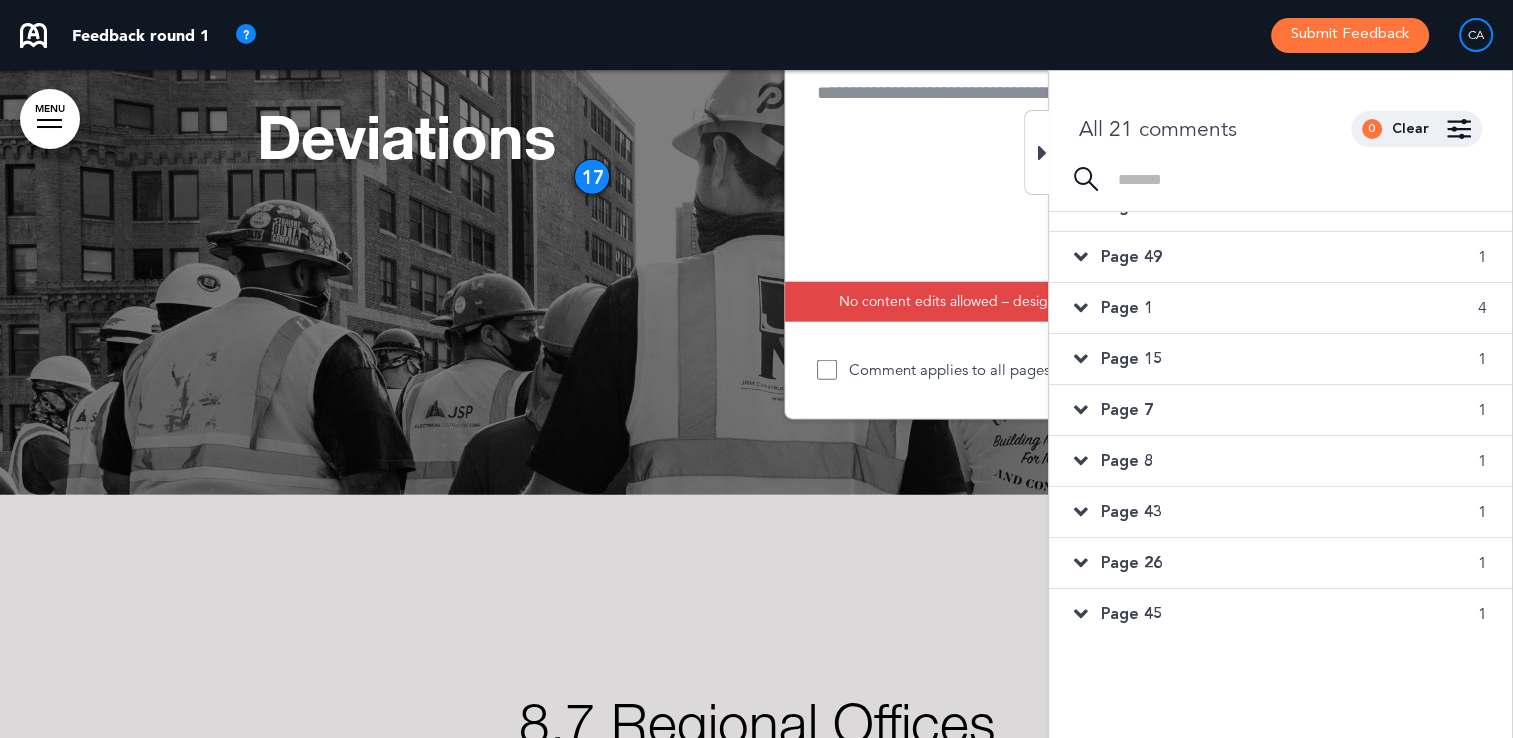 click on "Page 15
1" at bounding box center (1280, 359) 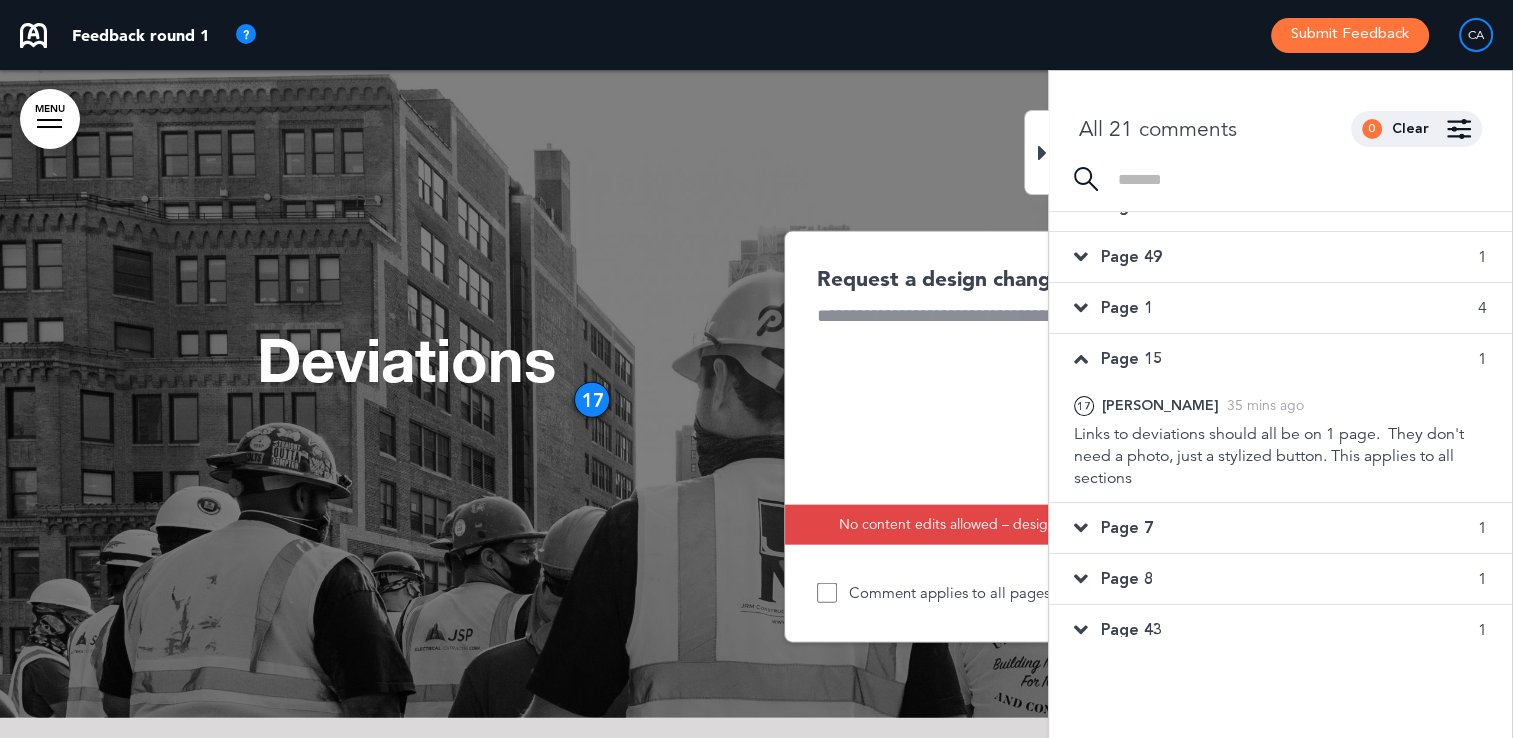 scroll, scrollTop: 11942, scrollLeft: 0, axis: vertical 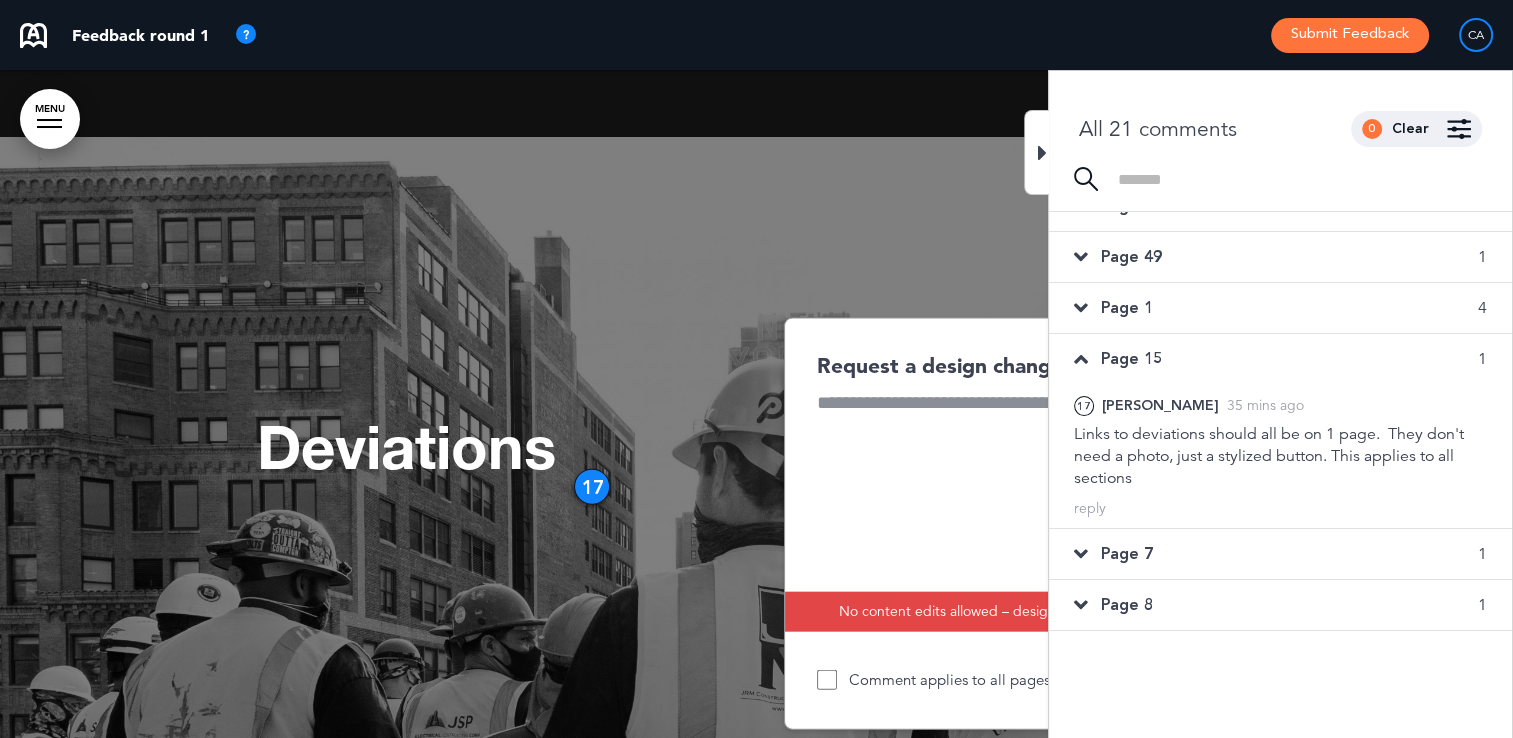 click on "Page 7
1" at bounding box center [1280, 554] 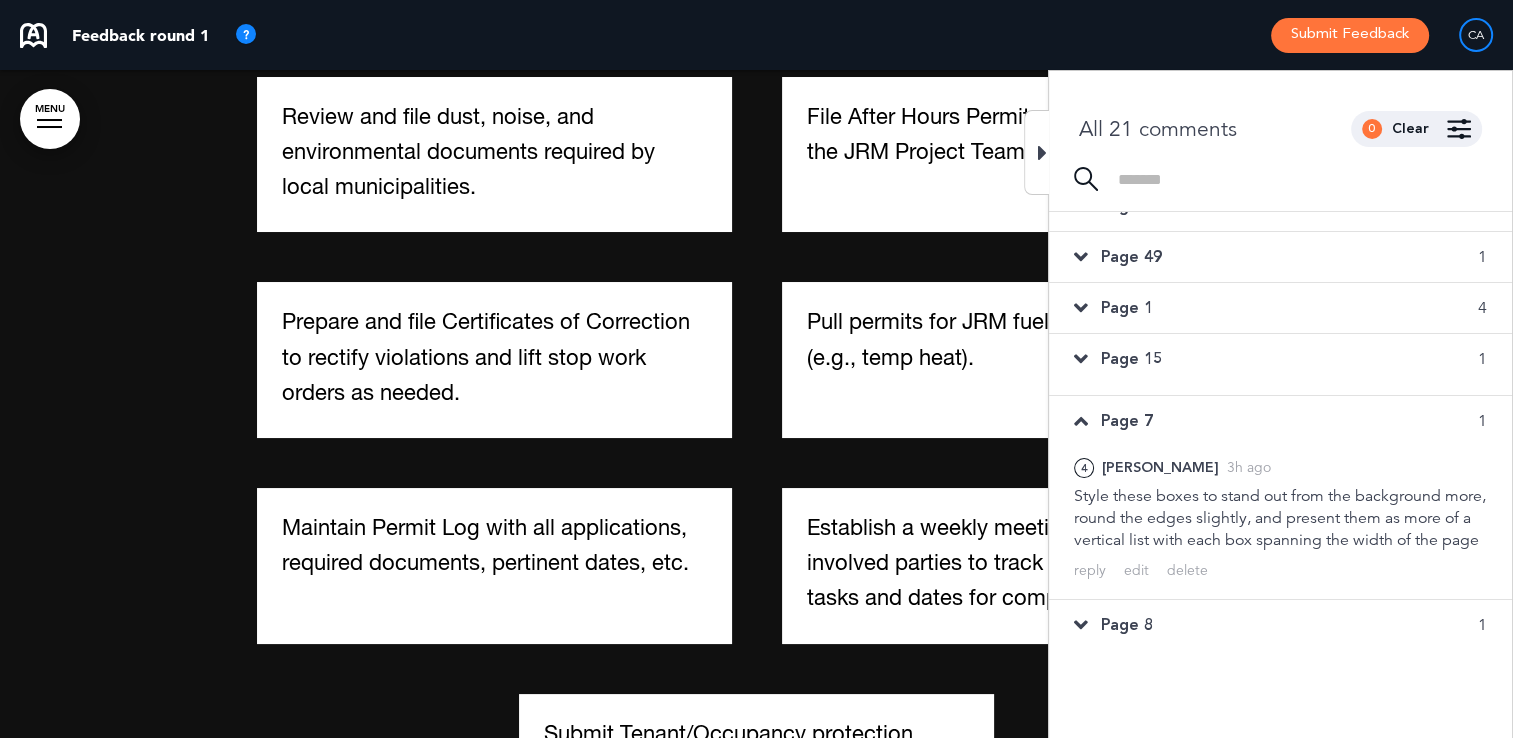 scroll, scrollTop: 4308, scrollLeft: 0, axis: vertical 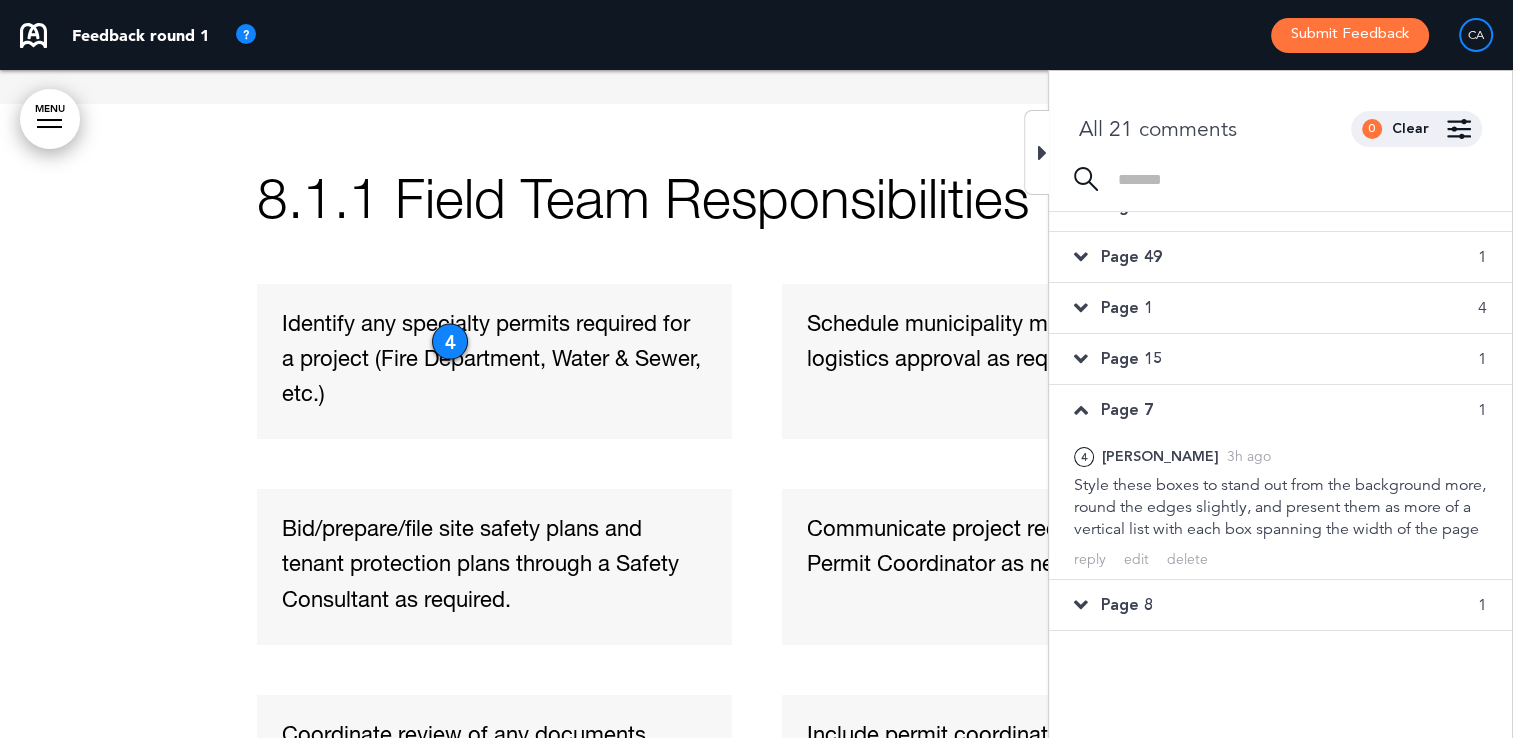 click on "Page 8
1" at bounding box center [1280, 605] 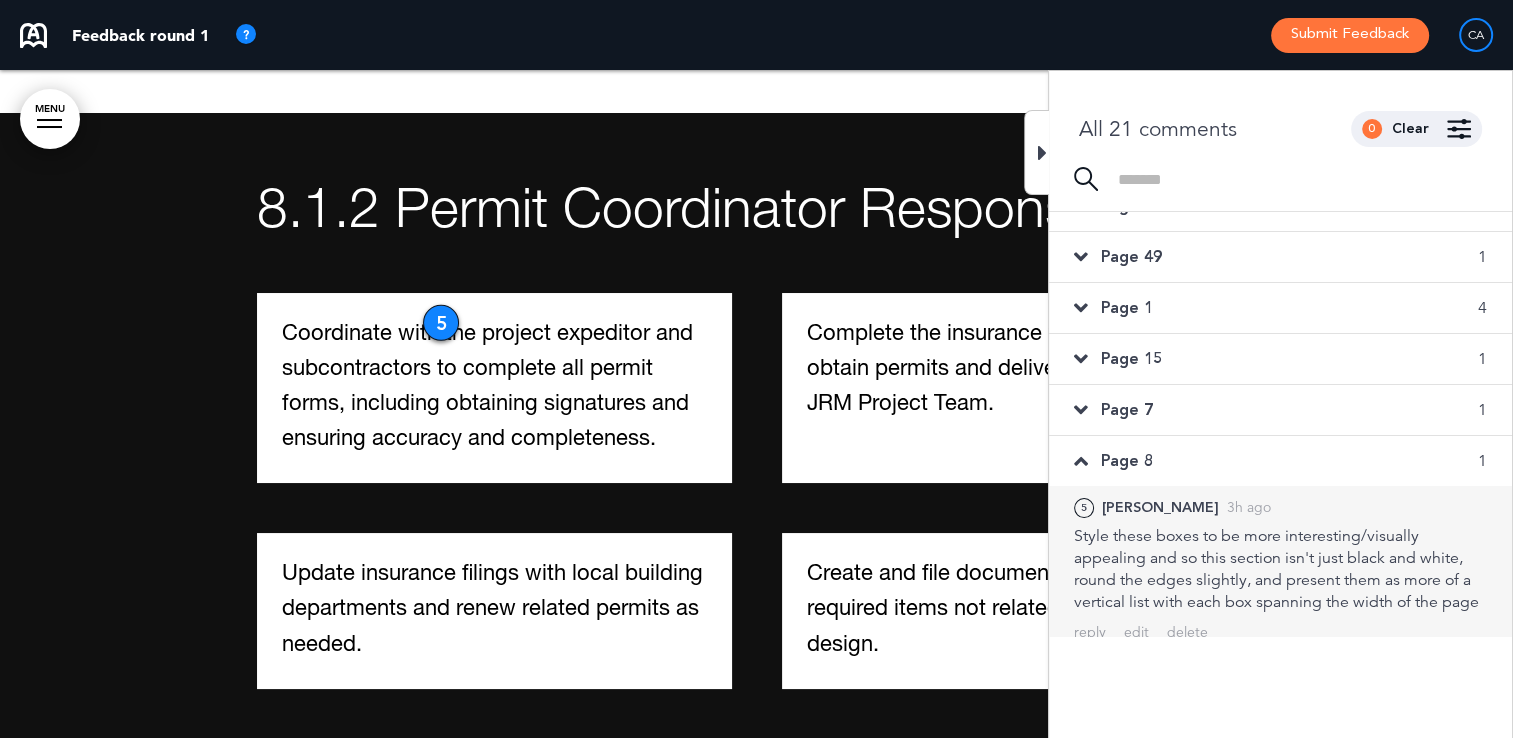 scroll, scrollTop: 5461, scrollLeft: 0, axis: vertical 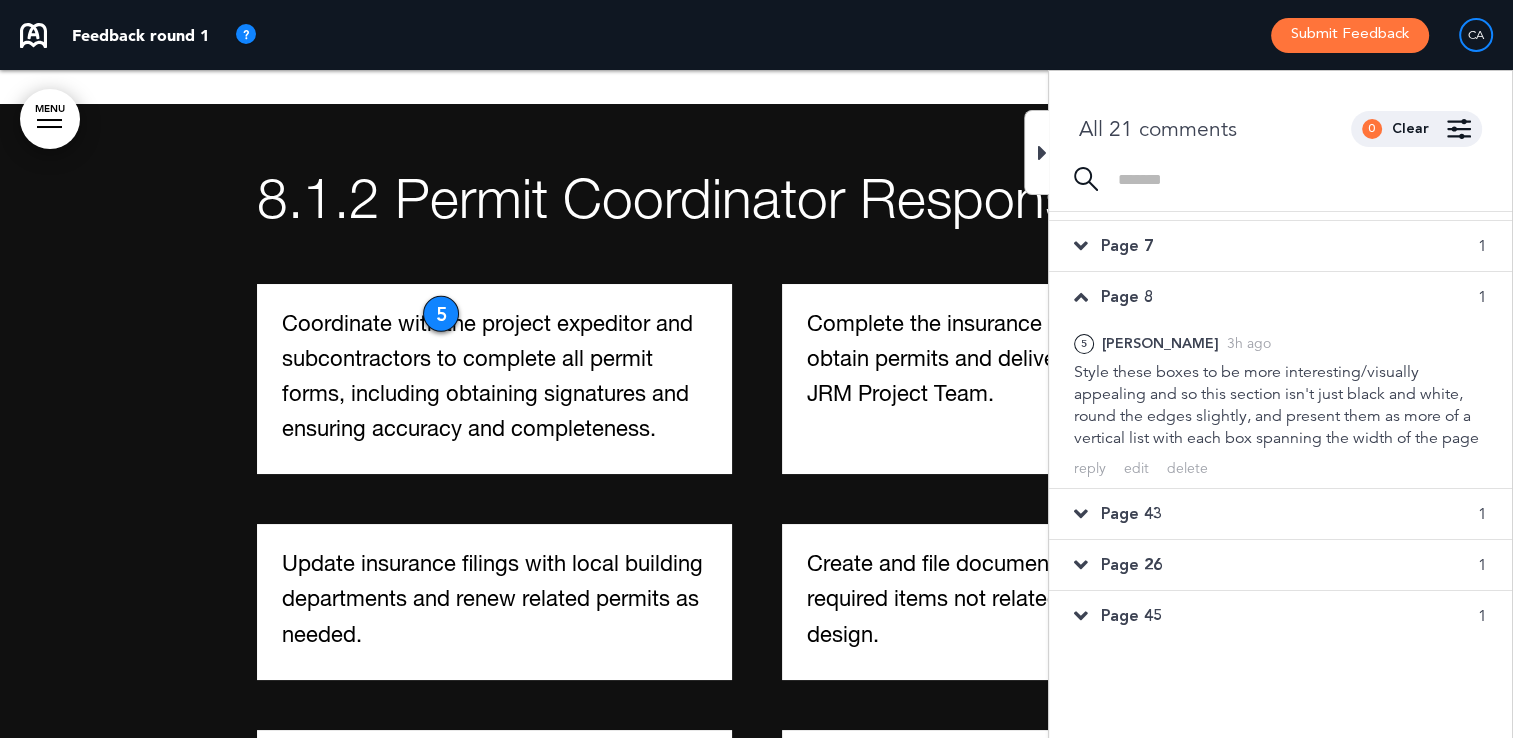 click on "Page 43
1" at bounding box center [1280, 514] 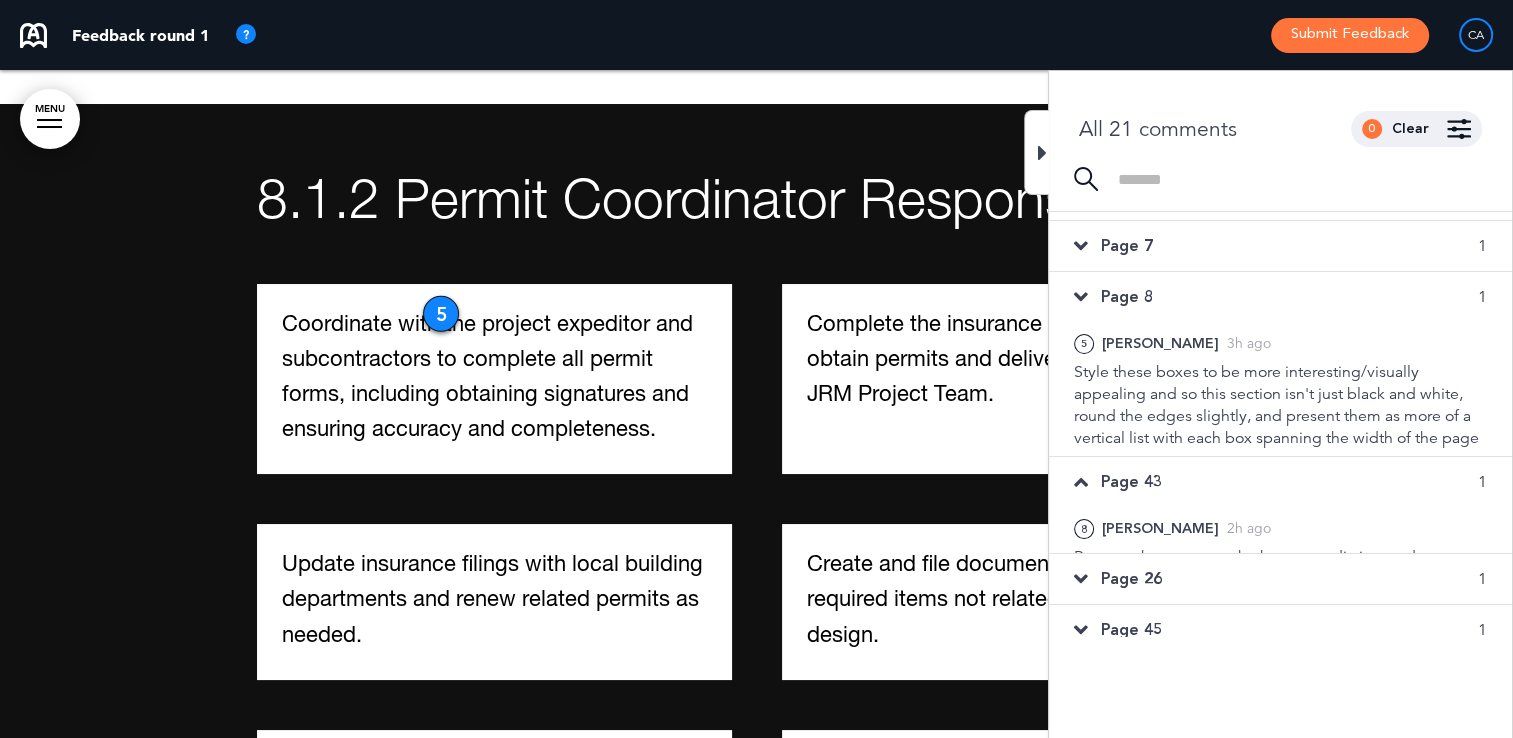 scroll, scrollTop: 37190, scrollLeft: 0, axis: vertical 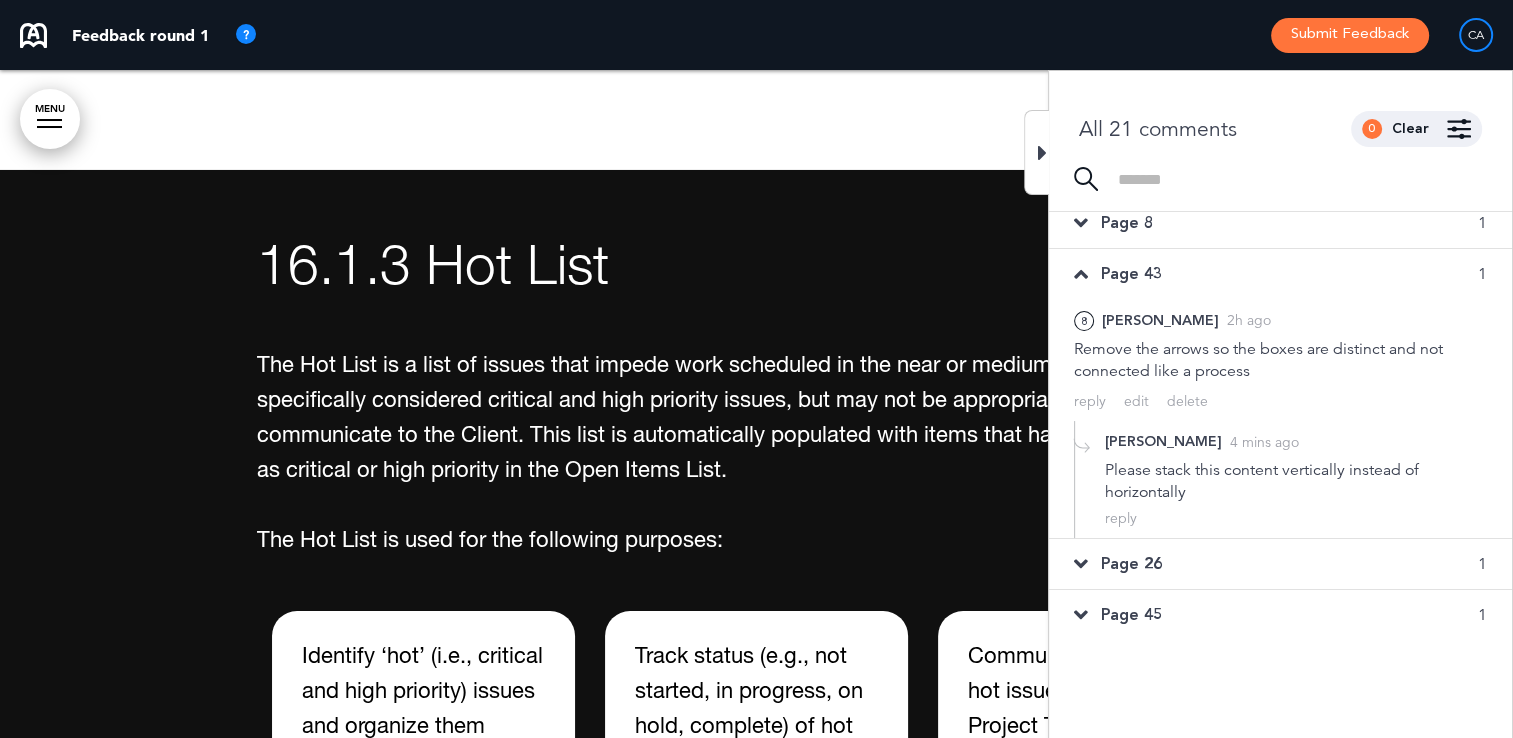 click on "Page 26
1" at bounding box center [1280, 564] 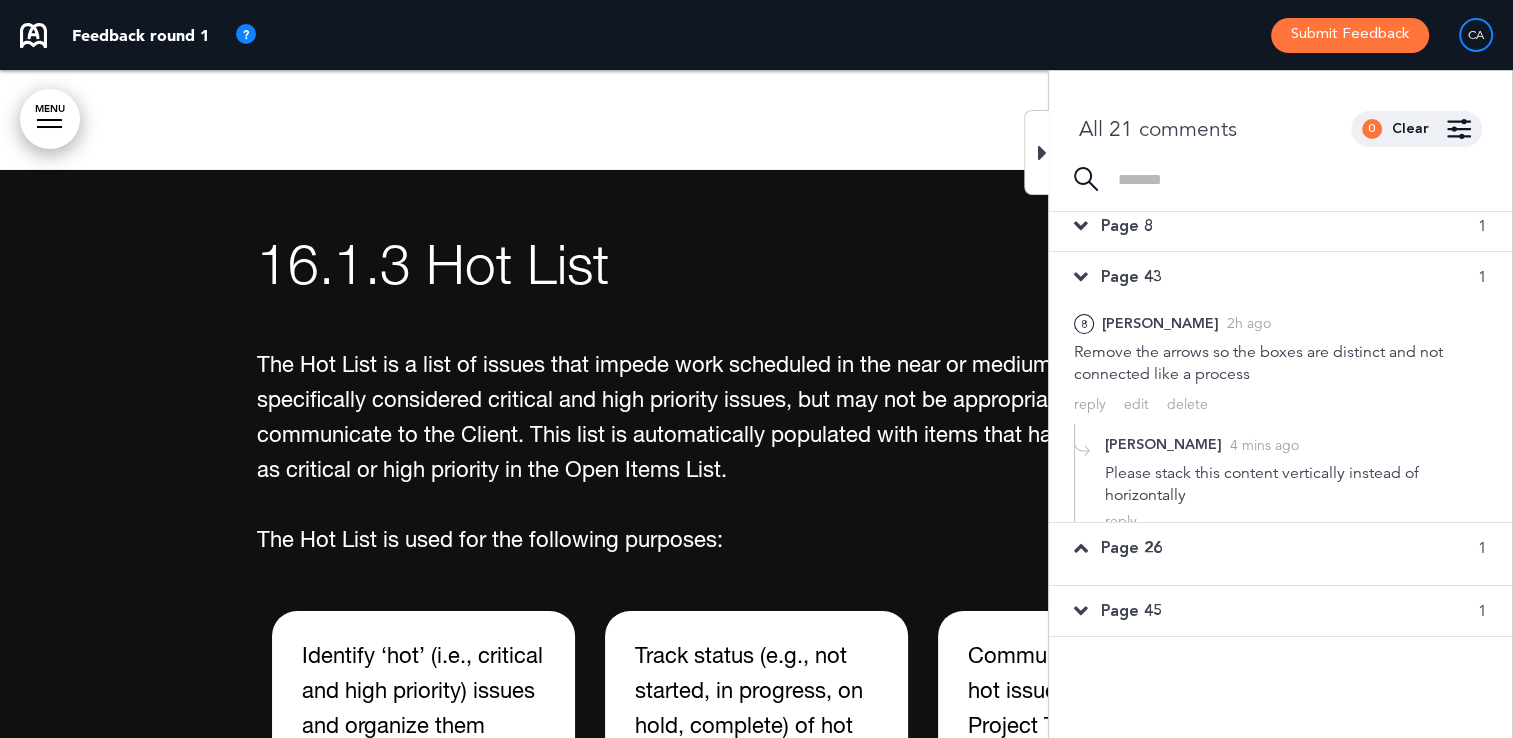 scroll, scrollTop: 33054, scrollLeft: 0, axis: vertical 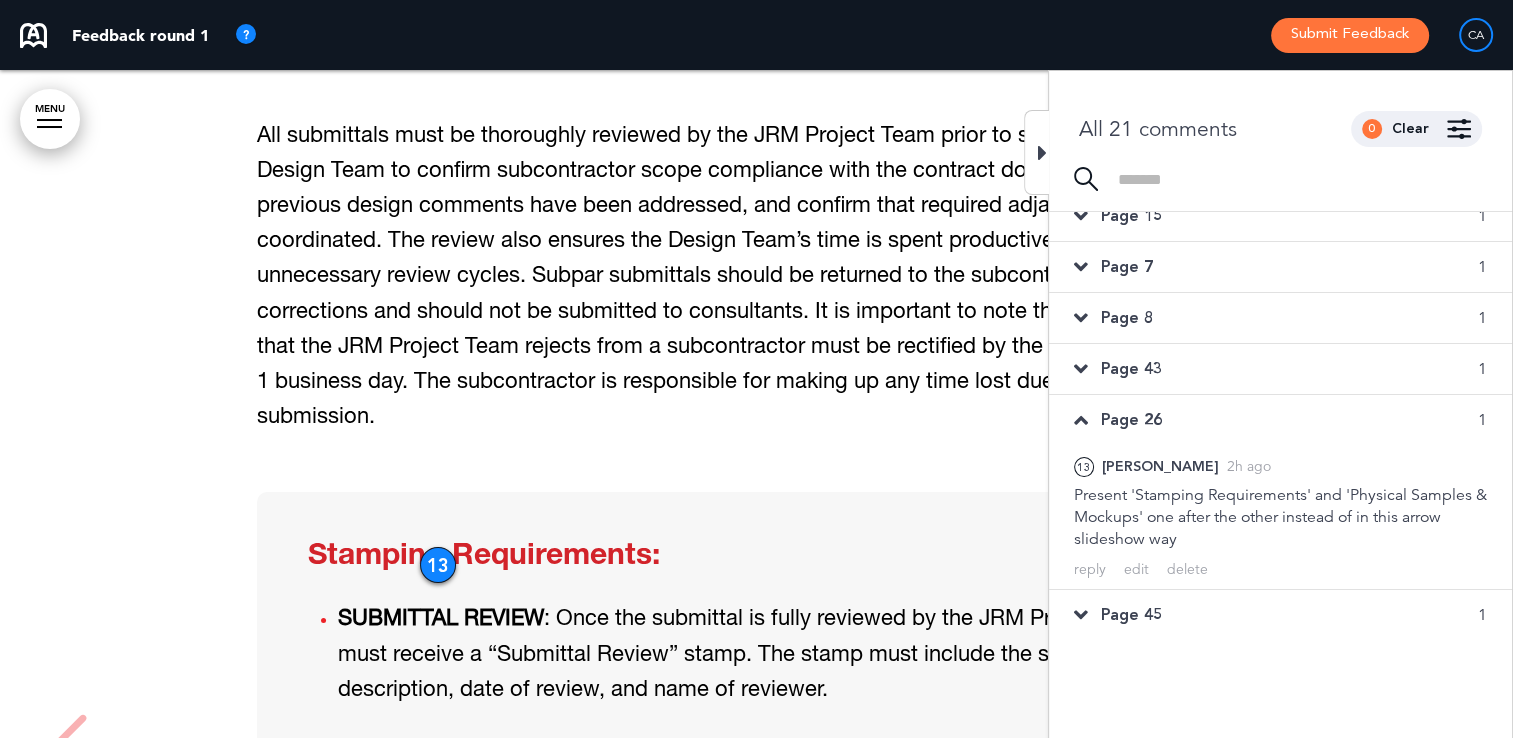 click on "Page 45
1" at bounding box center (1280, 615) 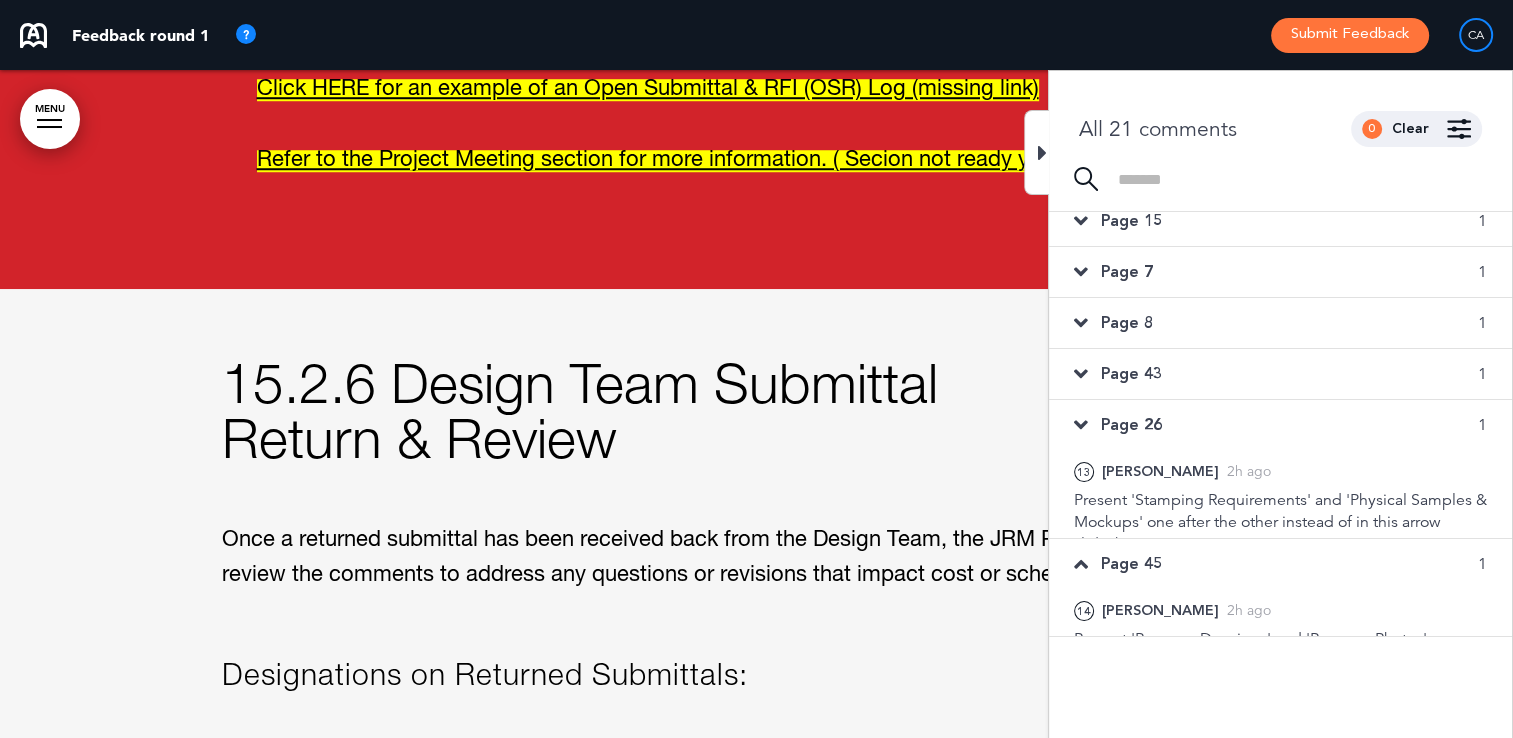 scroll, scrollTop: 35402, scrollLeft: 0, axis: vertical 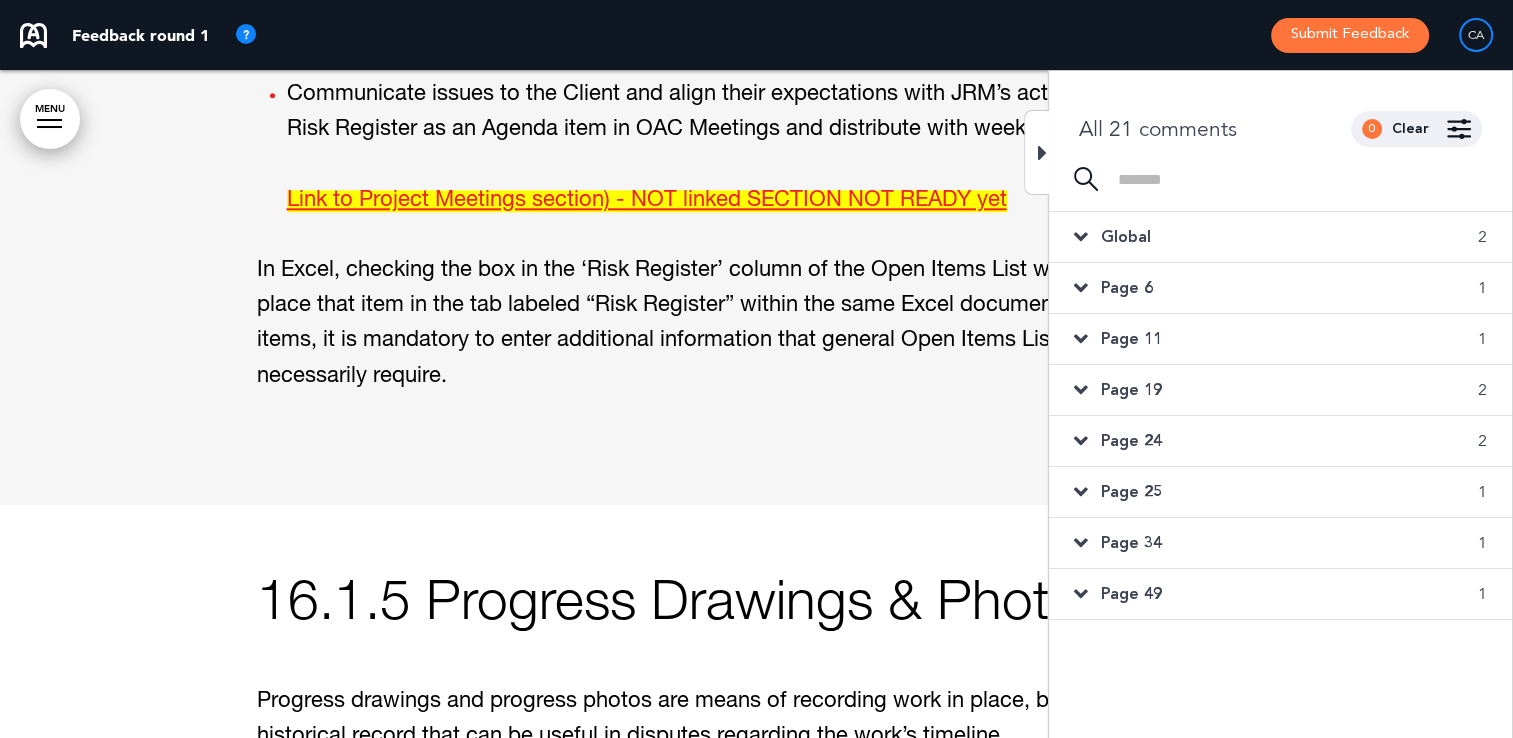click on "Page 19
2" at bounding box center [1280, 390] 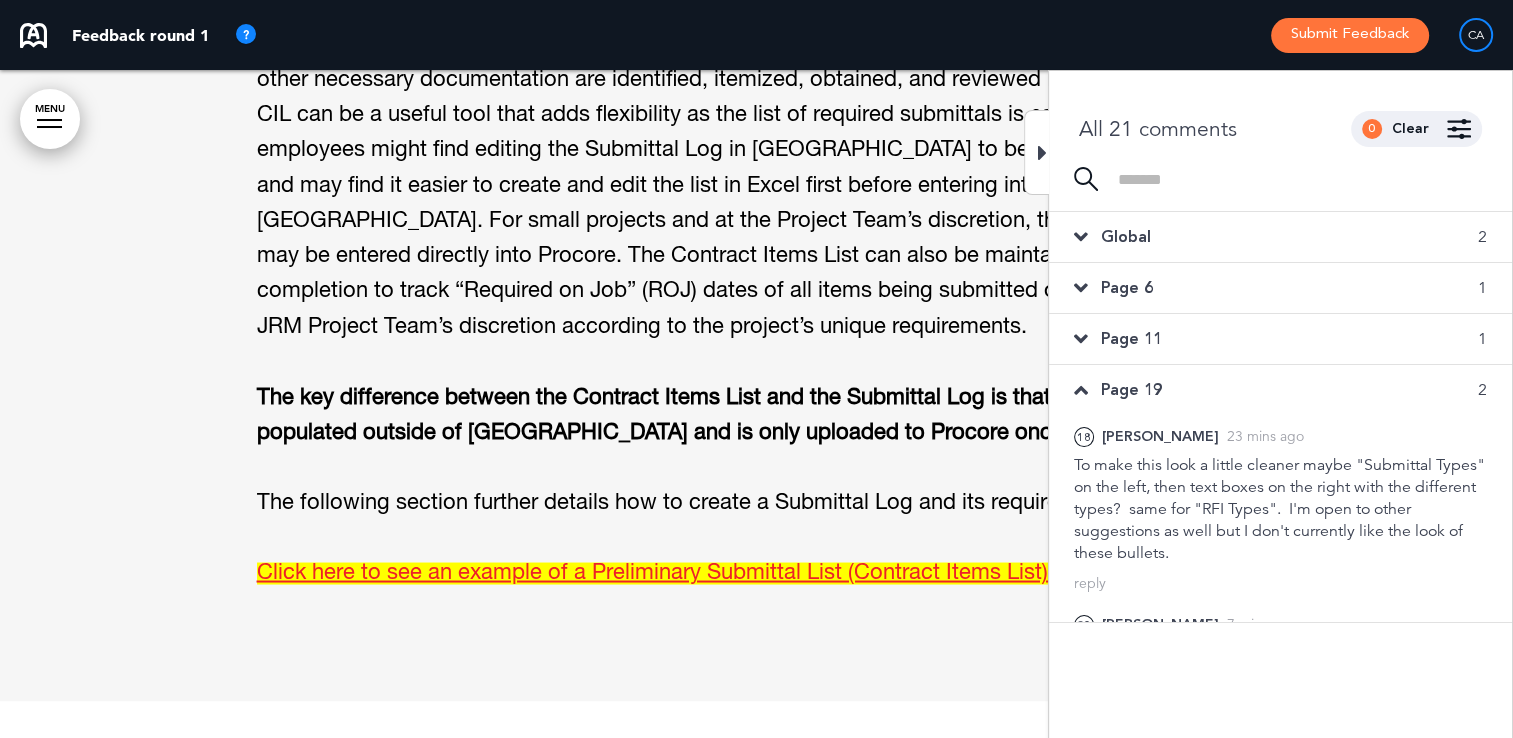 scroll, scrollTop: 14616, scrollLeft: 0, axis: vertical 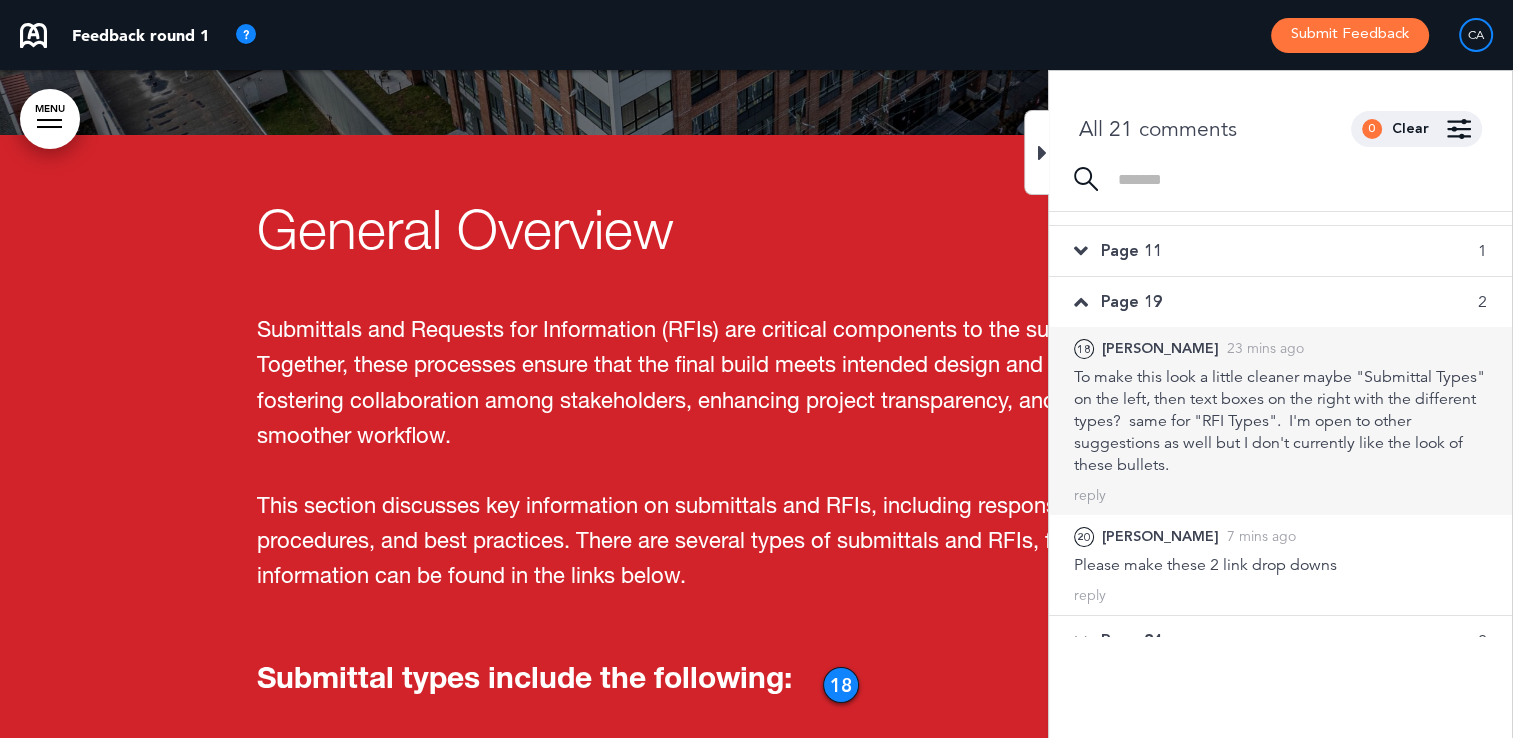 click on "18
Christina E.
23 mins ago" at bounding box center [1189, 348] 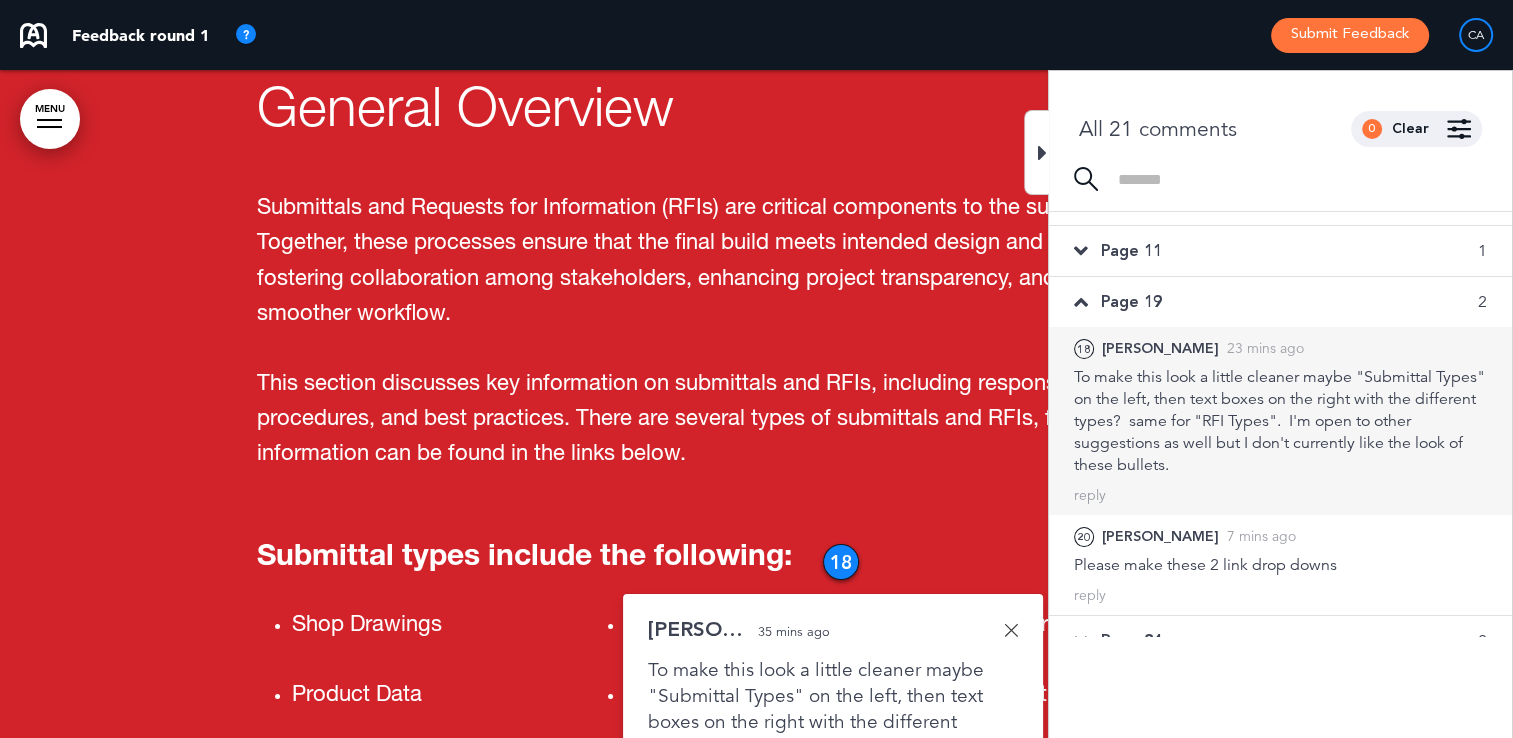 scroll, scrollTop: 15048, scrollLeft: 0, axis: vertical 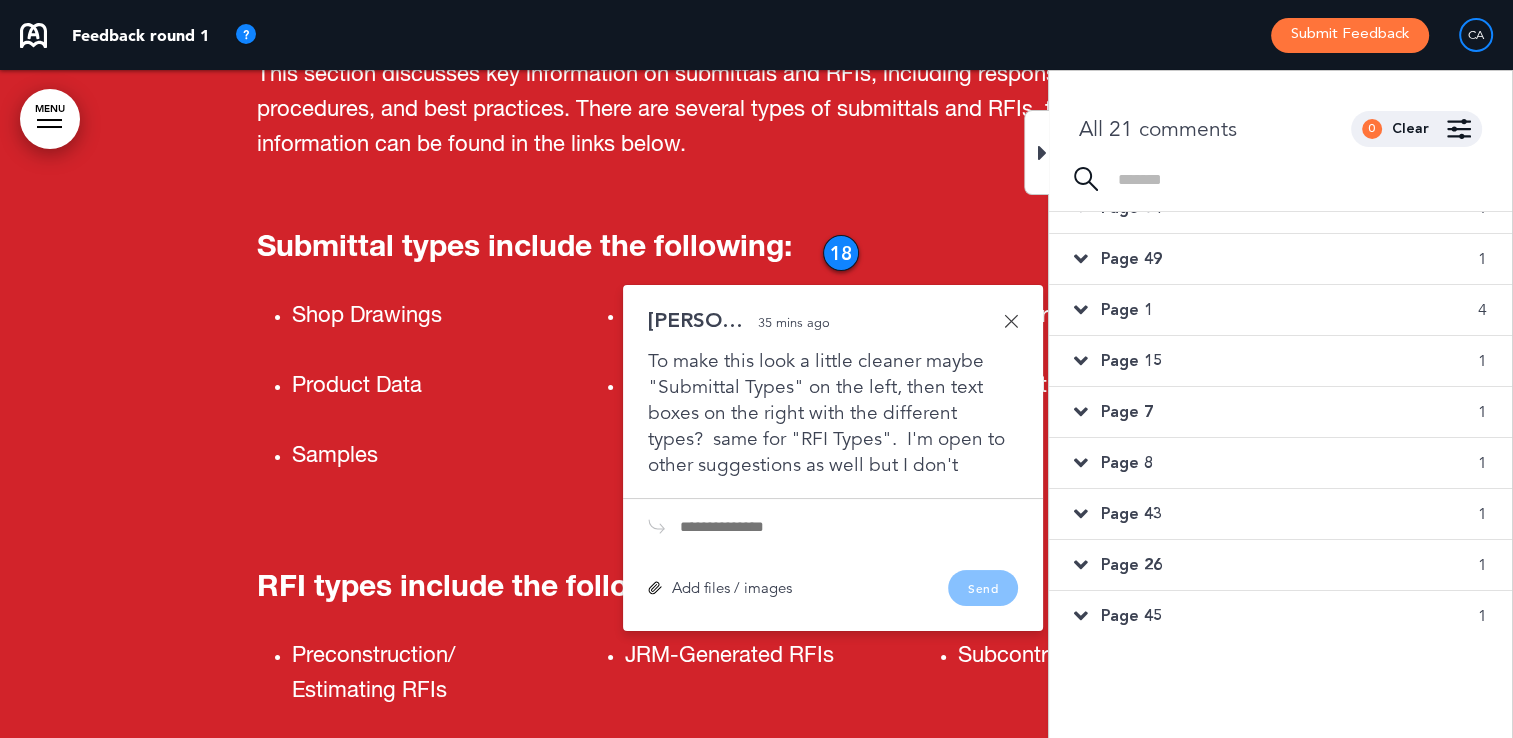 click on "Page 15" at bounding box center [1131, 361] 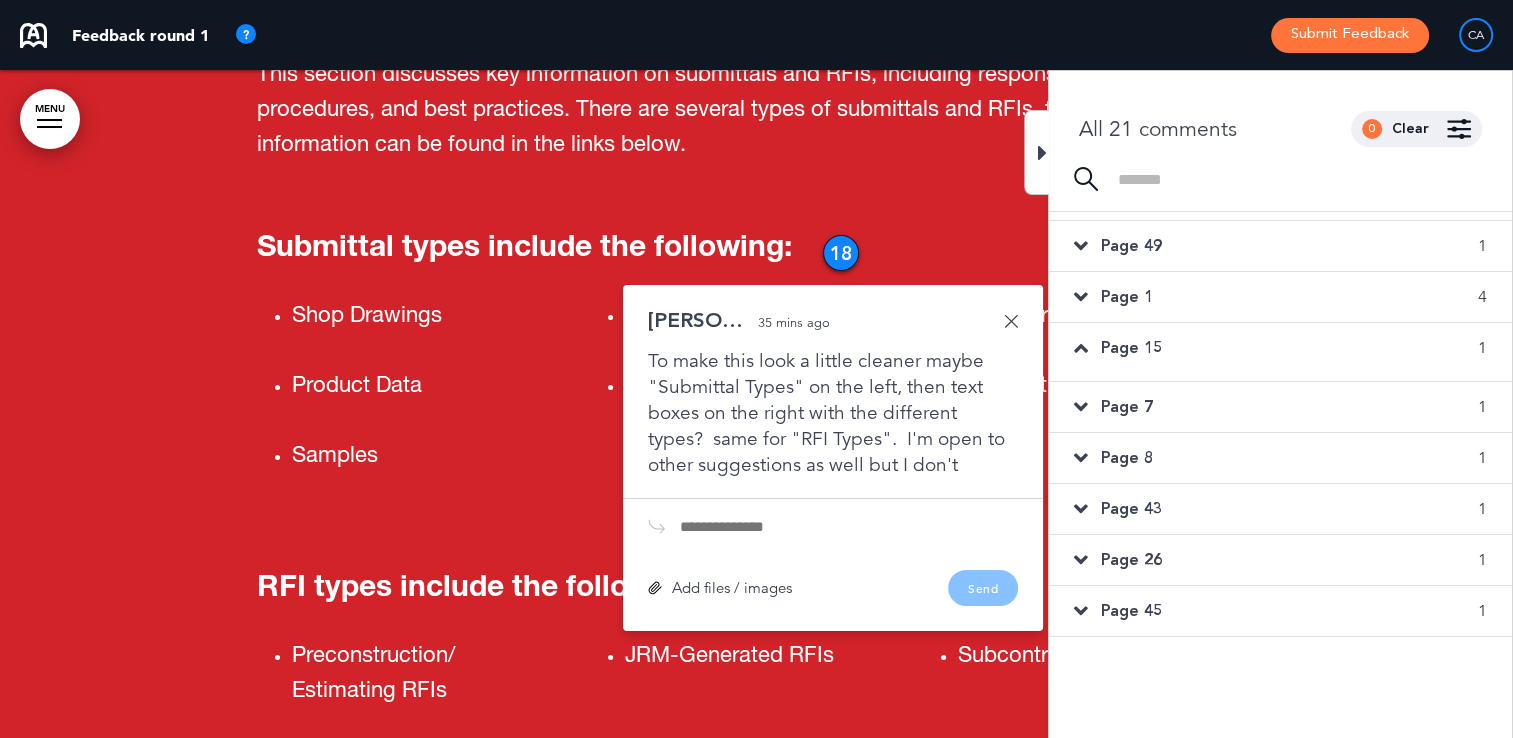 scroll, scrollTop: 14812, scrollLeft: 0, axis: vertical 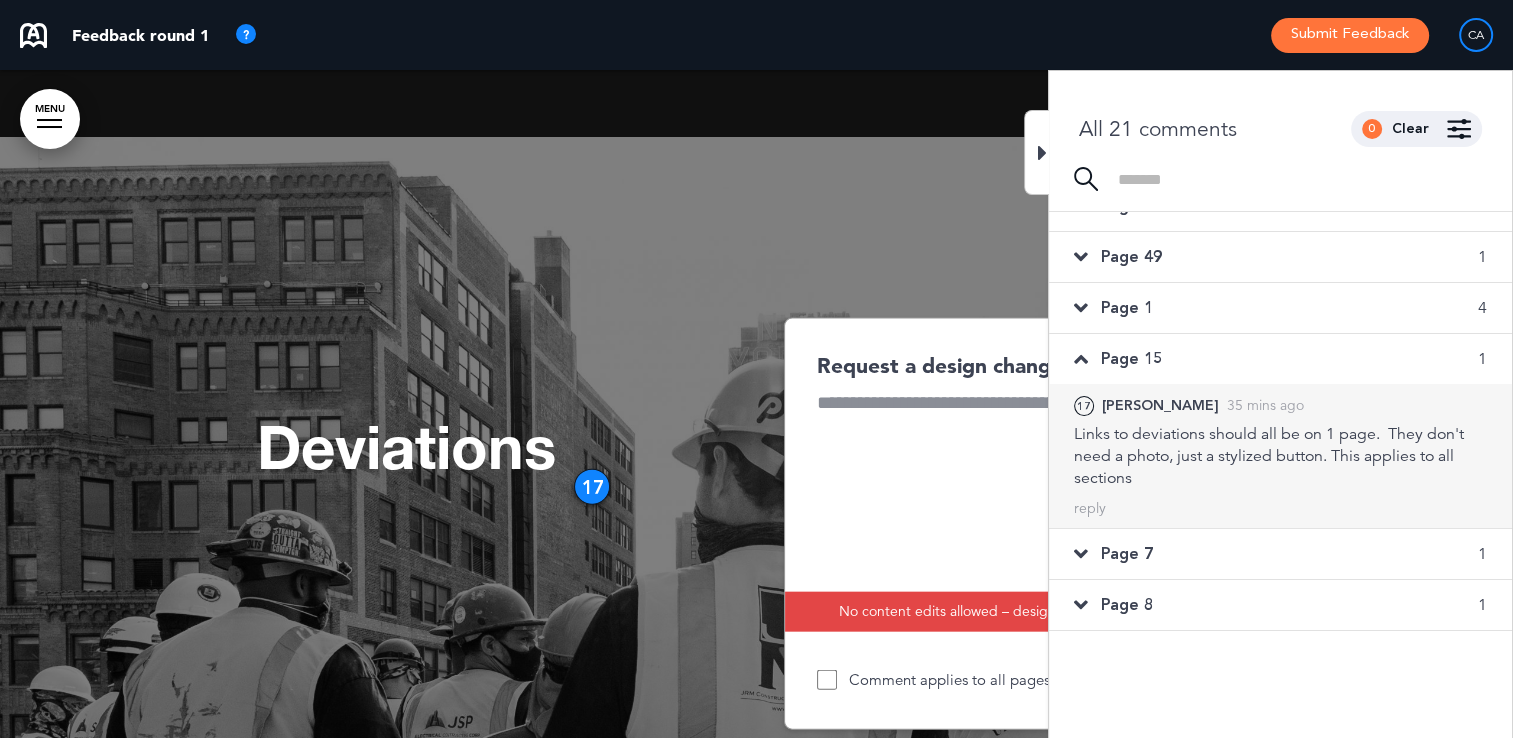 click on "Links to deviations should all be on 1 page.  They don't need a photo, just a stylized button. This applies to all sections" at bounding box center (1280, 456) 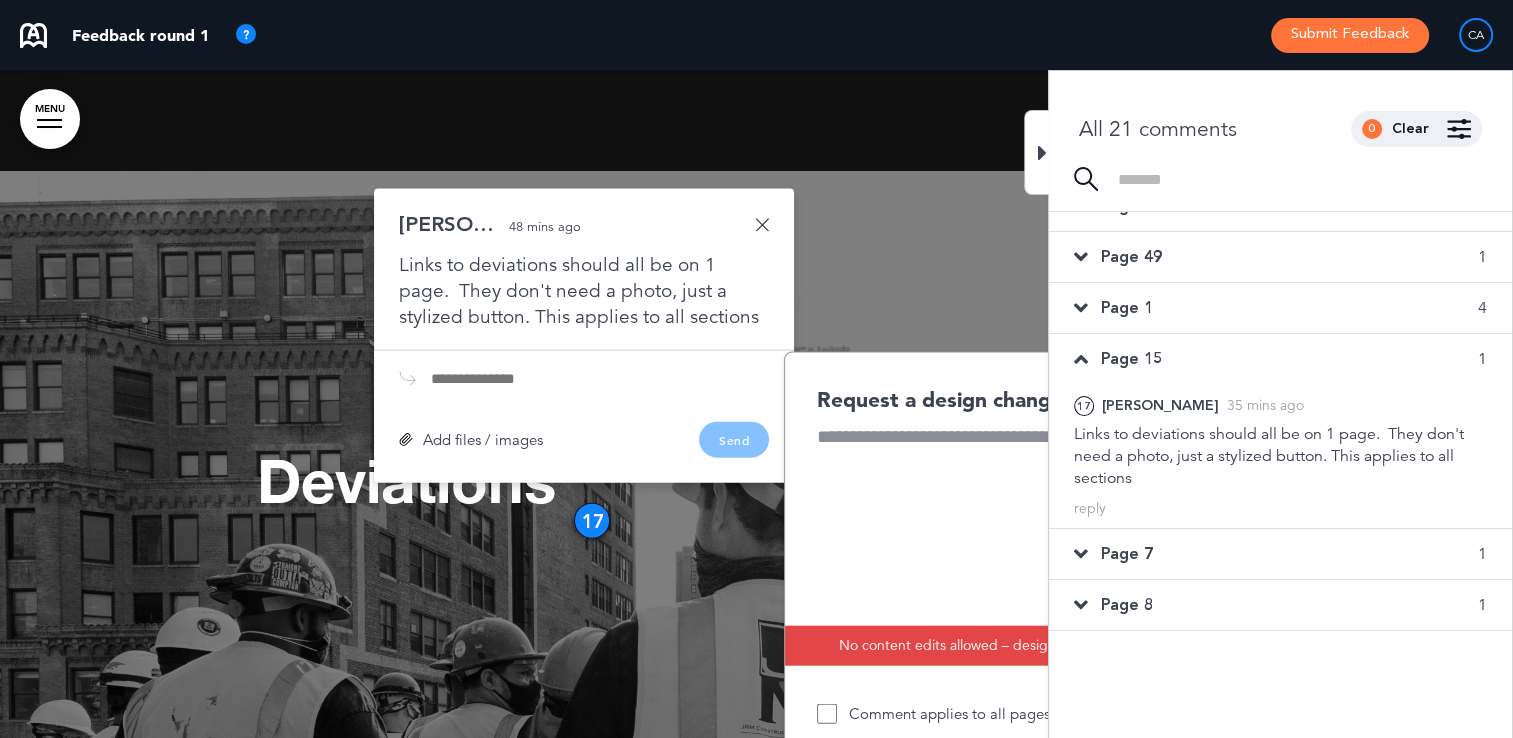 scroll, scrollTop: 11890, scrollLeft: 0, axis: vertical 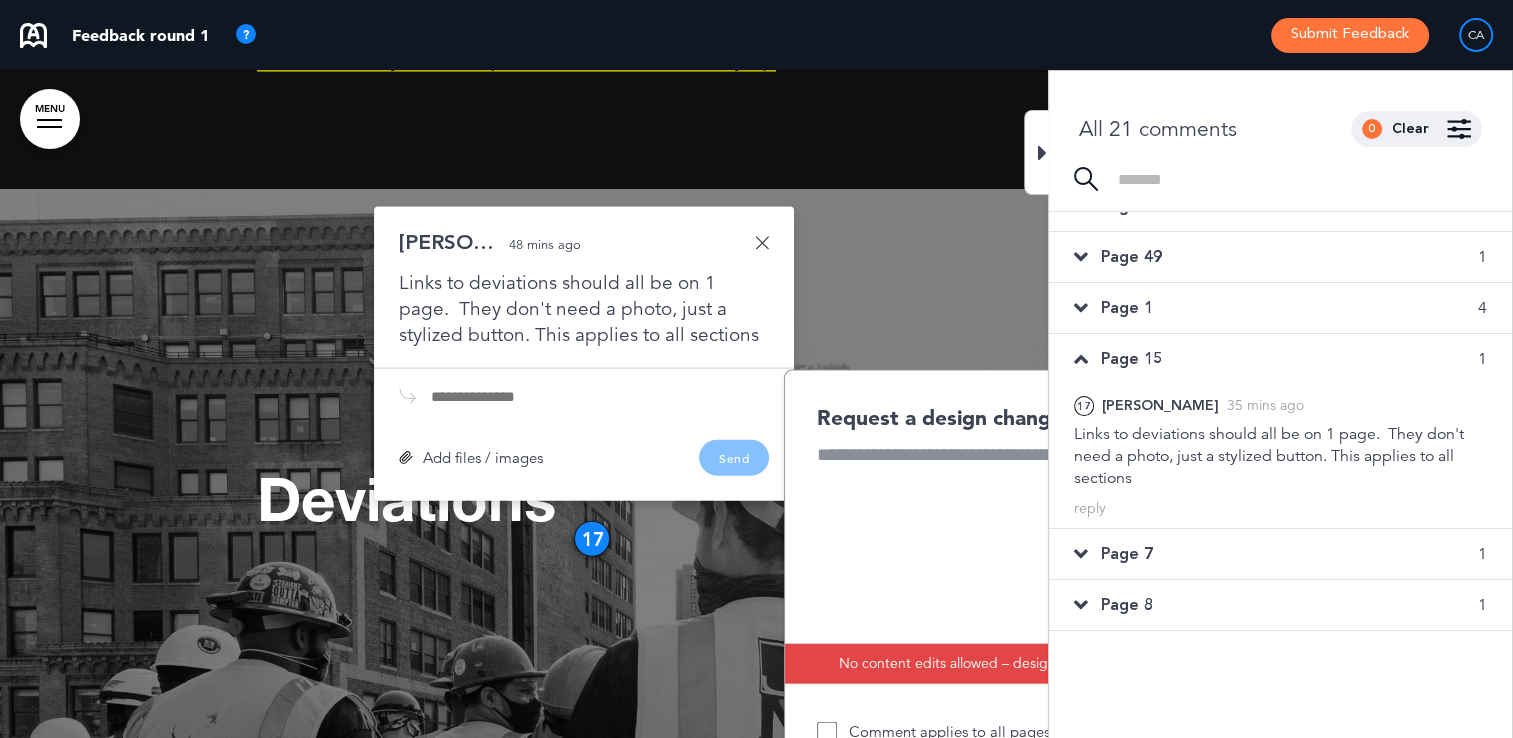 click at bounding box center [756, 523] 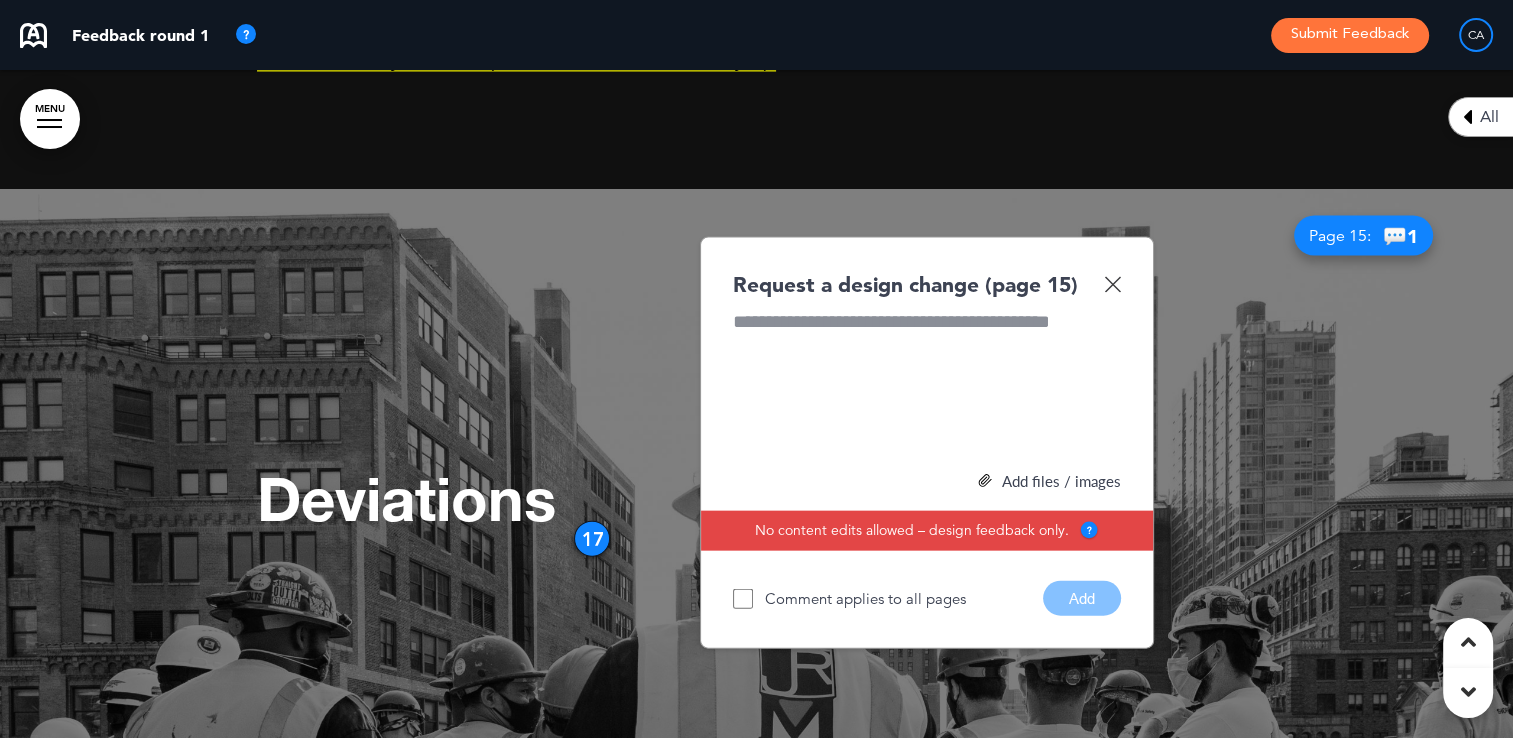 click on "All" at bounding box center (1480, 117) 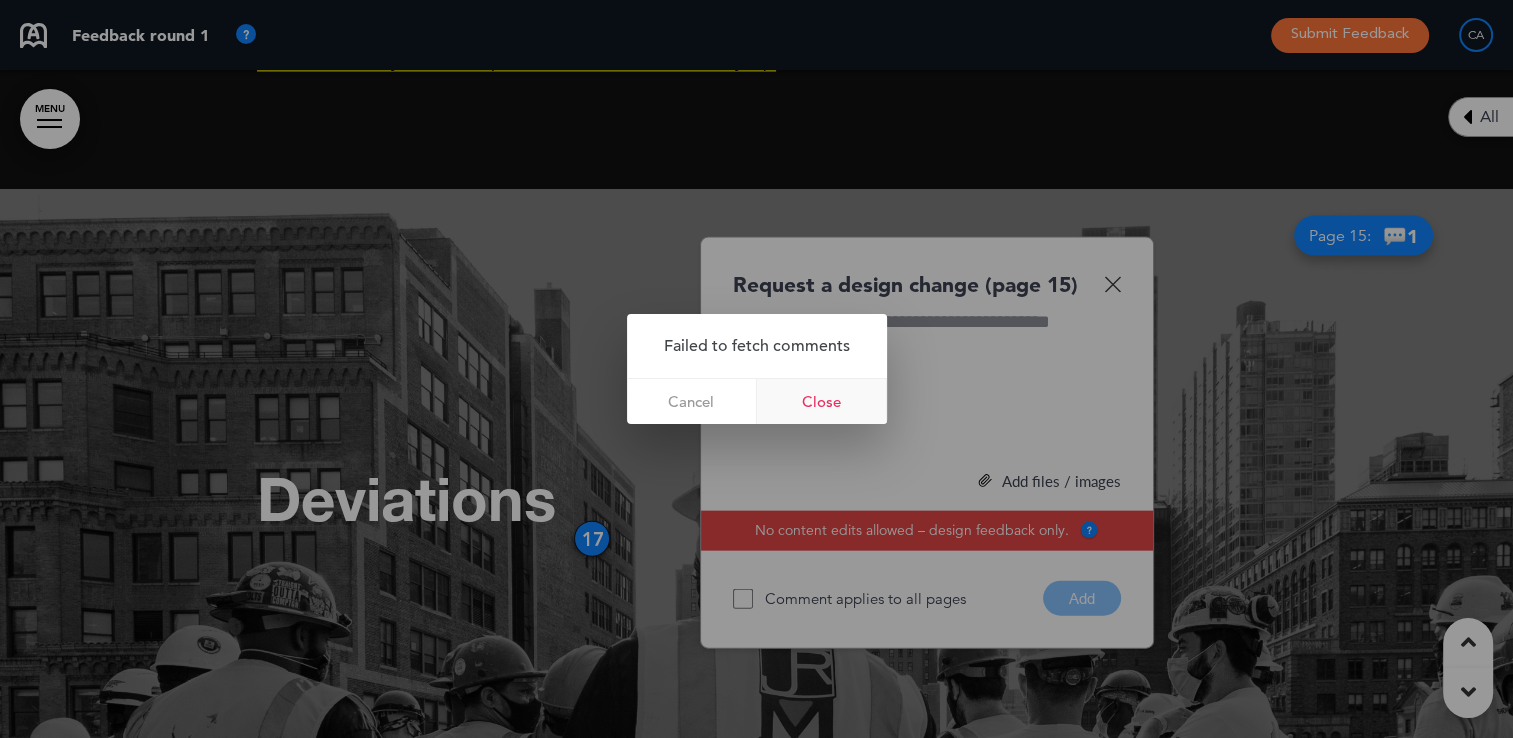 click on "Close" at bounding box center (822, 401) 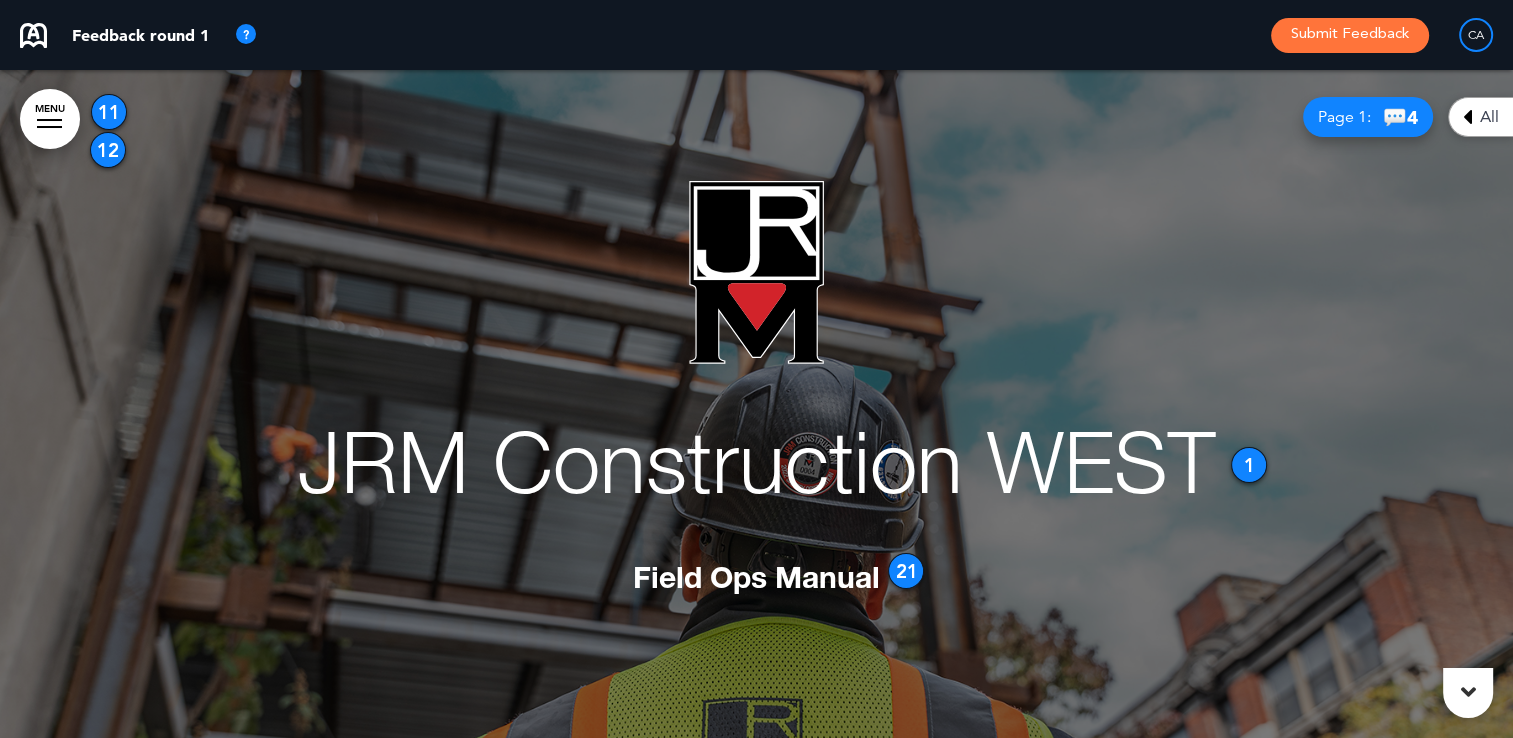 click at bounding box center [1467, 117] 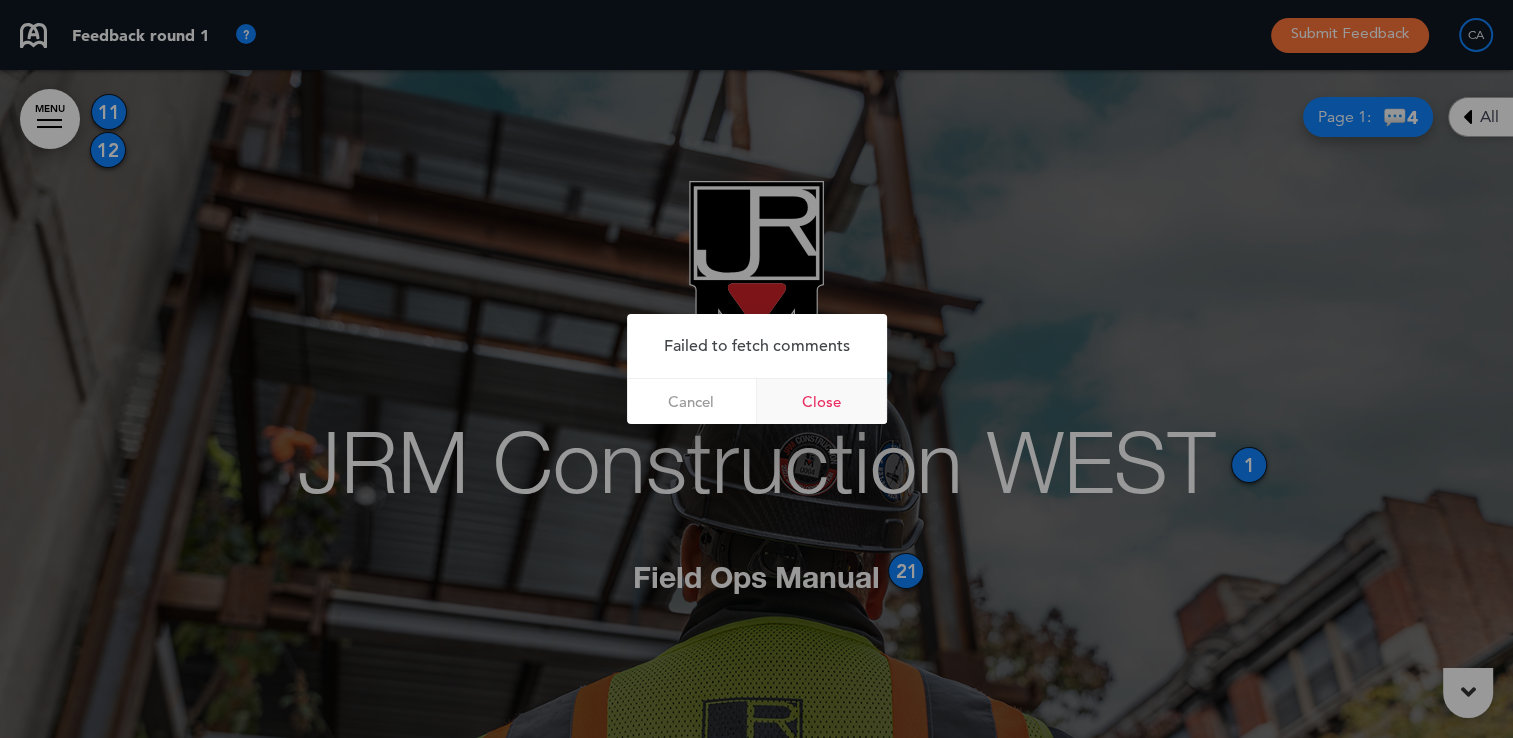click on "Close" at bounding box center [822, 401] 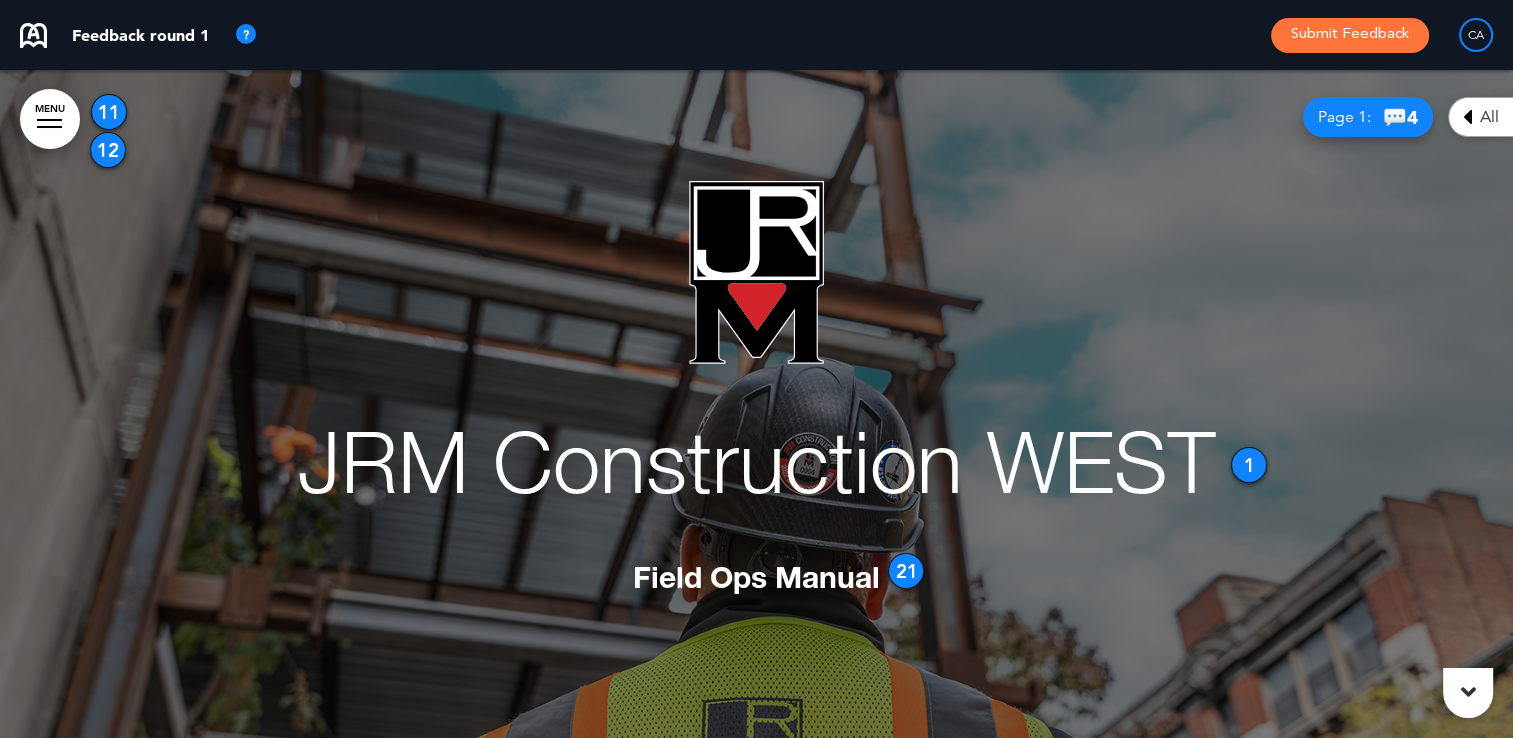 click on "All" at bounding box center [1480, 117] 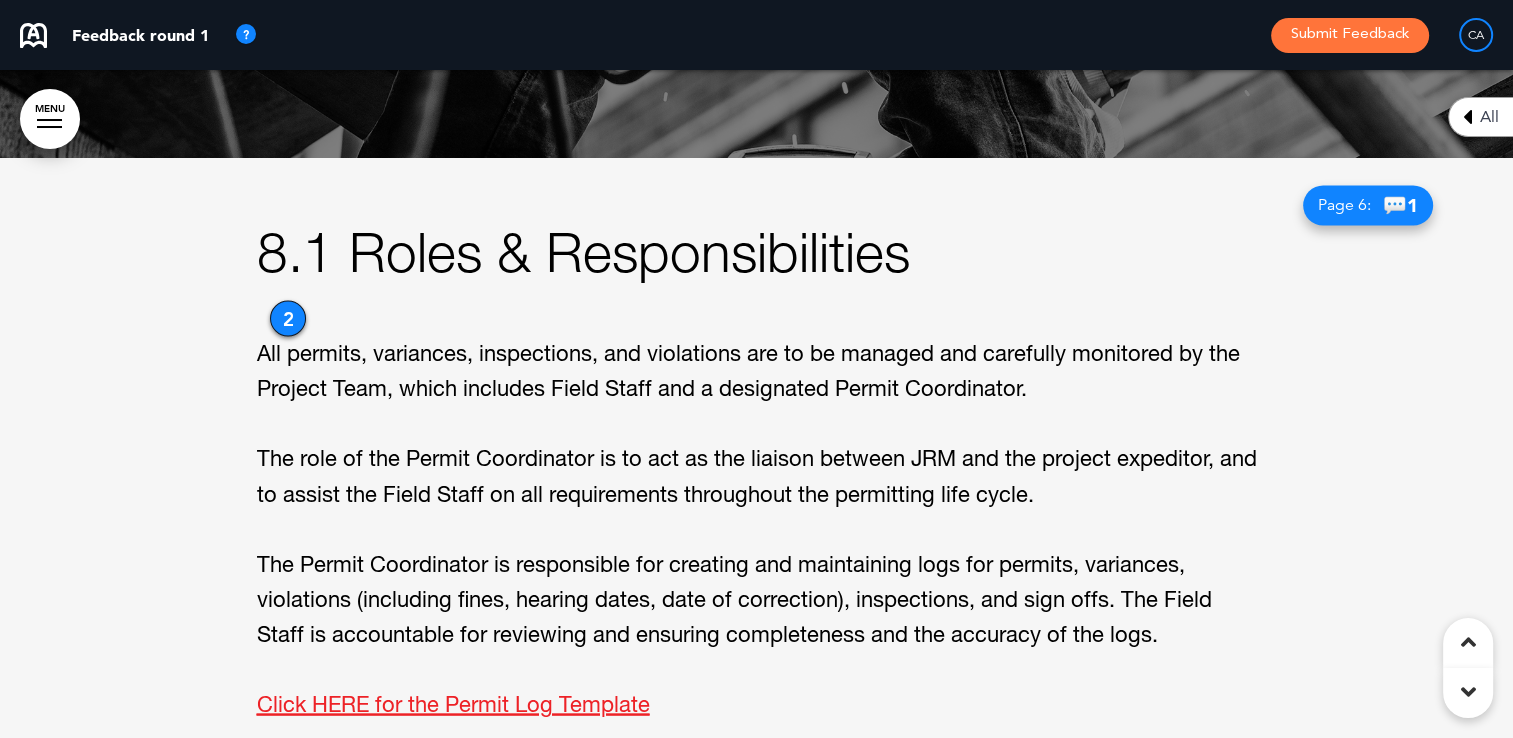 scroll, scrollTop: 3508, scrollLeft: 0, axis: vertical 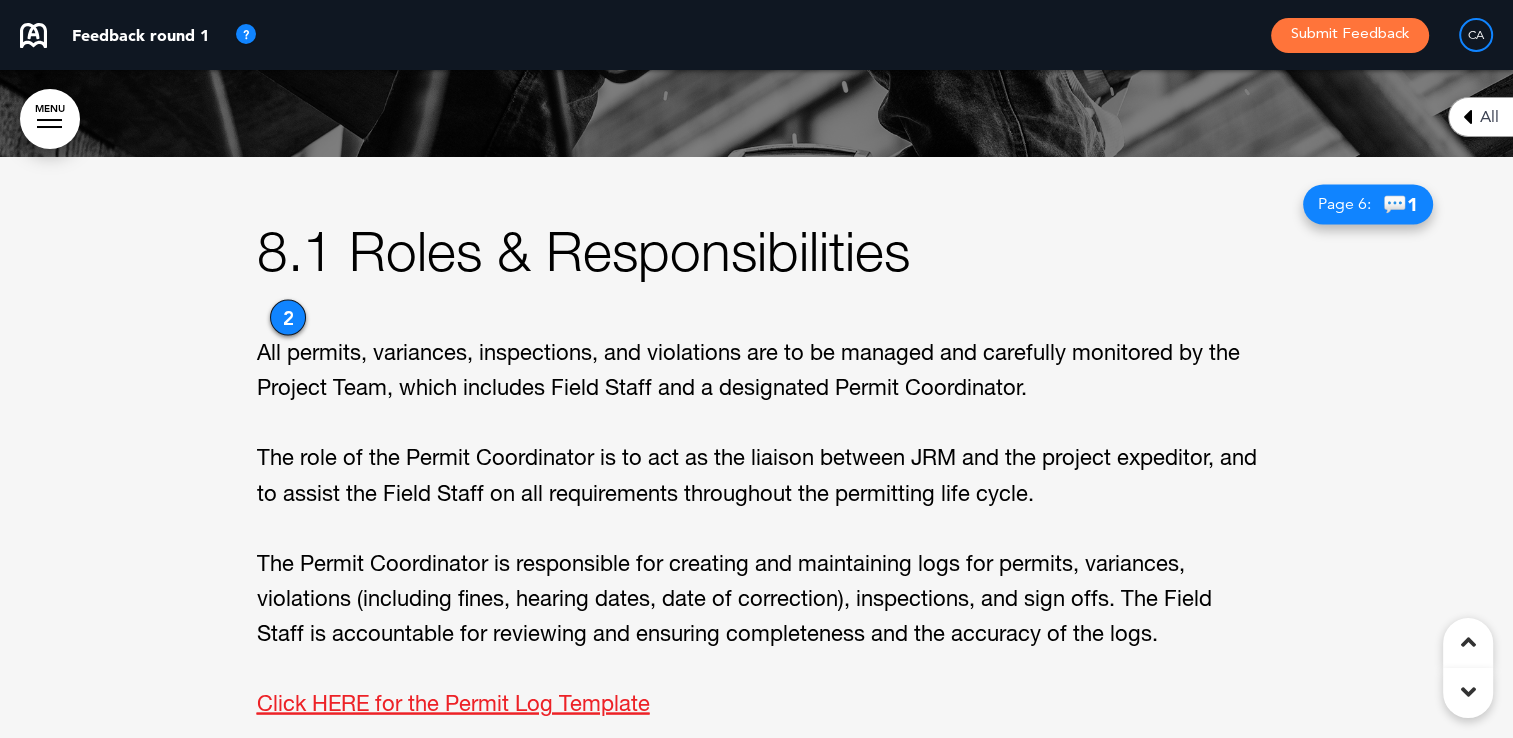 click on "2" at bounding box center [288, 317] 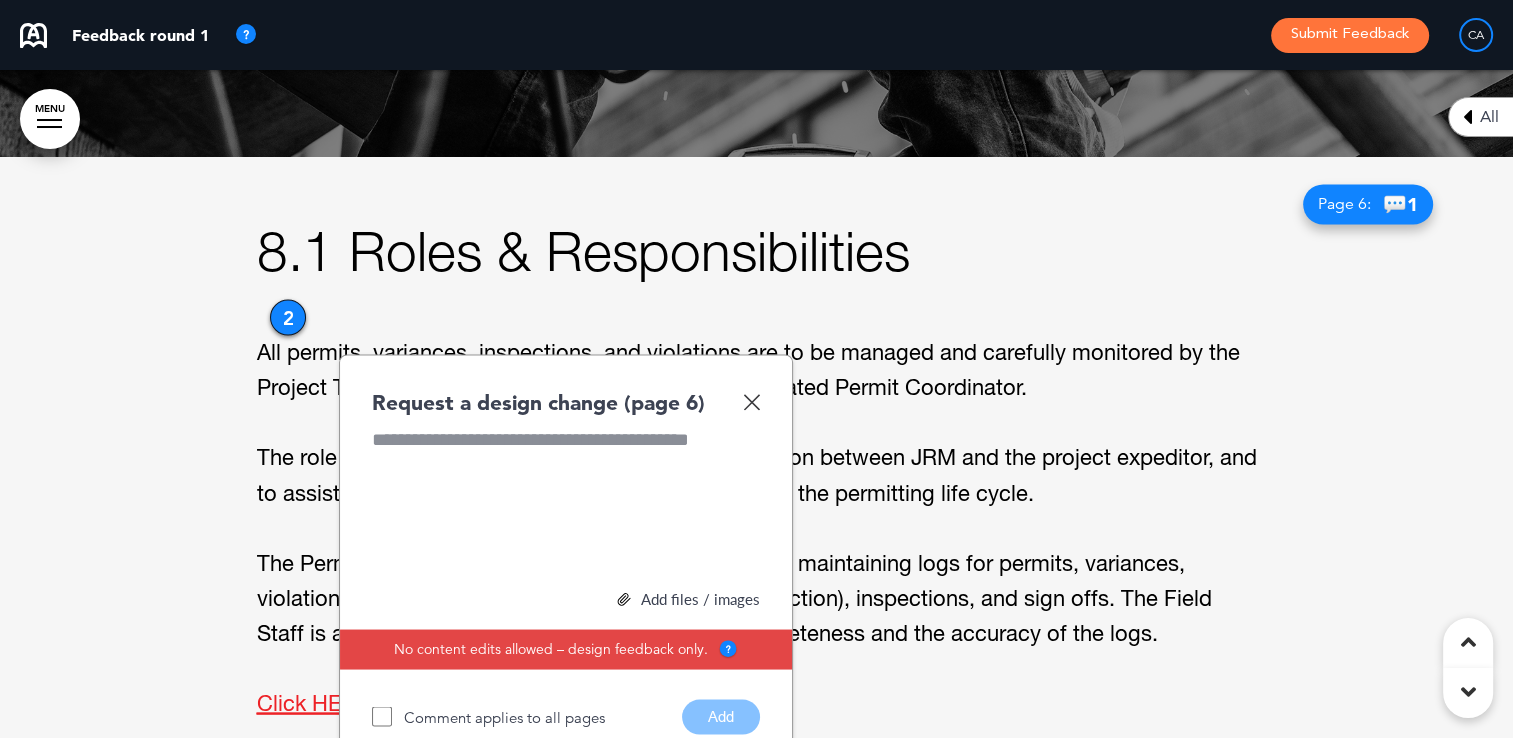 click at bounding box center (751, 401) 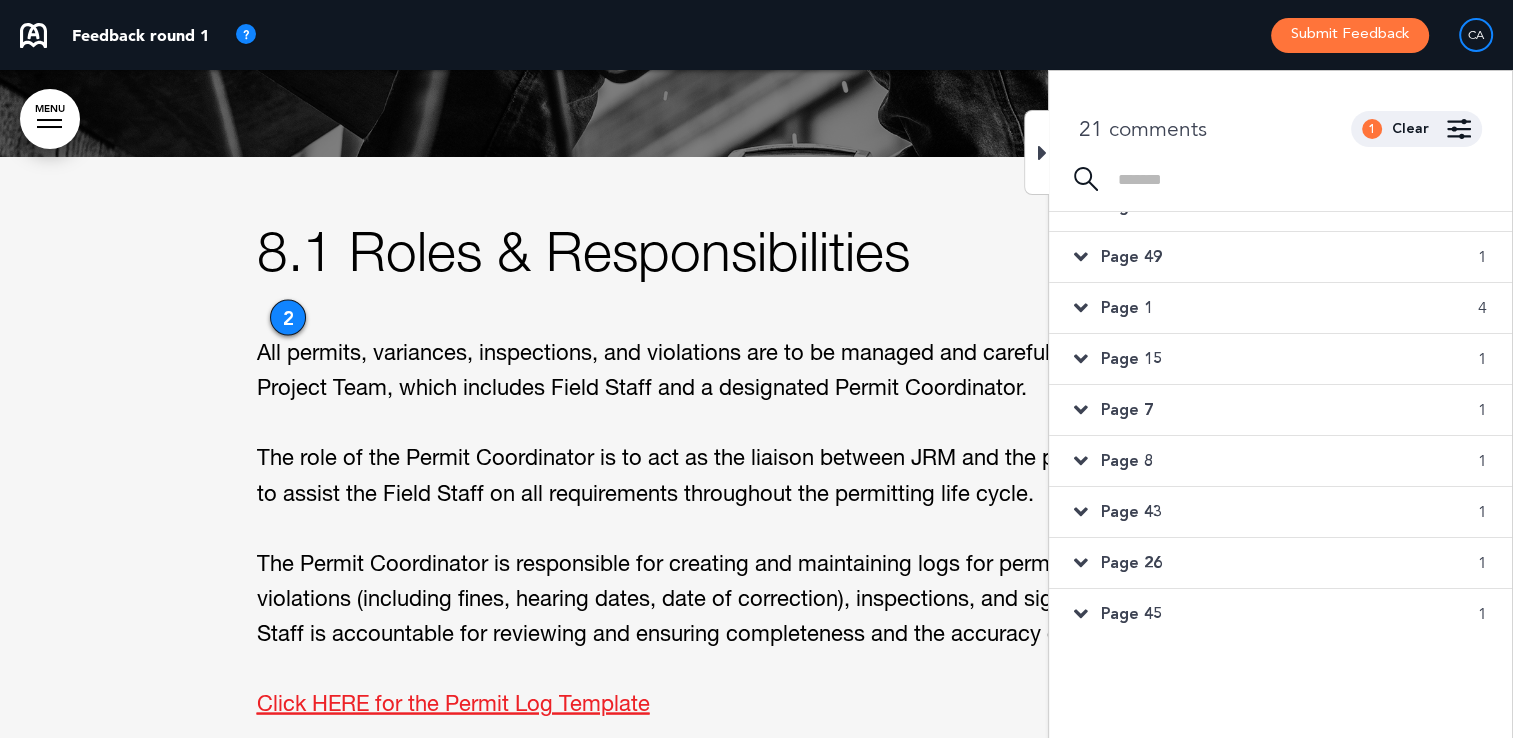scroll, scrollTop: 0, scrollLeft: 0, axis: both 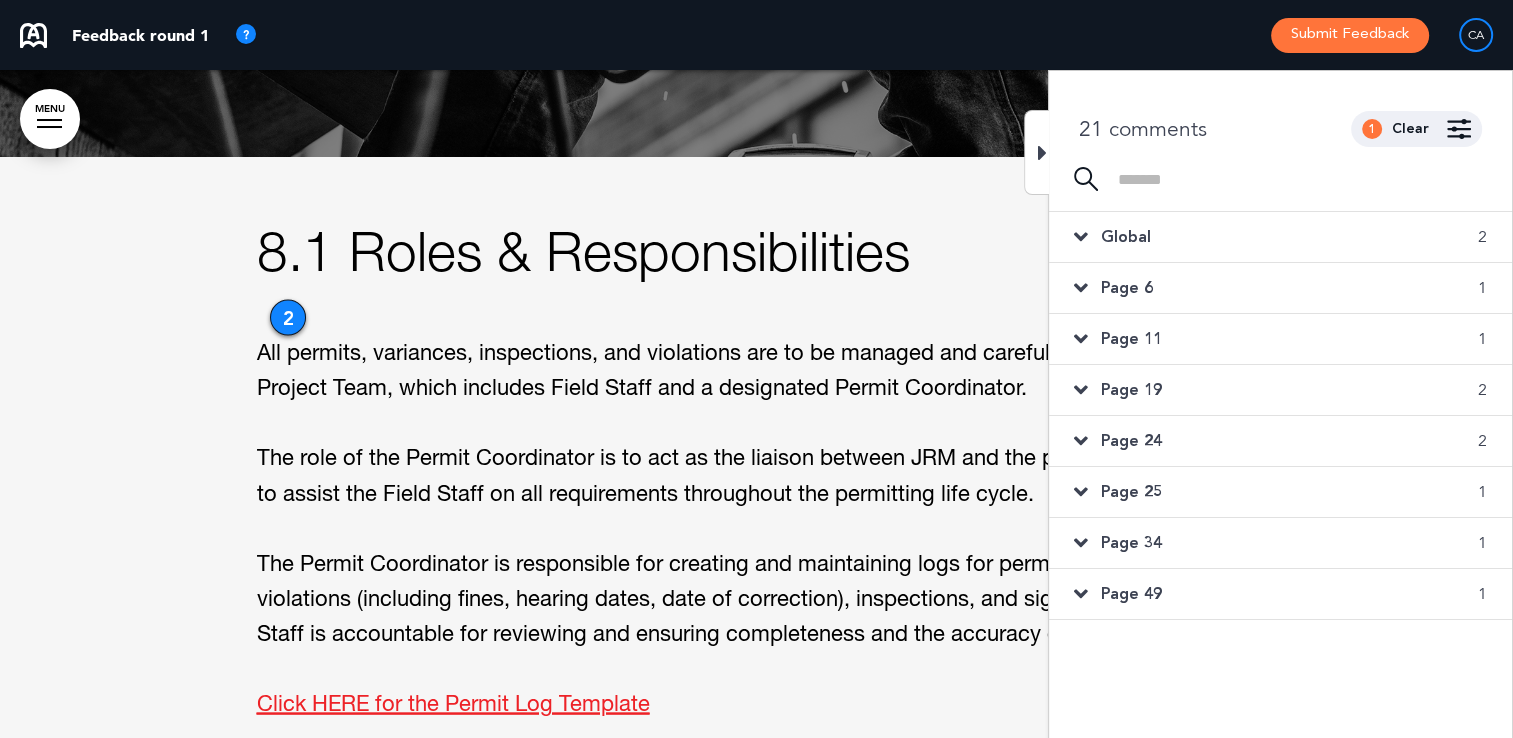 click on "Page 6
1" at bounding box center [1280, 288] 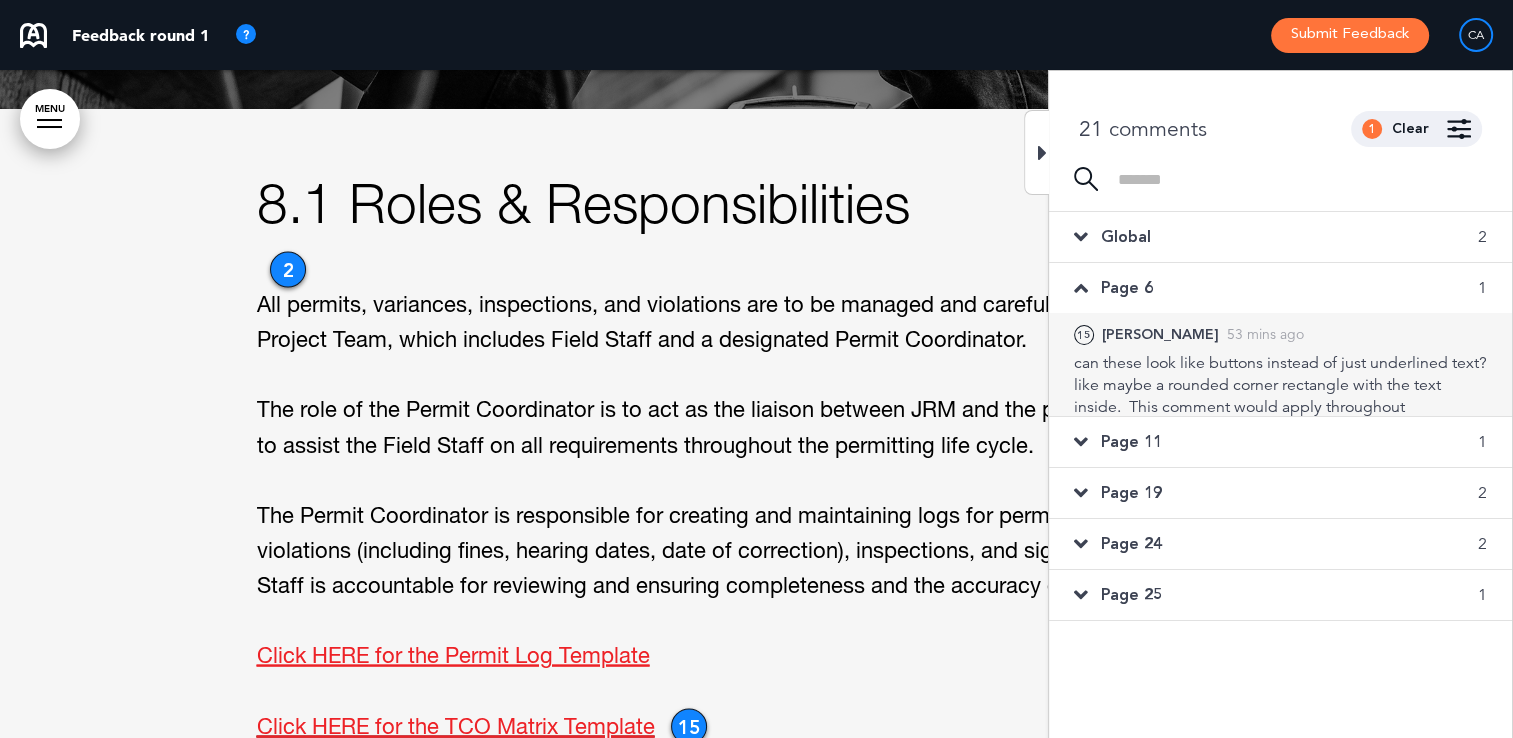 scroll, scrollTop: 3561, scrollLeft: 0, axis: vertical 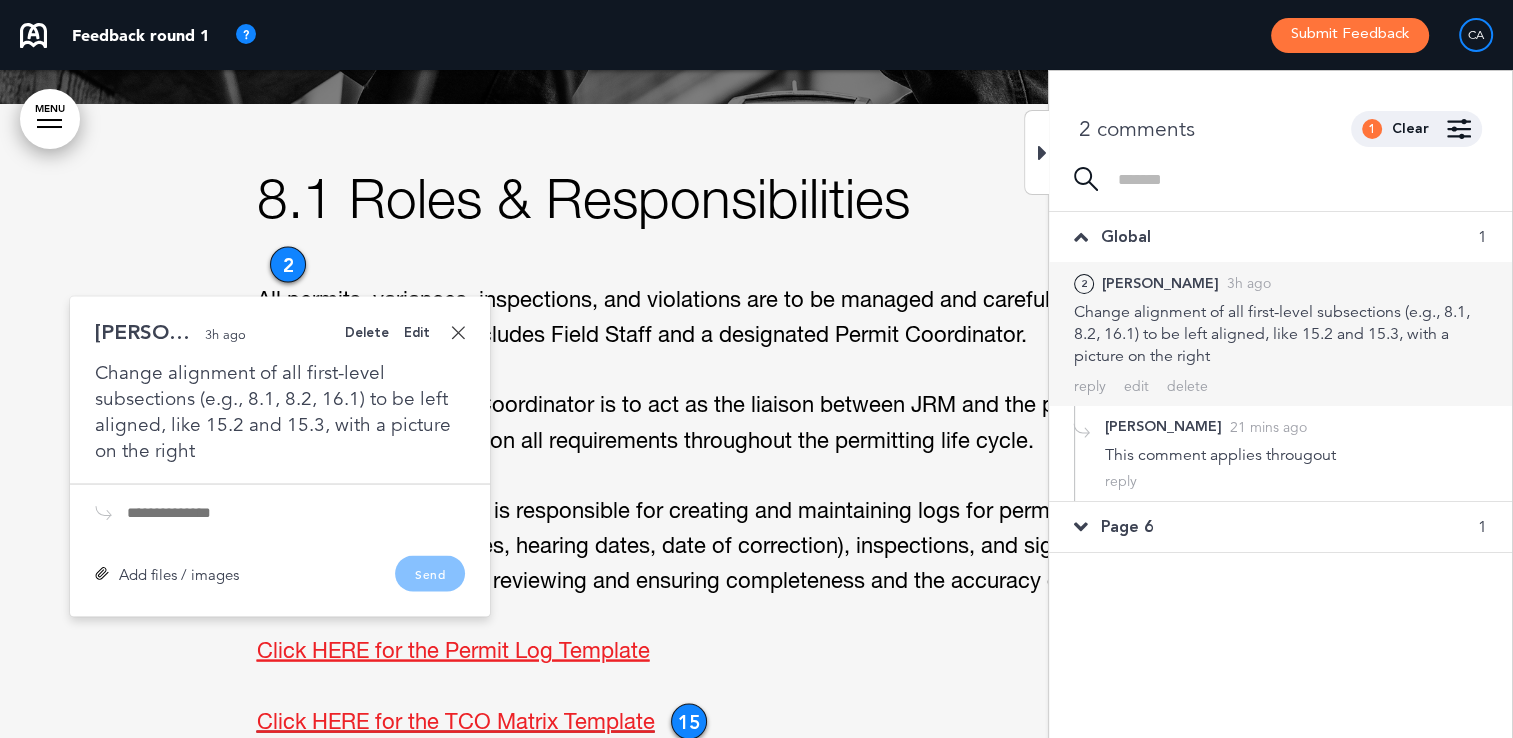 click on "Change alignment of all first-level subsections (e.g., 8.1, 8.2, 16.1) to be left aligned, like 15.2 and 15.3, with a picture on the right" at bounding box center [1280, 334] 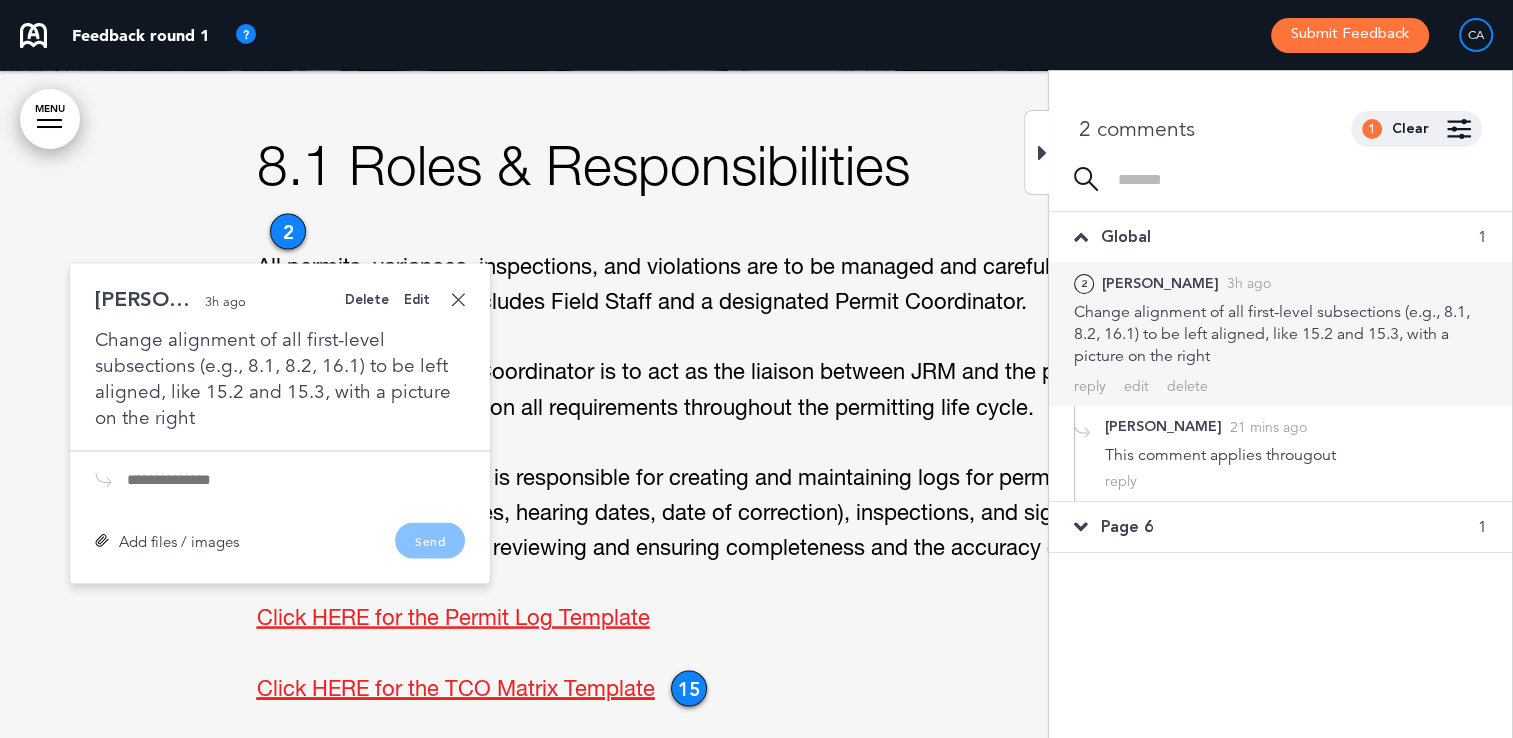 scroll, scrollTop: 3604, scrollLeft: 0, axis: vertical 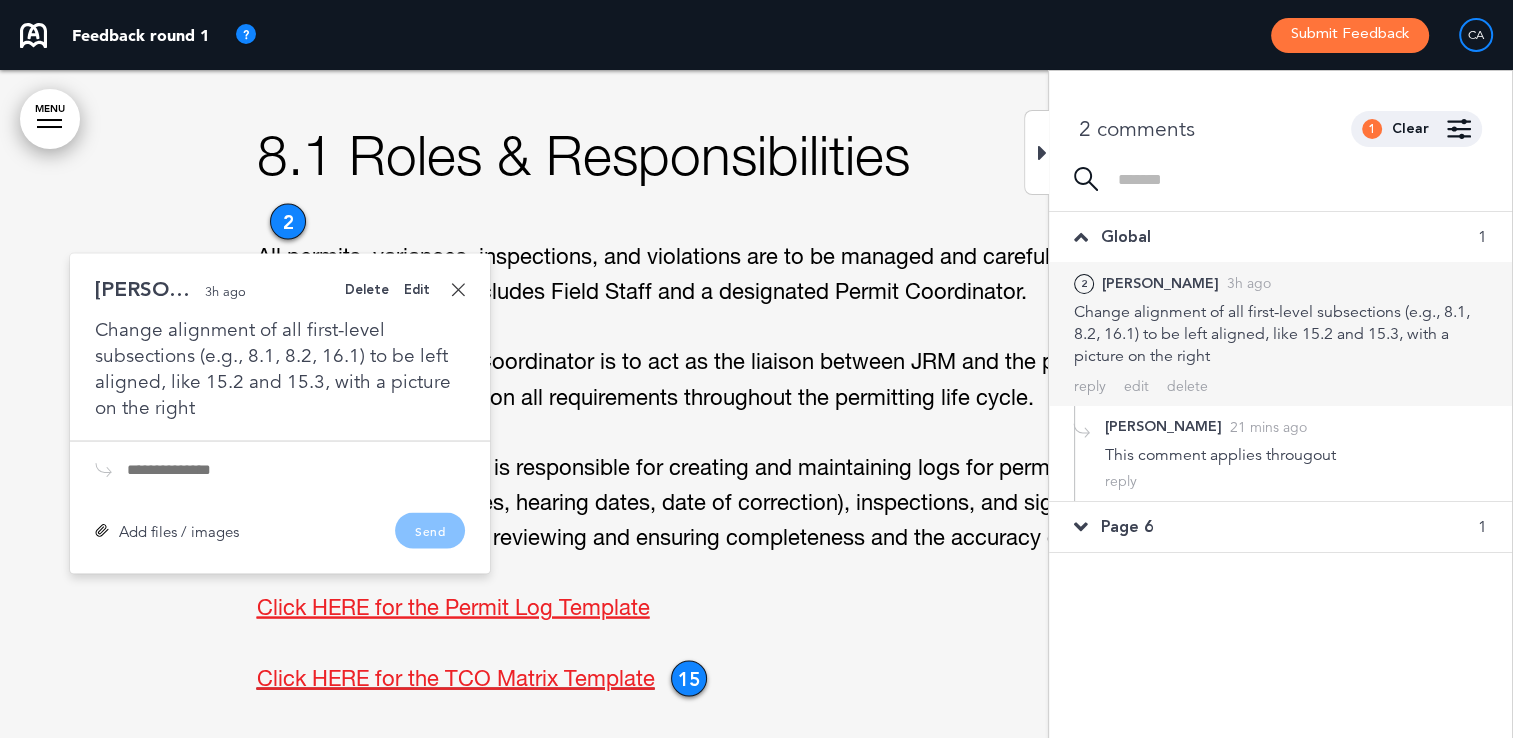 click on "Edit" at bounding box center [417, 289] 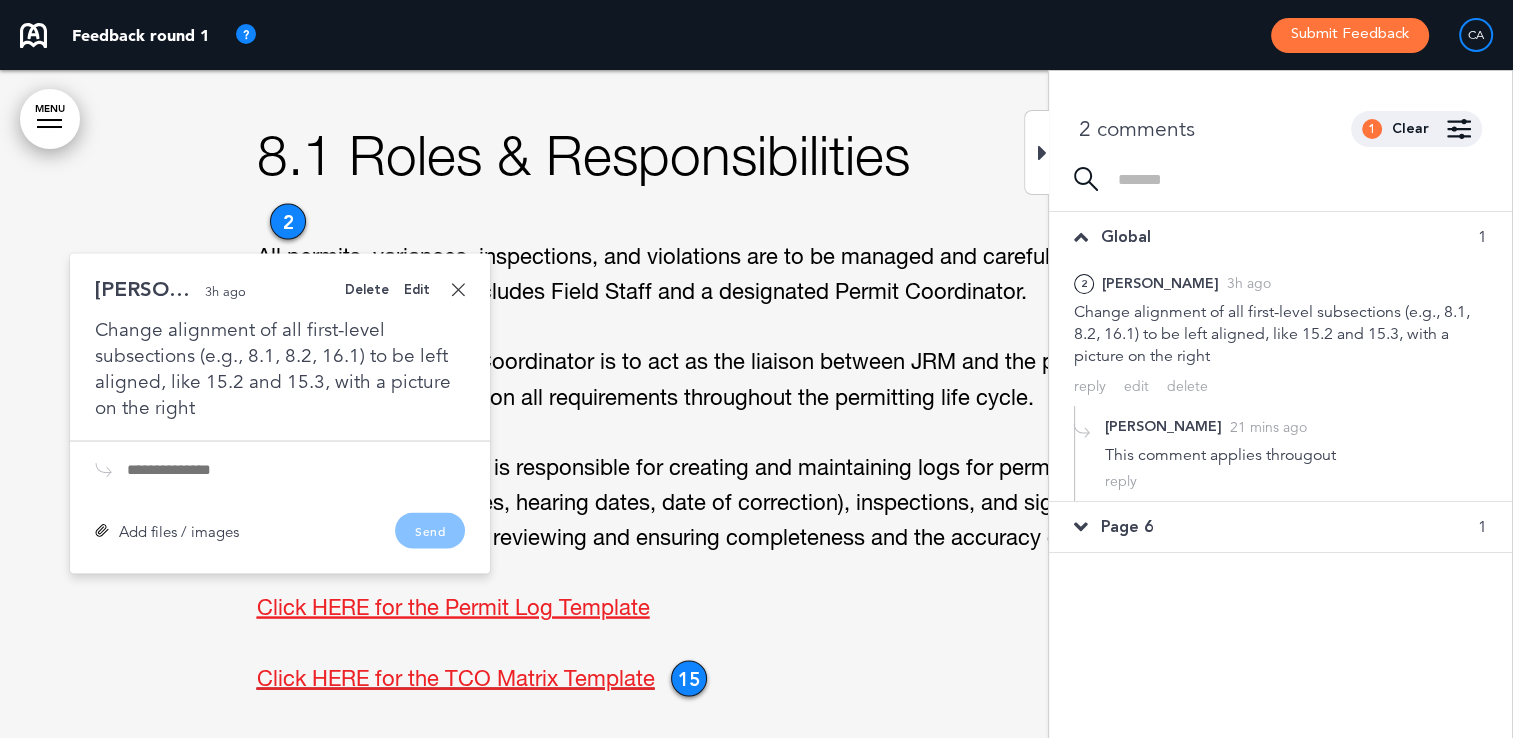 click on "Edit" at bounding box center (417, 289) 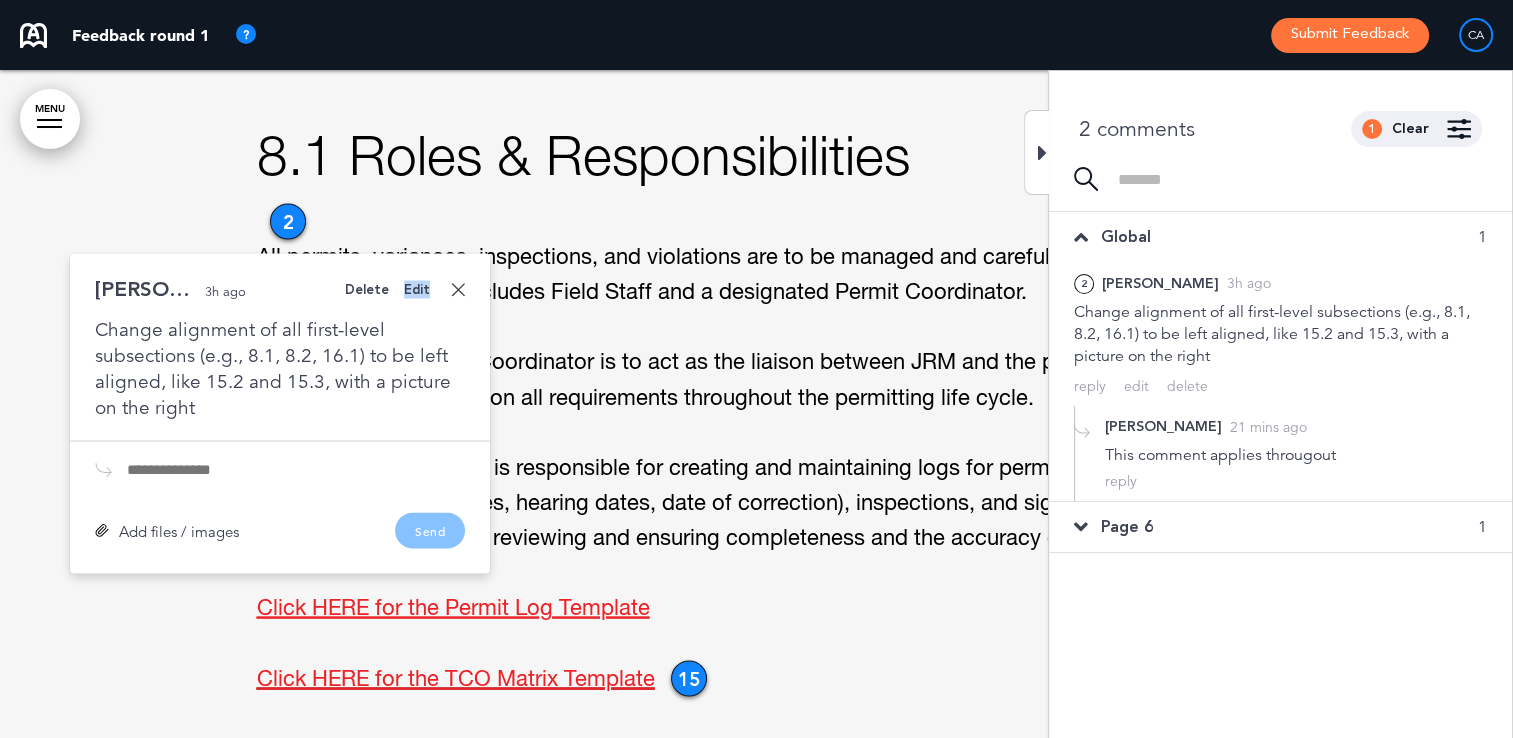 click on "Edit" at bounding box center [417, 289] 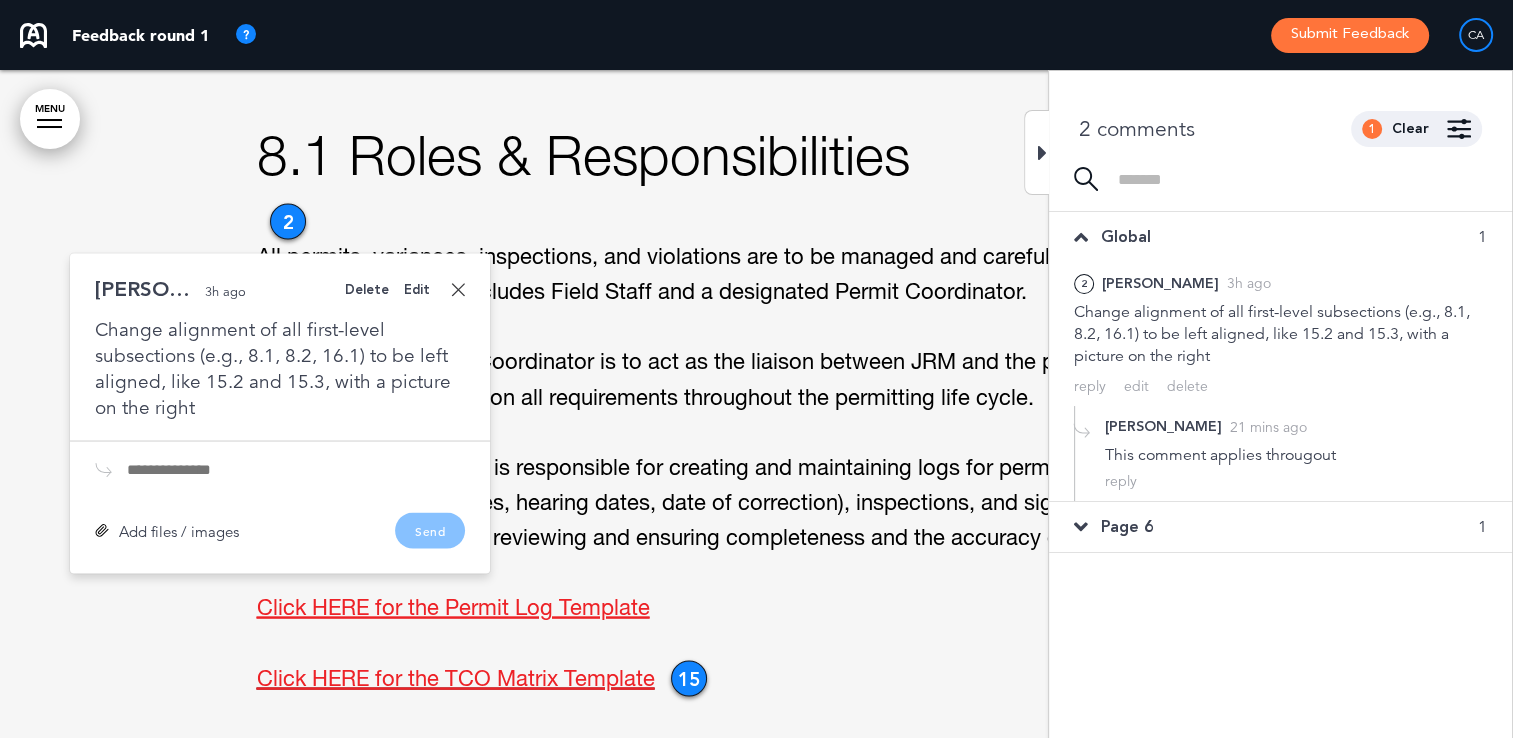 click on "Change alignment of all first-level subsections (e.g., 8.1, 8.2, 16.1) to be left aligned, like 15.2 and 15.3, with a picture on the right" at bounding box center [280, 368] 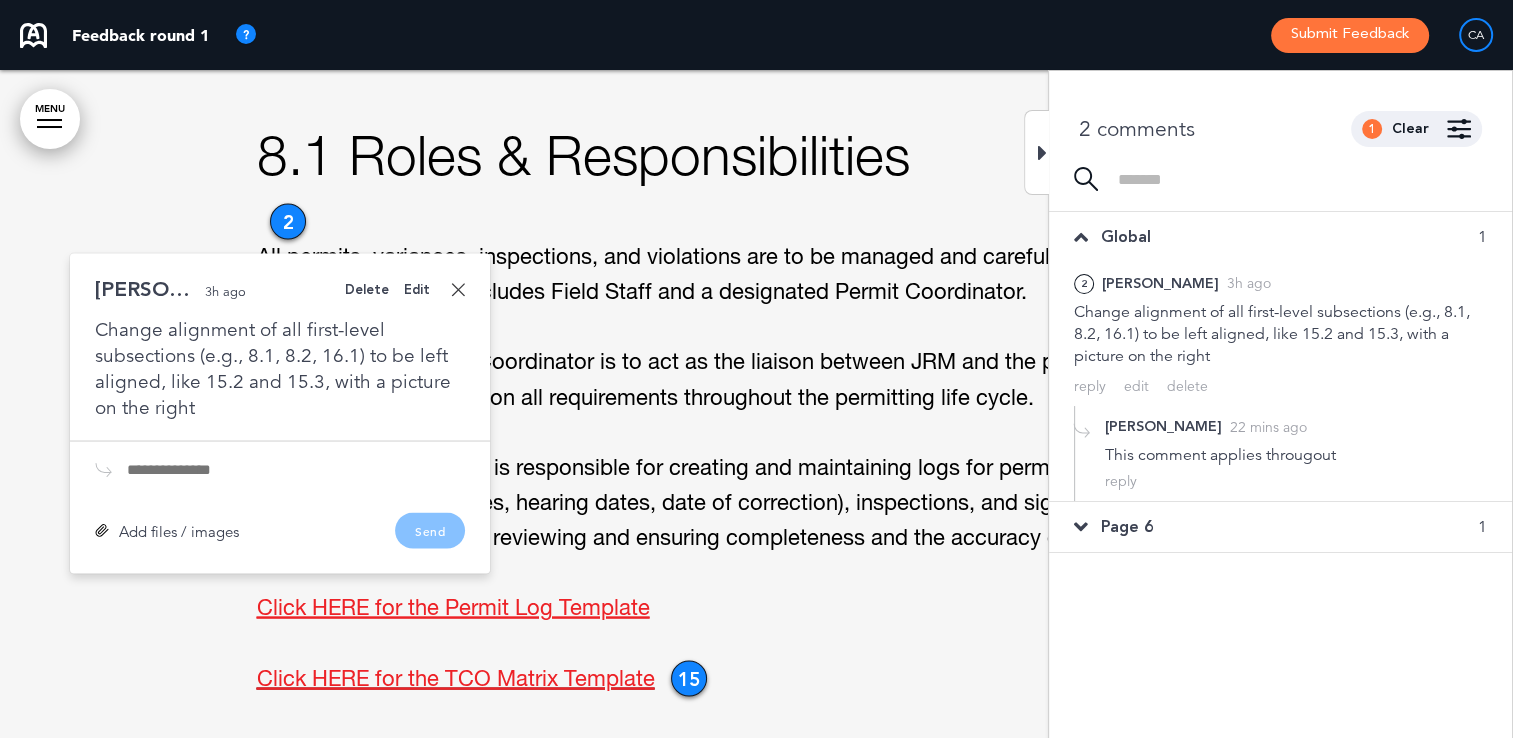 click at bounding box center (458, 289) 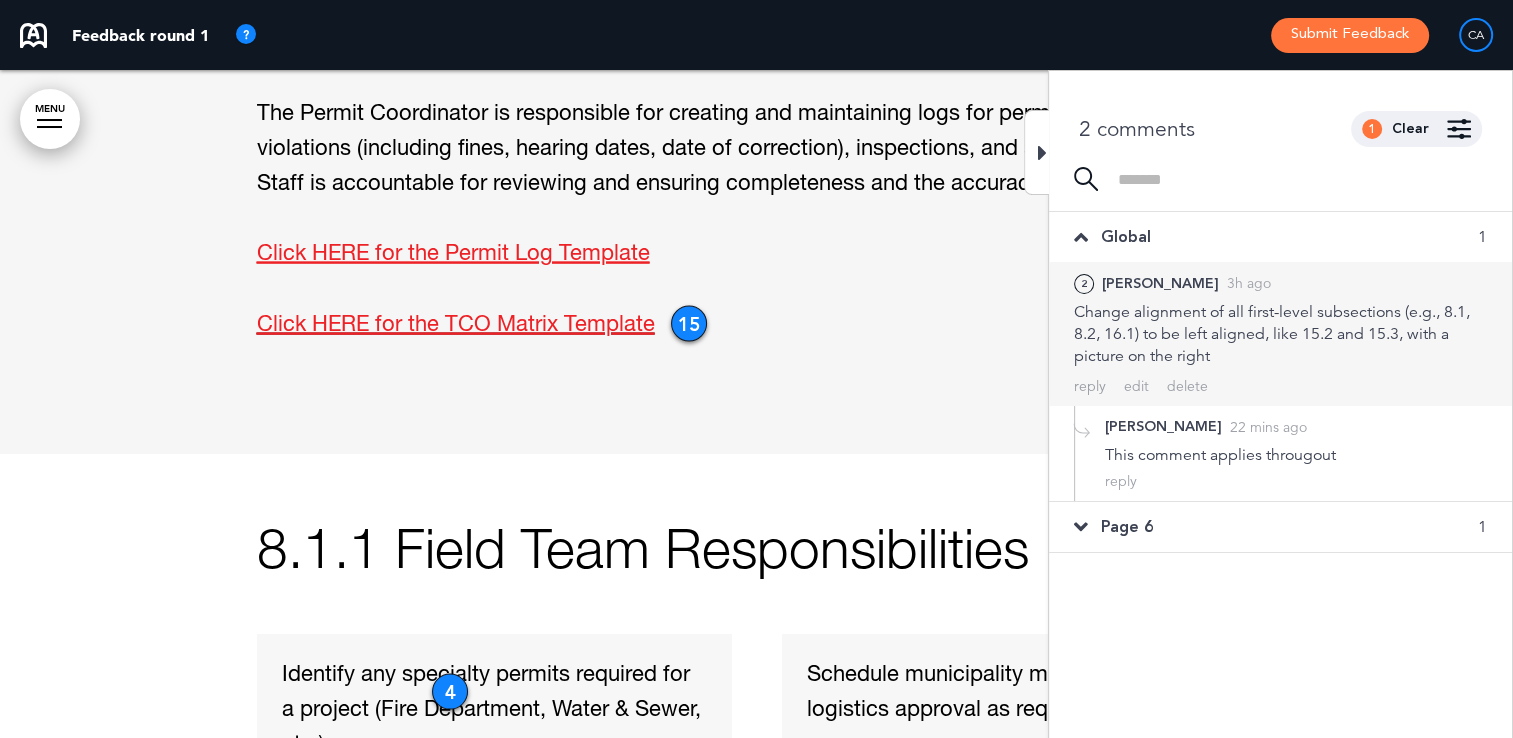 scroll, scrollTop: 3960, scrollLeft: 0, axis: vertical 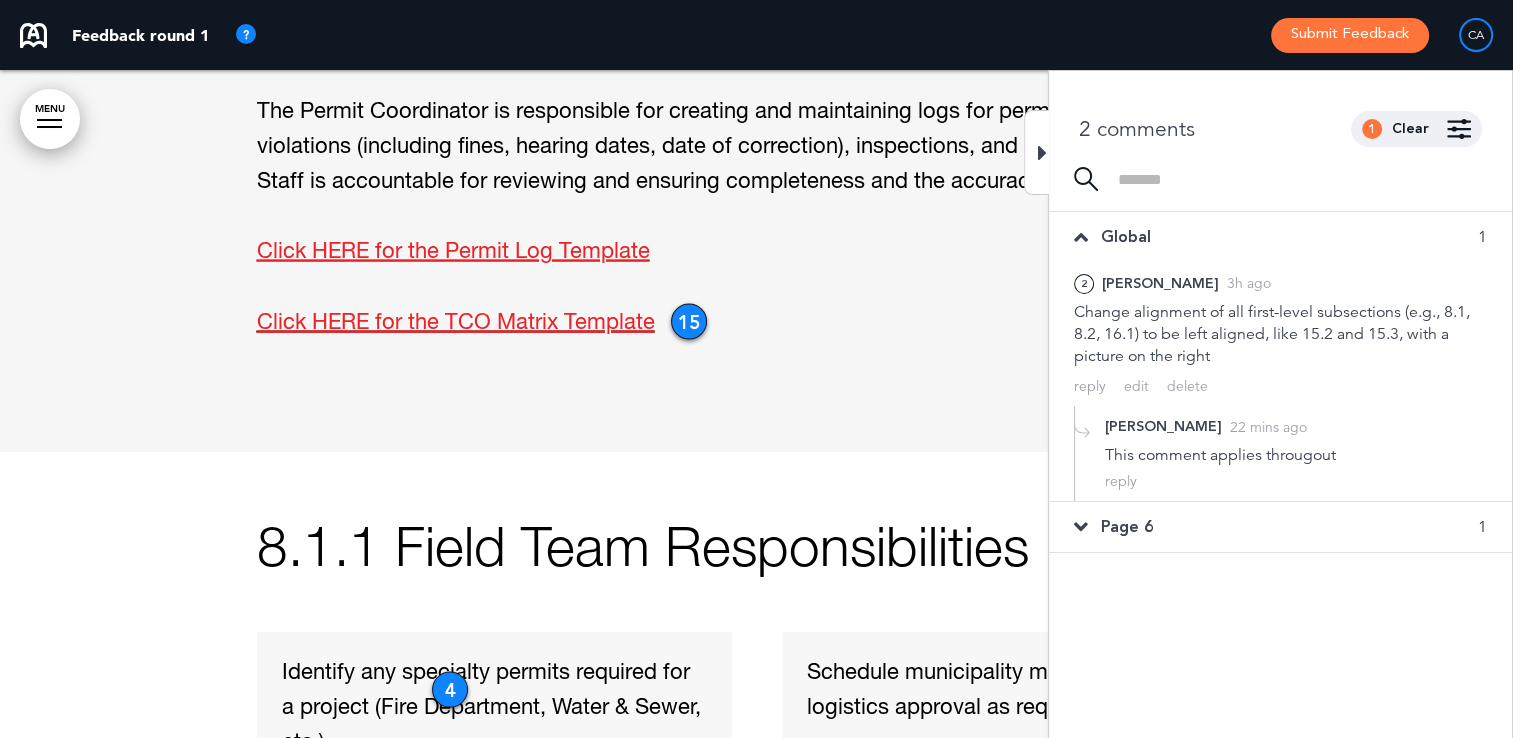 click on "Page 6" at bounding box center [1127, 527] 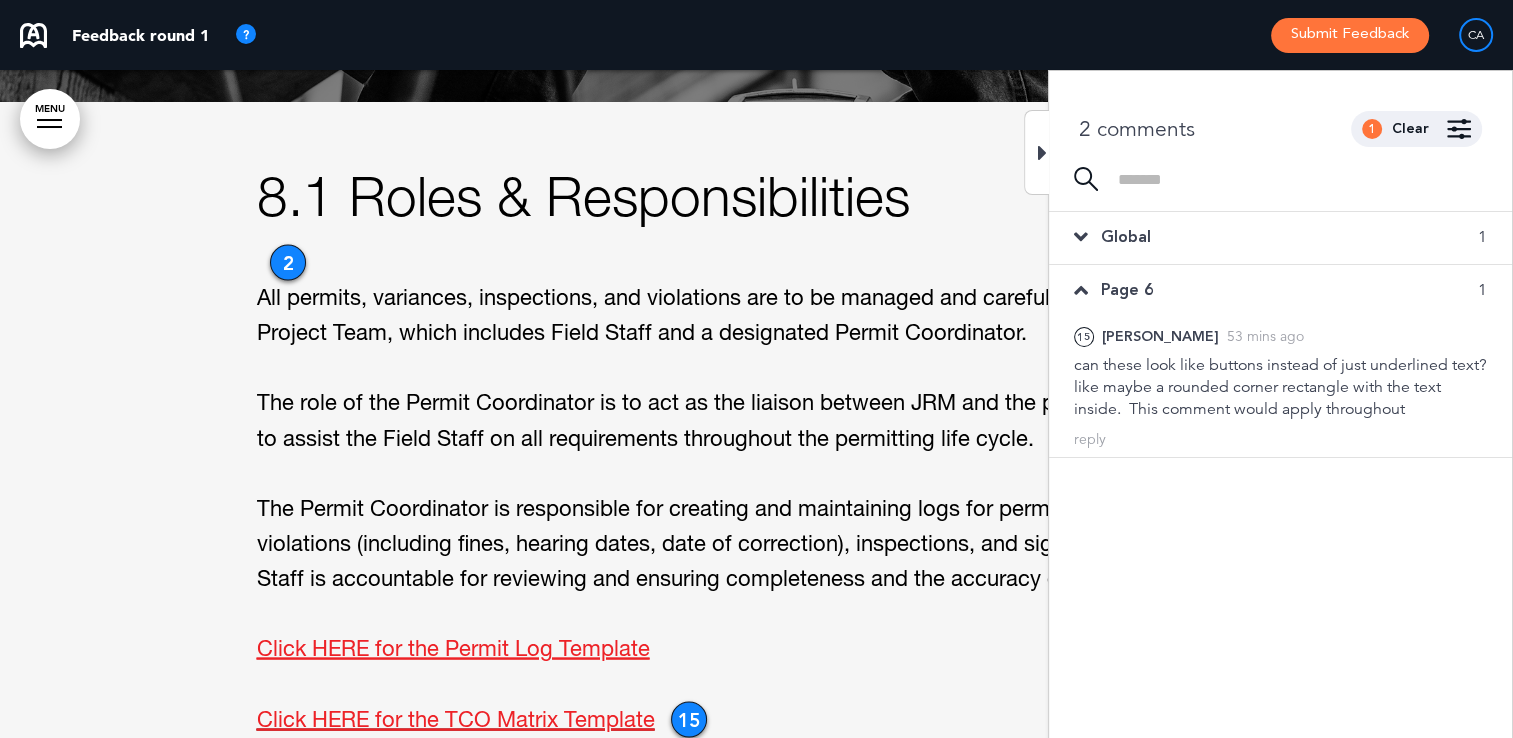 scroll, scrollTop: 3561, scrollLeft: 0, axis: vertical 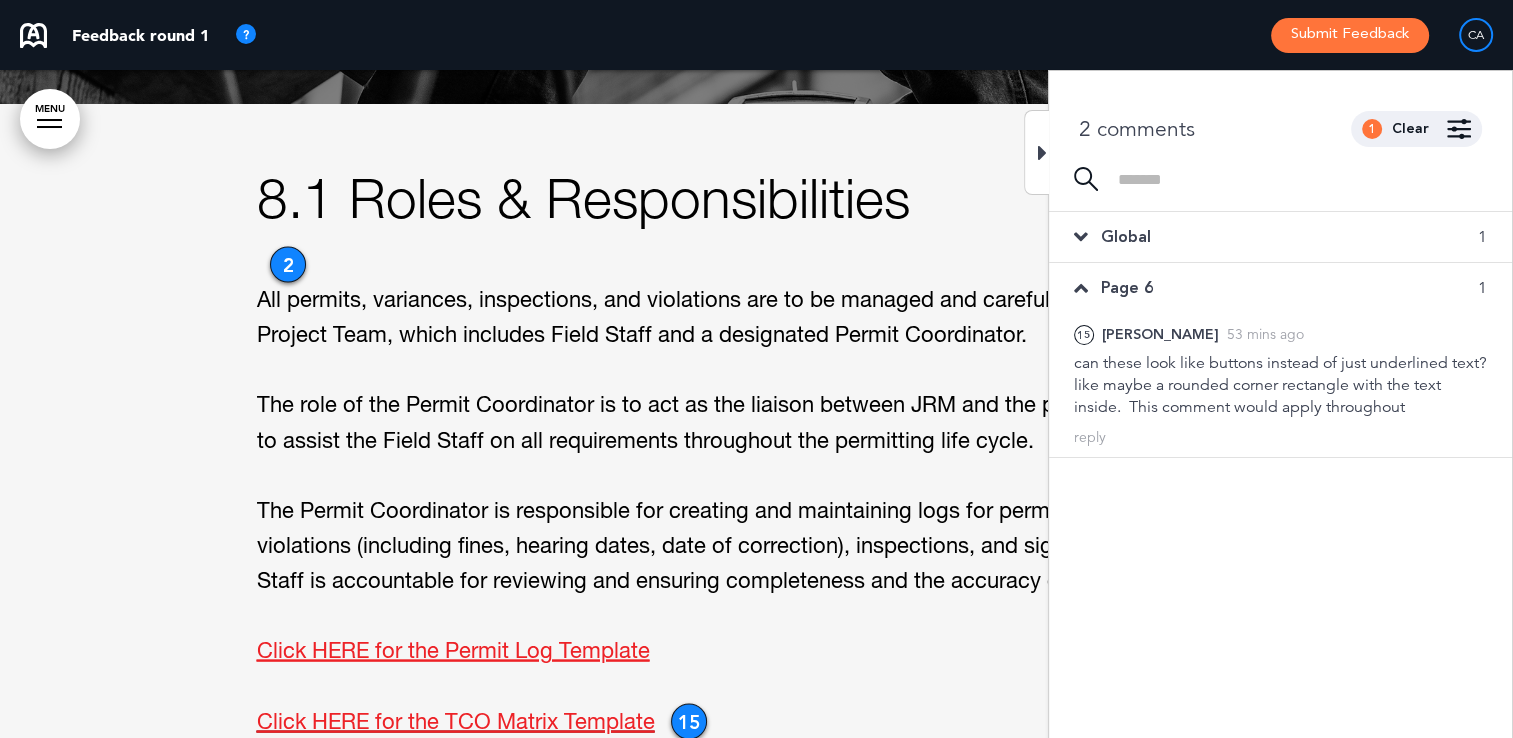 click on "1
Clear" at bounding box center [1416, 129] 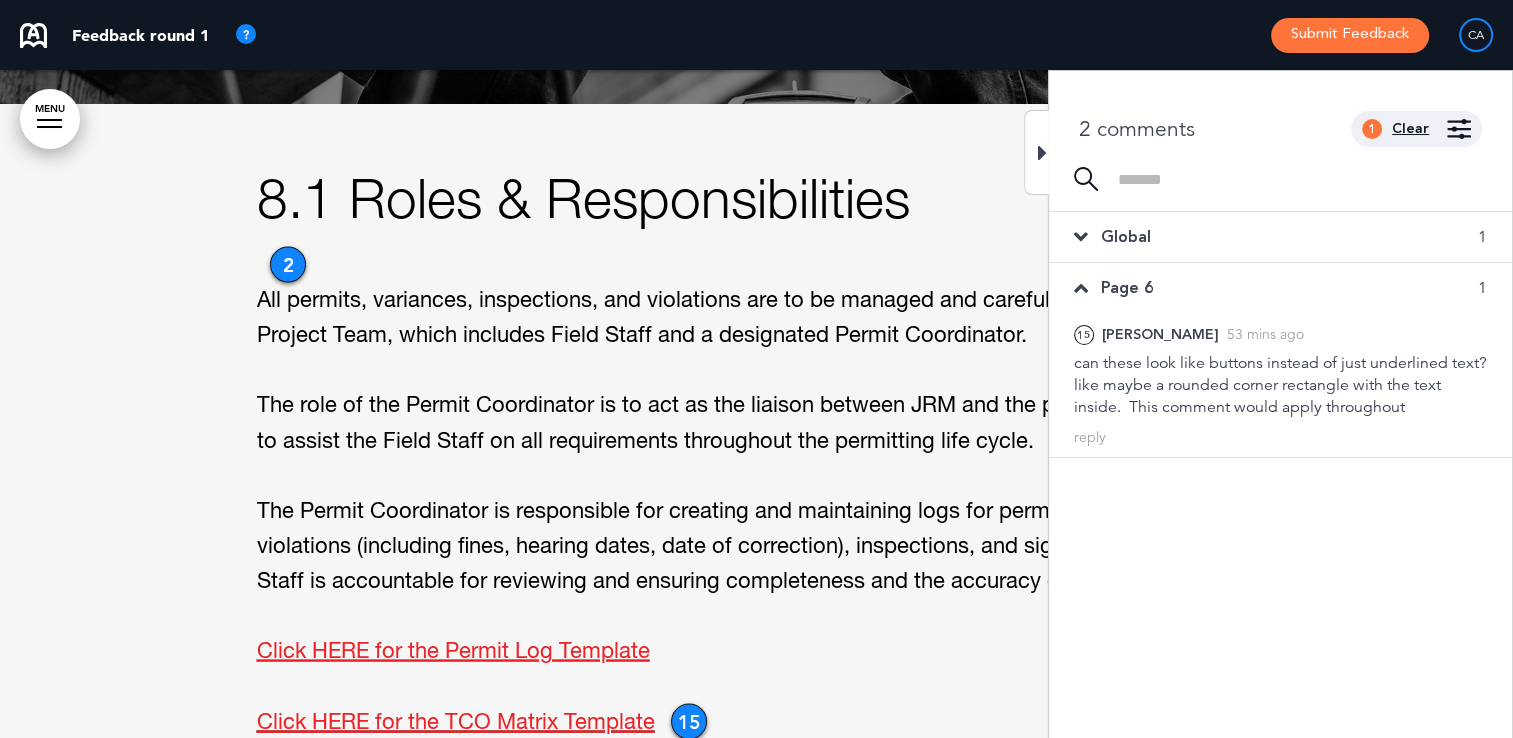 click on "Clear" at bounding box center (1410, 129) 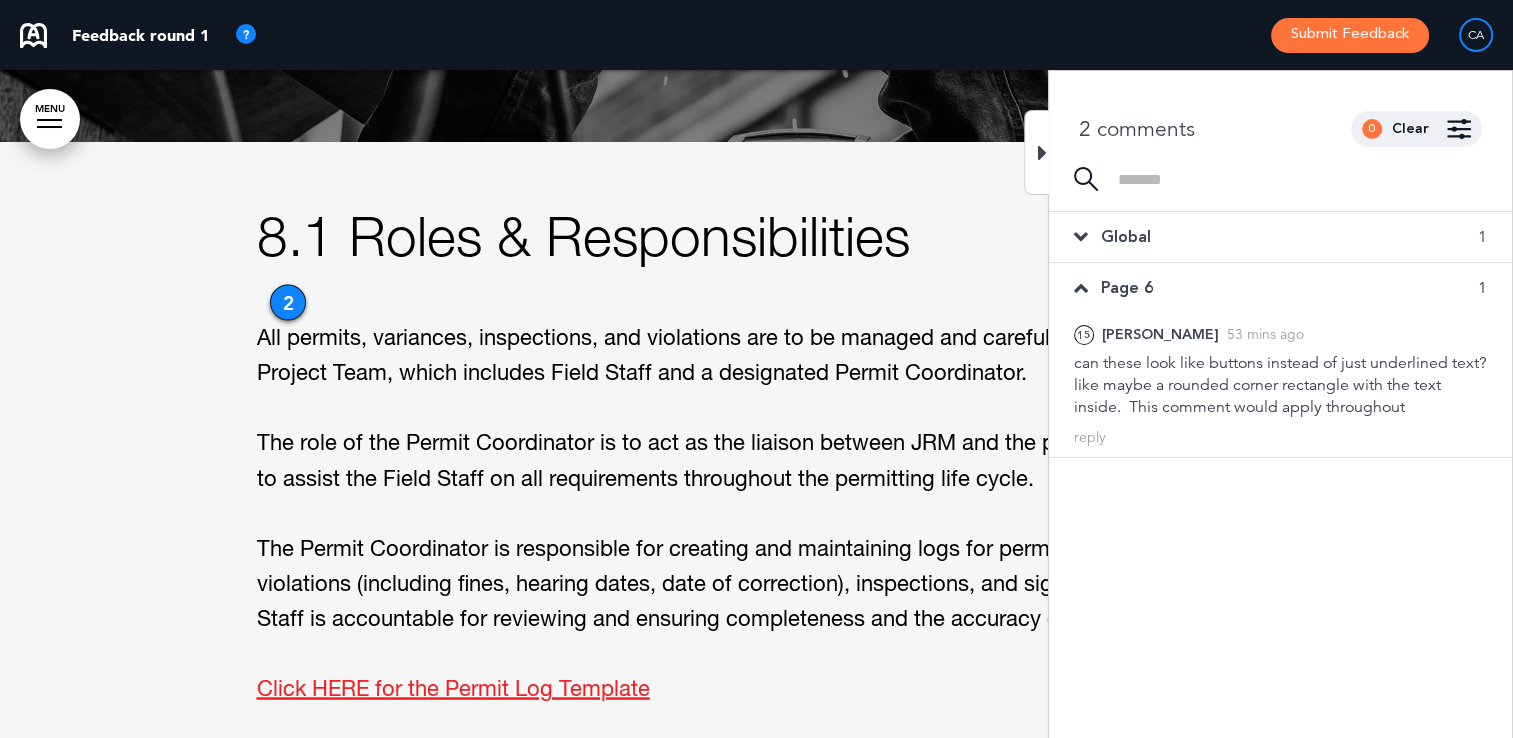 scroll, scrollTop: 3648, scrollLeft: 0, axis: vertical 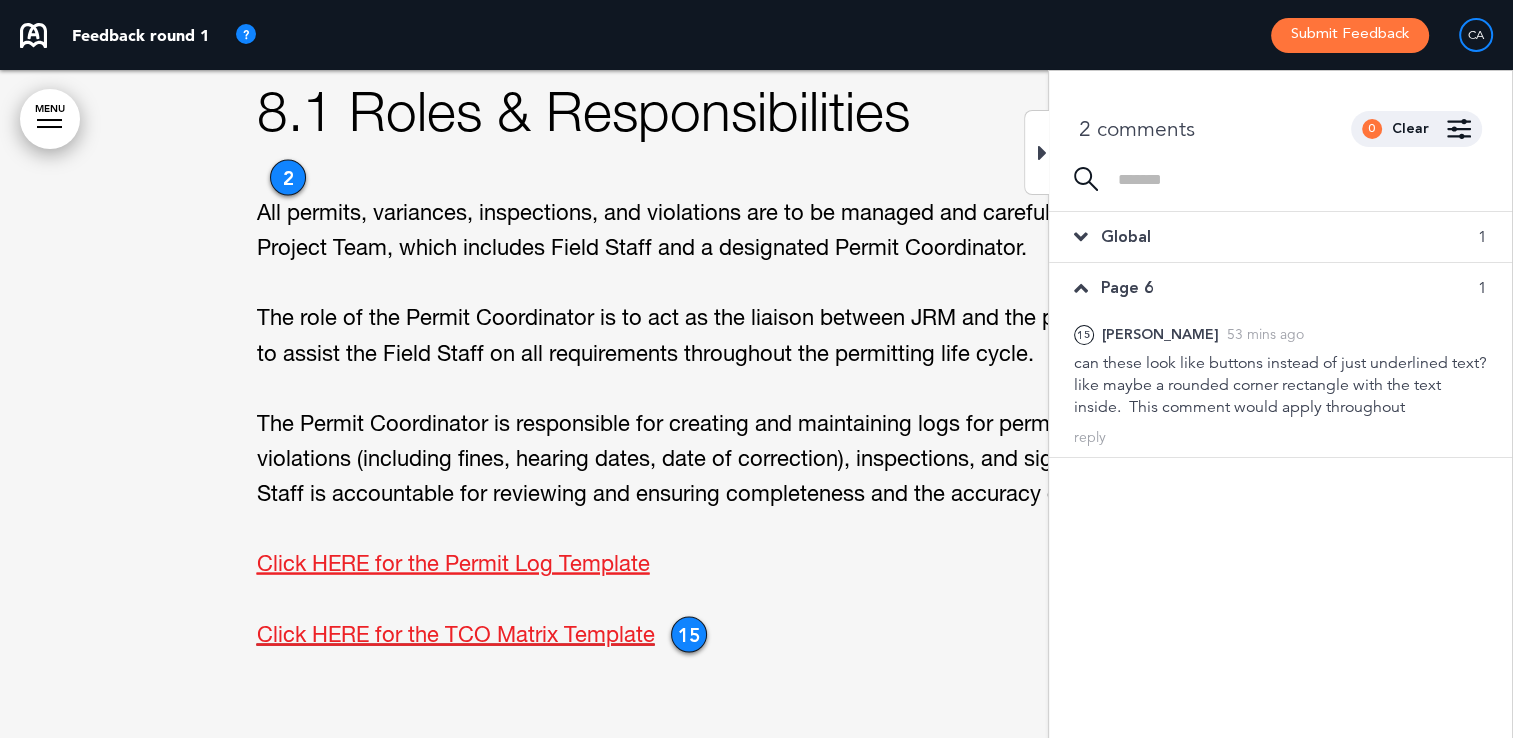 click at bounding box center (1036, 152) 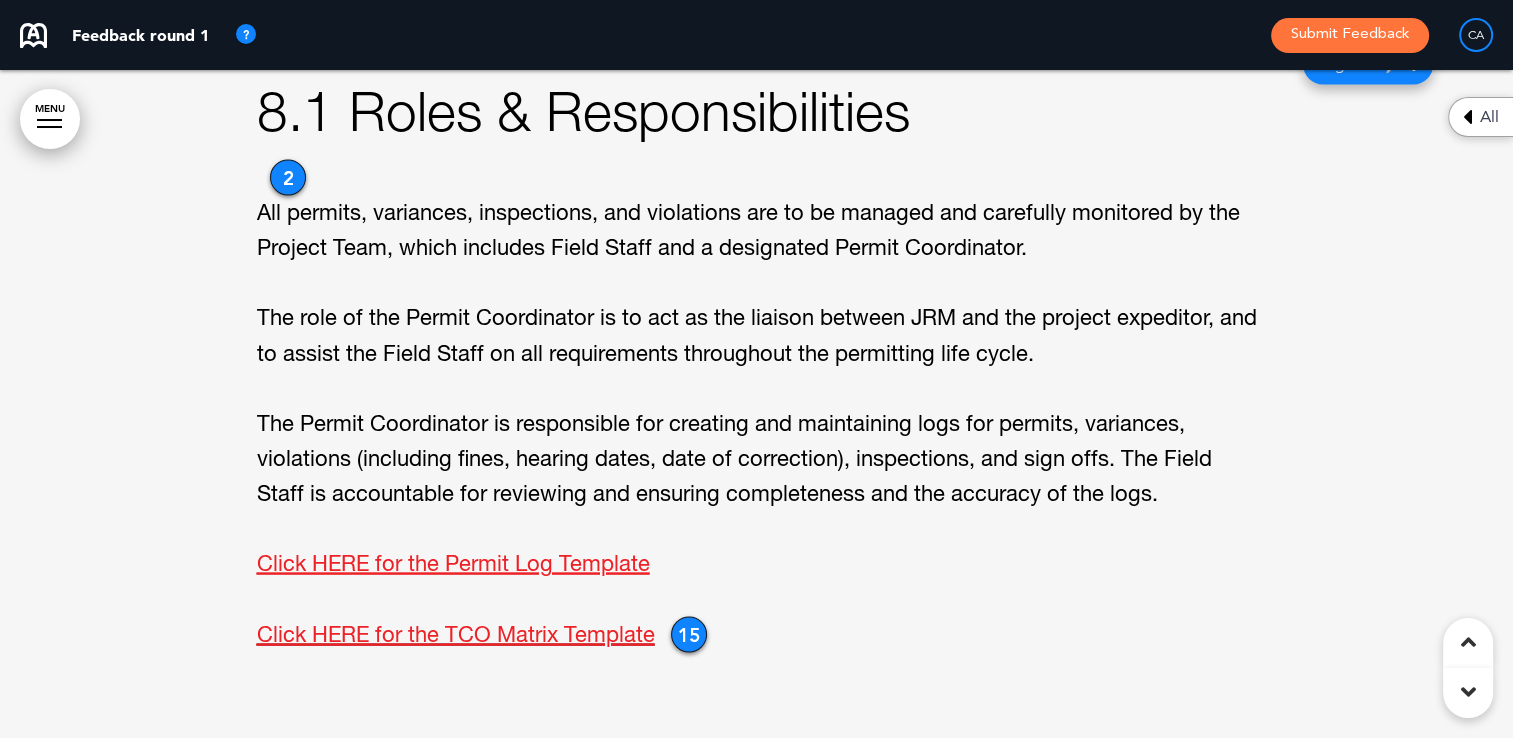 click at bounding box center [1467, 117] 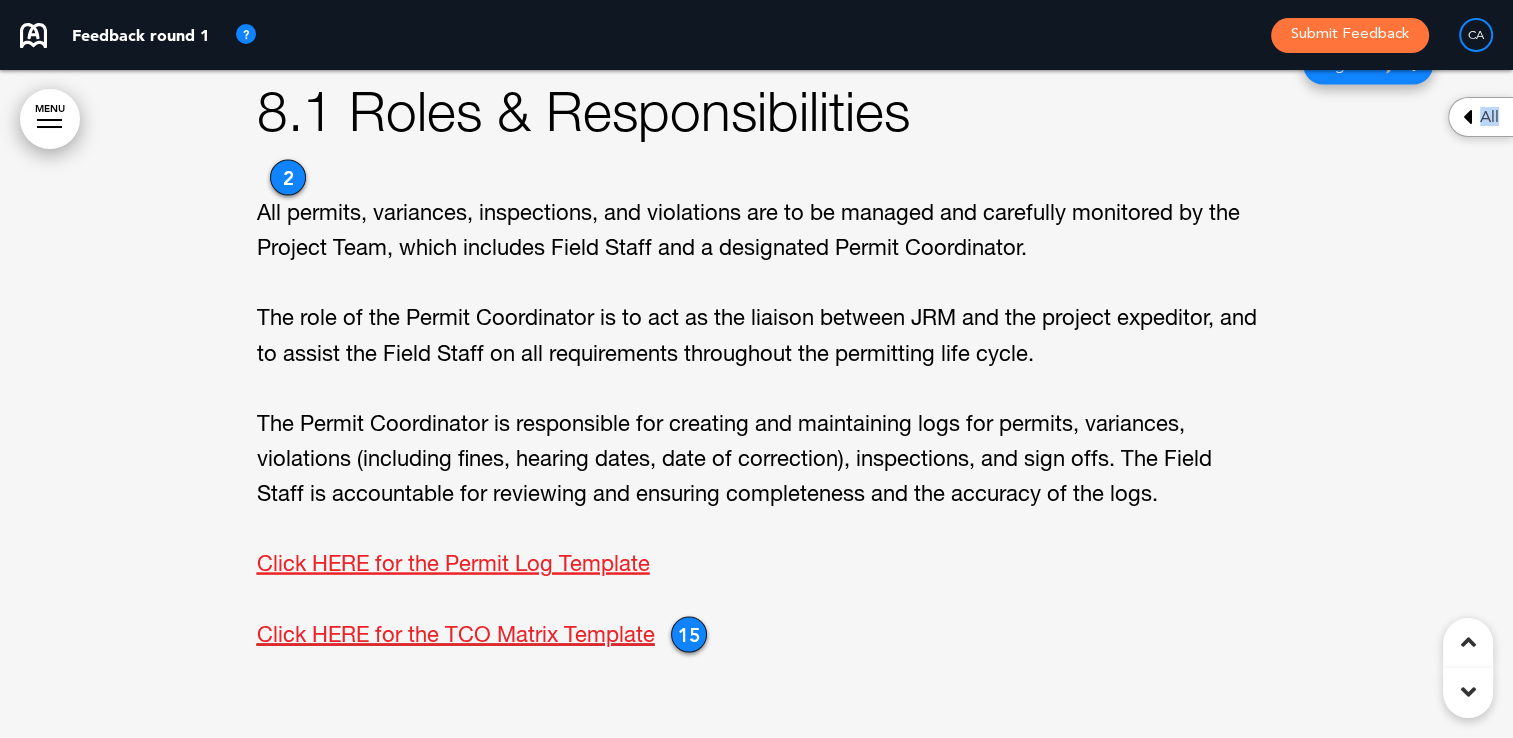 click on "All" at bounding box center (1480, 117) 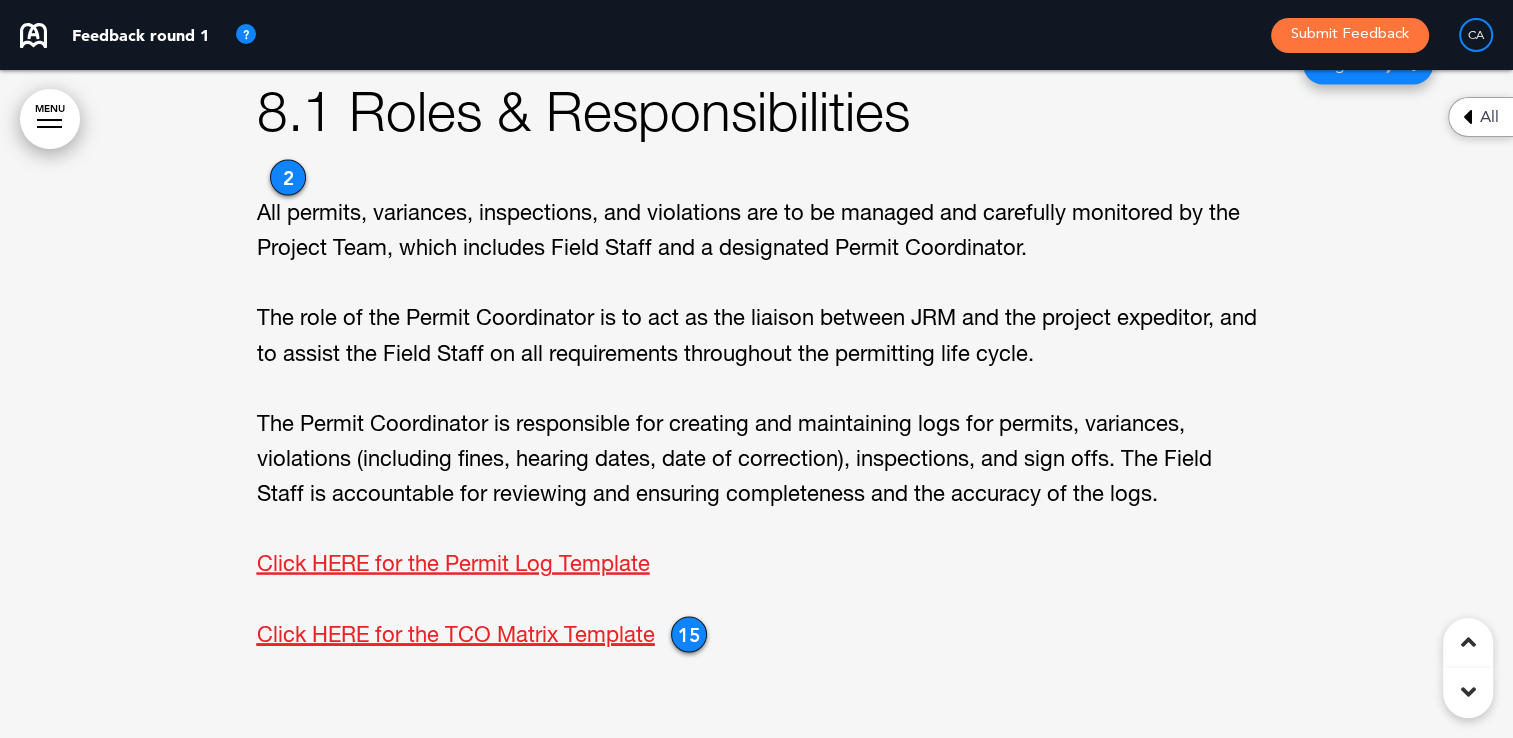 click at bounding box center (1467, 117) 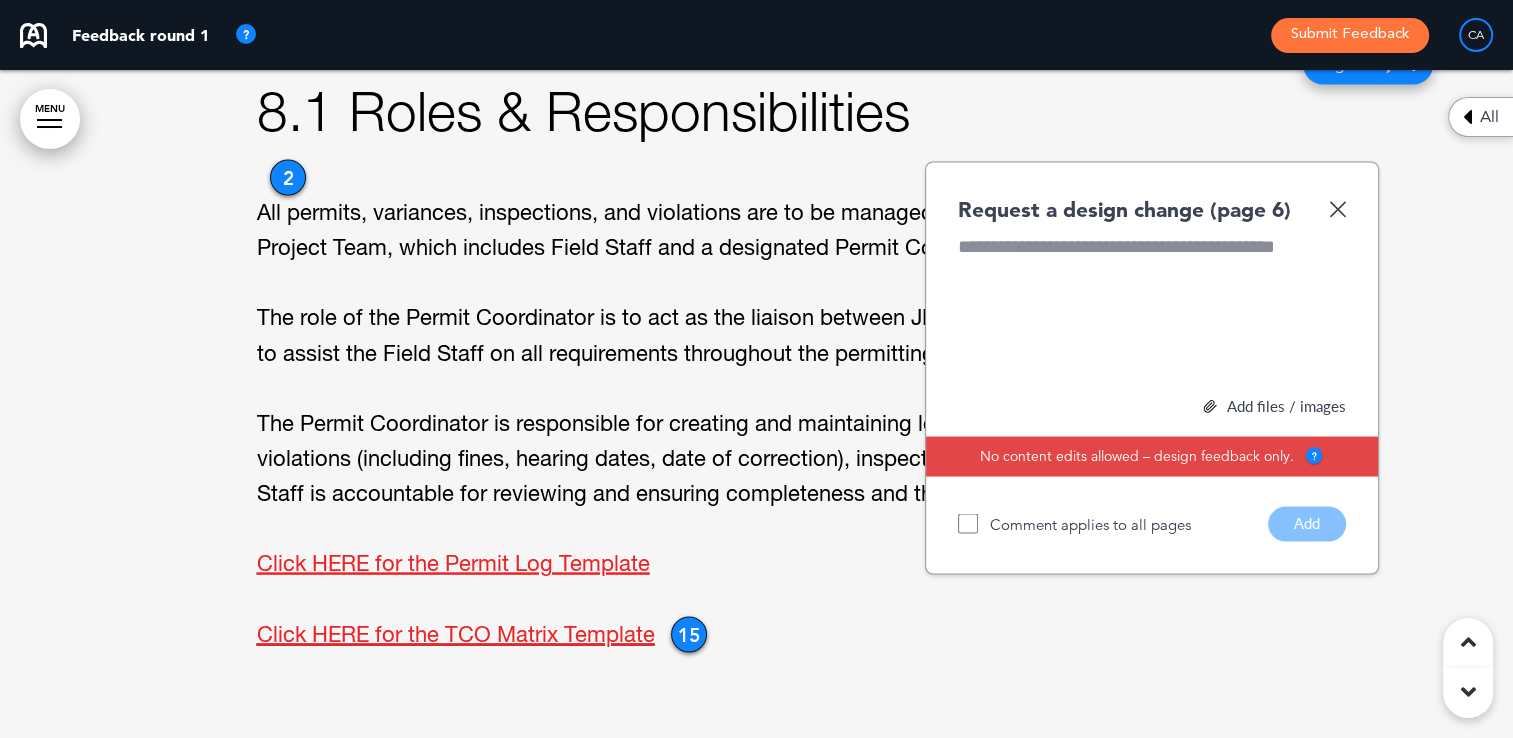 click at bounding box center [1467, 117] 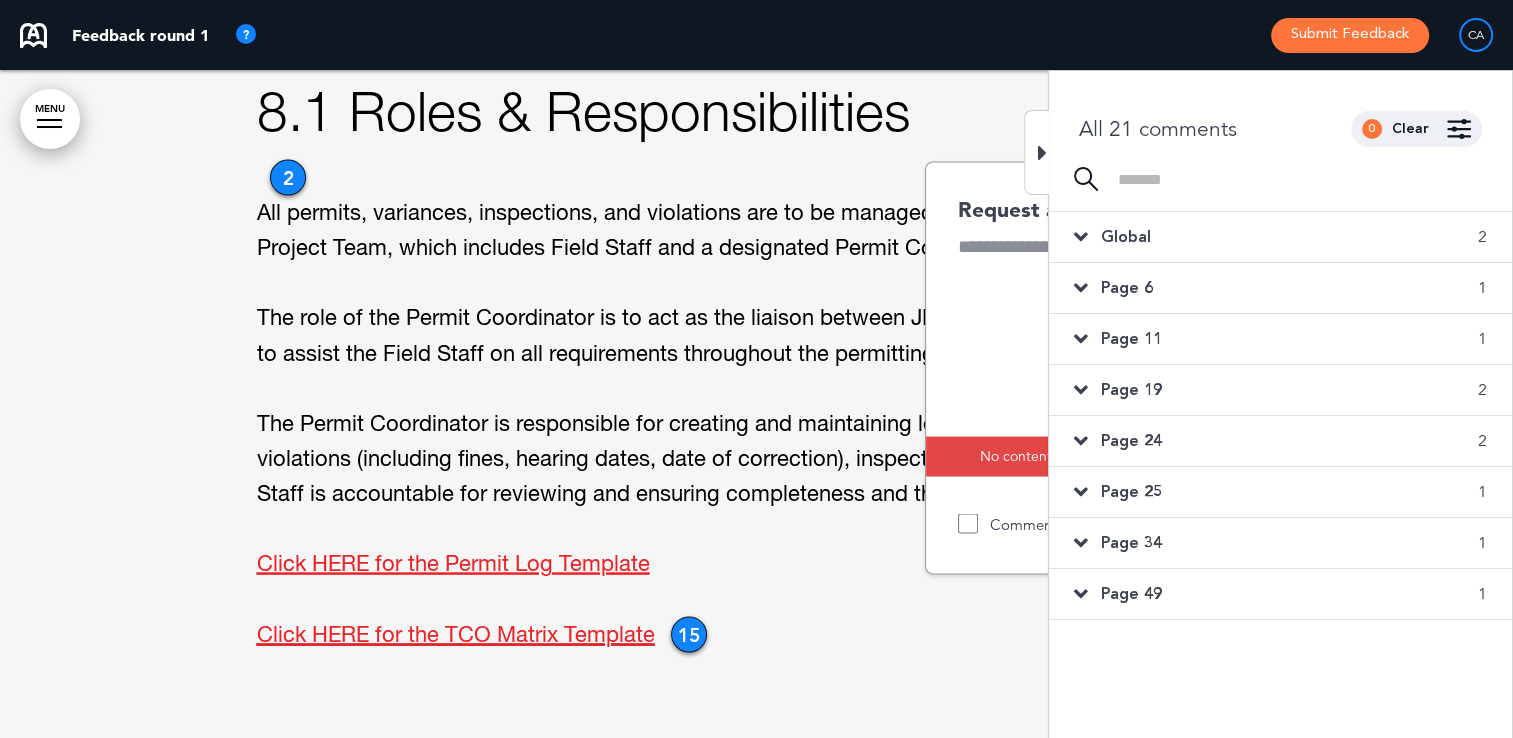 click on "Page 11
1" at bounding box center (1280, 339) 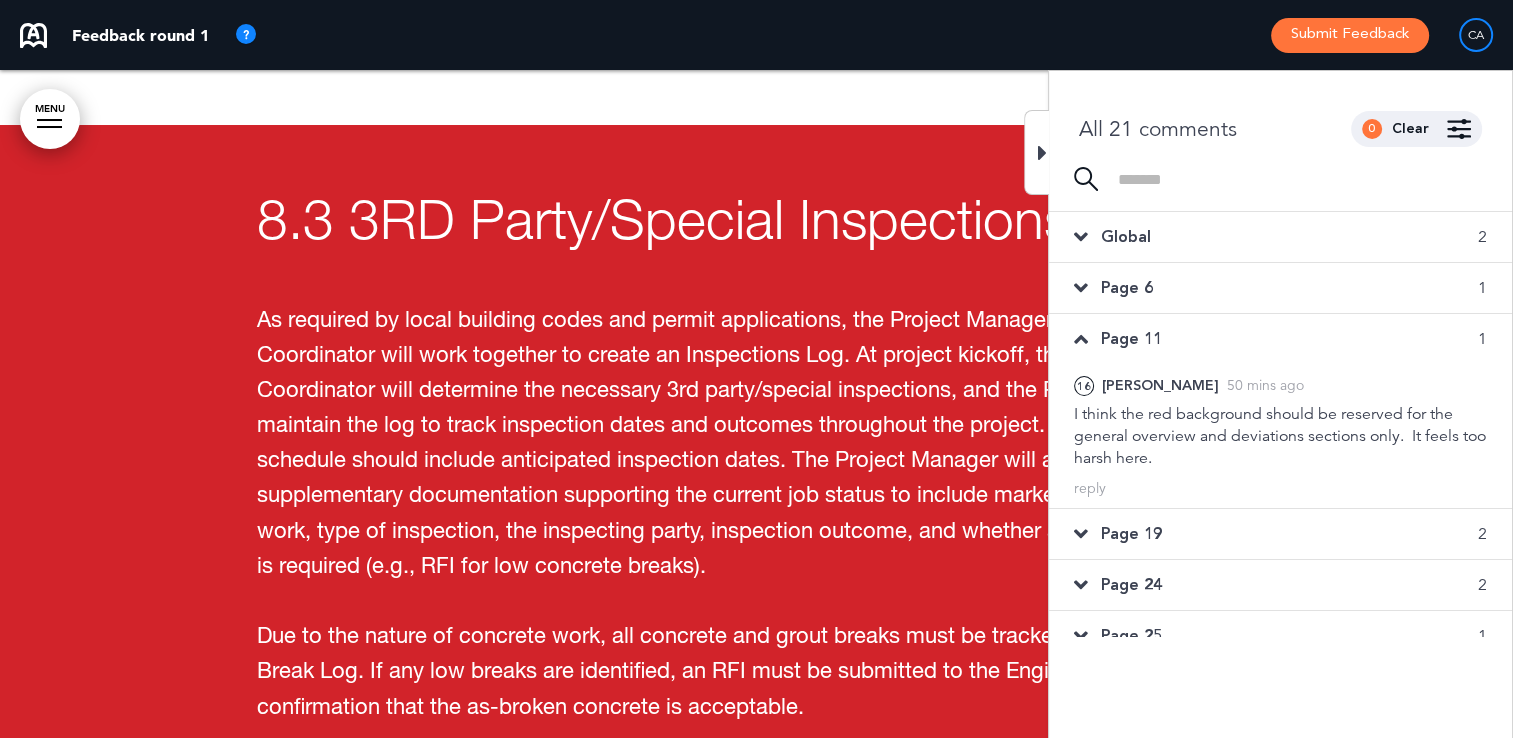 scroll, scrollTop: 8711, scrollLeft: 0, axis: vertical 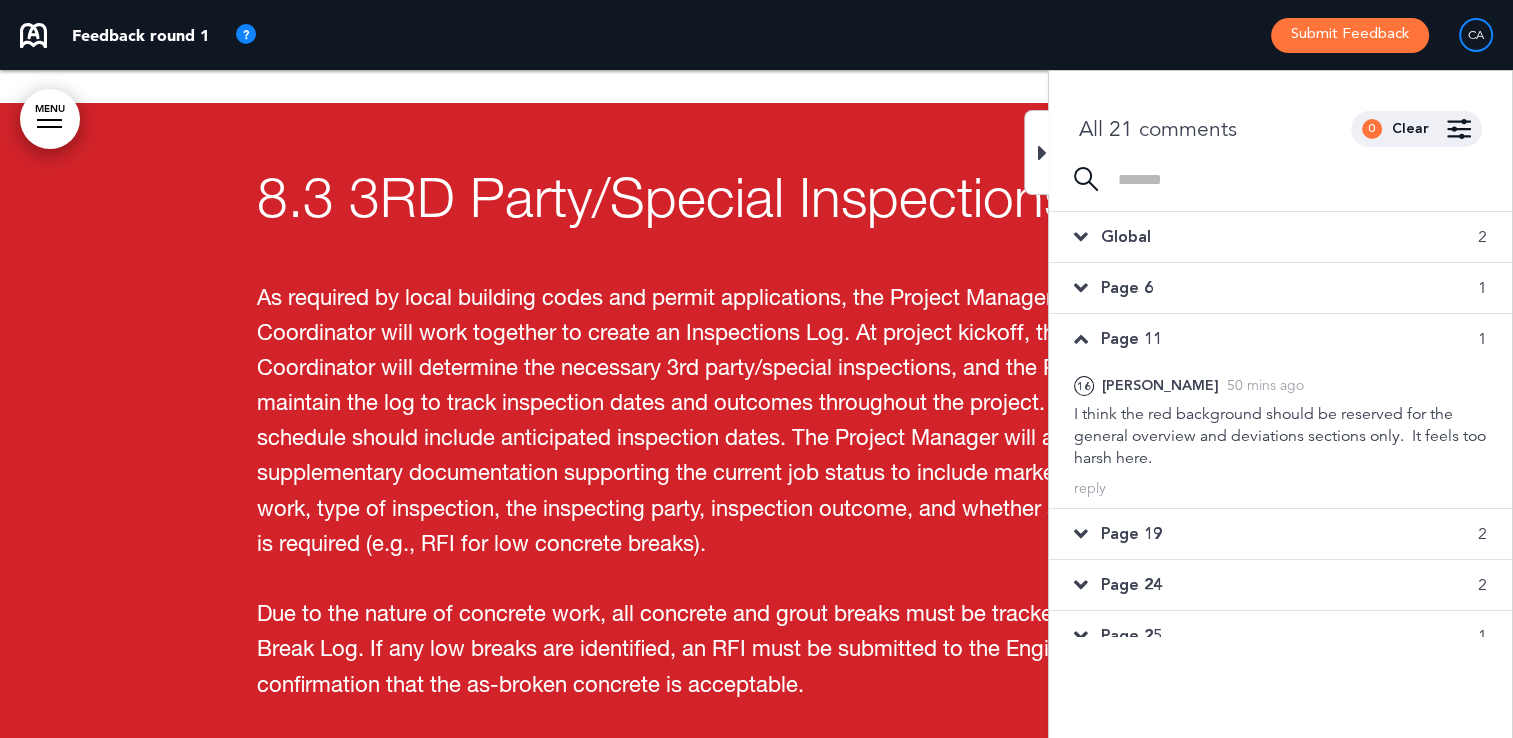 click on "Page 19
2" at bounding box center (1280, 534) 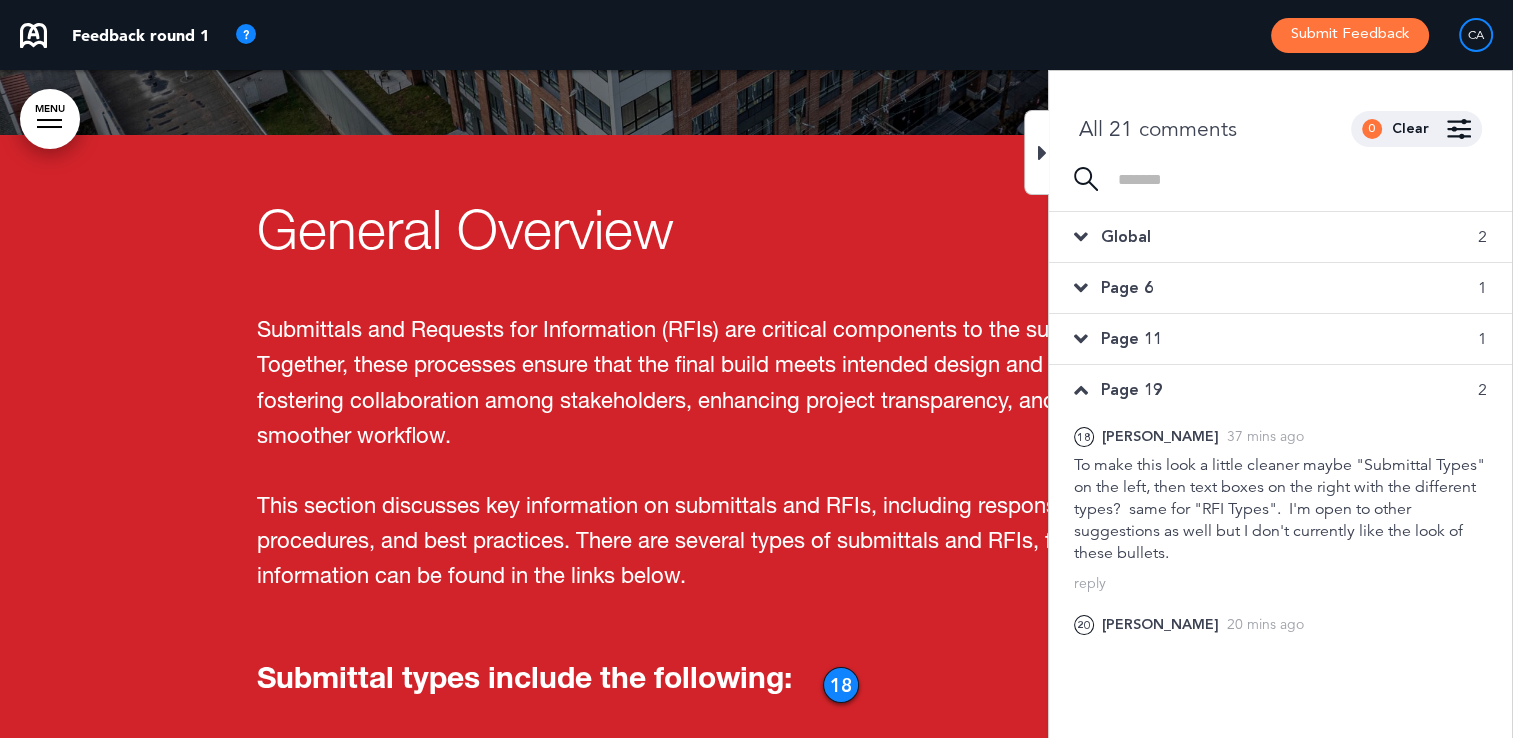 click on "To make this look a little cleaner maybe "Submittal Types" on the left, then text boxes on the right with the different types?  same for "RFI Types".  I'm open to other suggestions as well but I don't currently like the look of these bullets." at bounding box center [1280, 509] 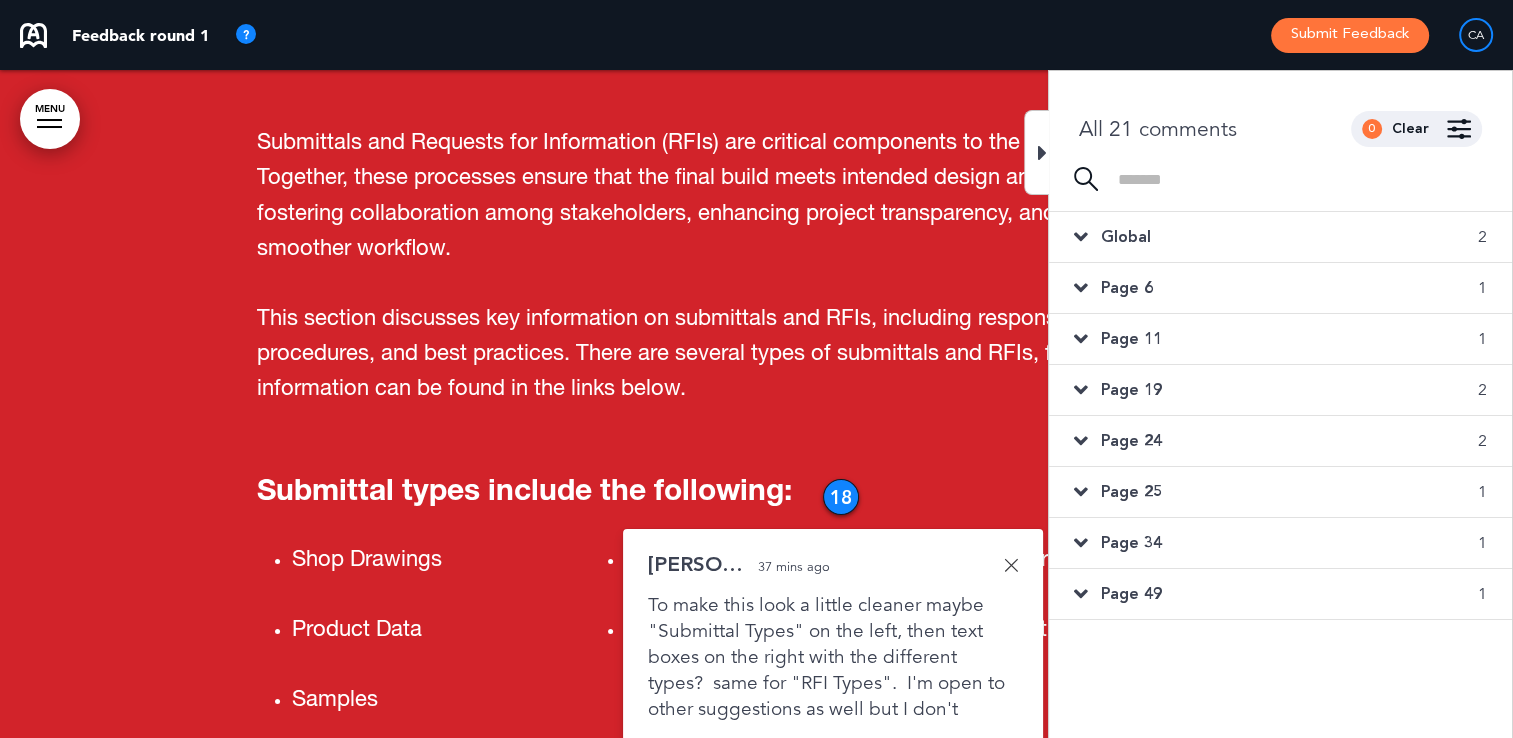 scroll, scrollTop: 334, scrollLeft: 0, axis: vertical 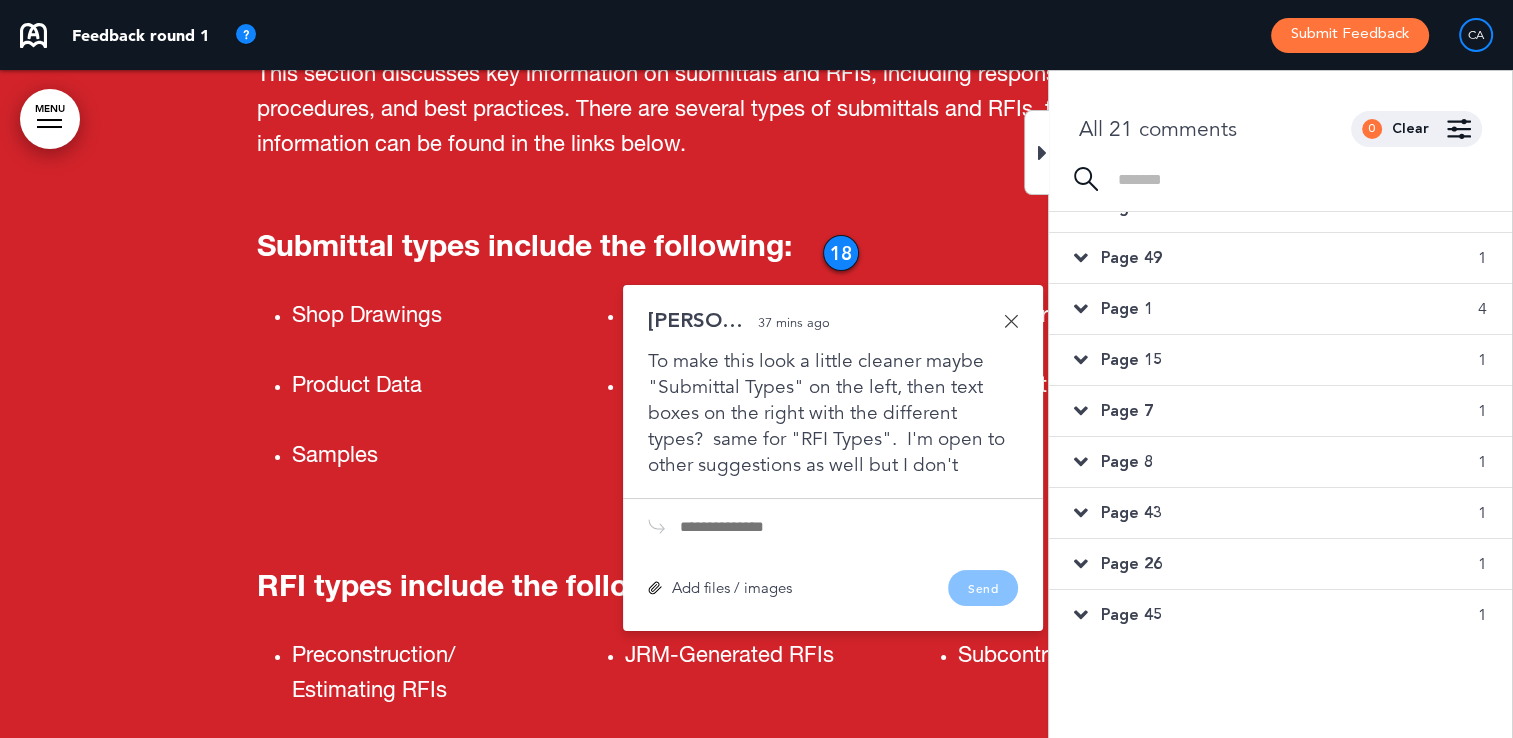 click on "Page 49" at bounding box center [1131, 258] 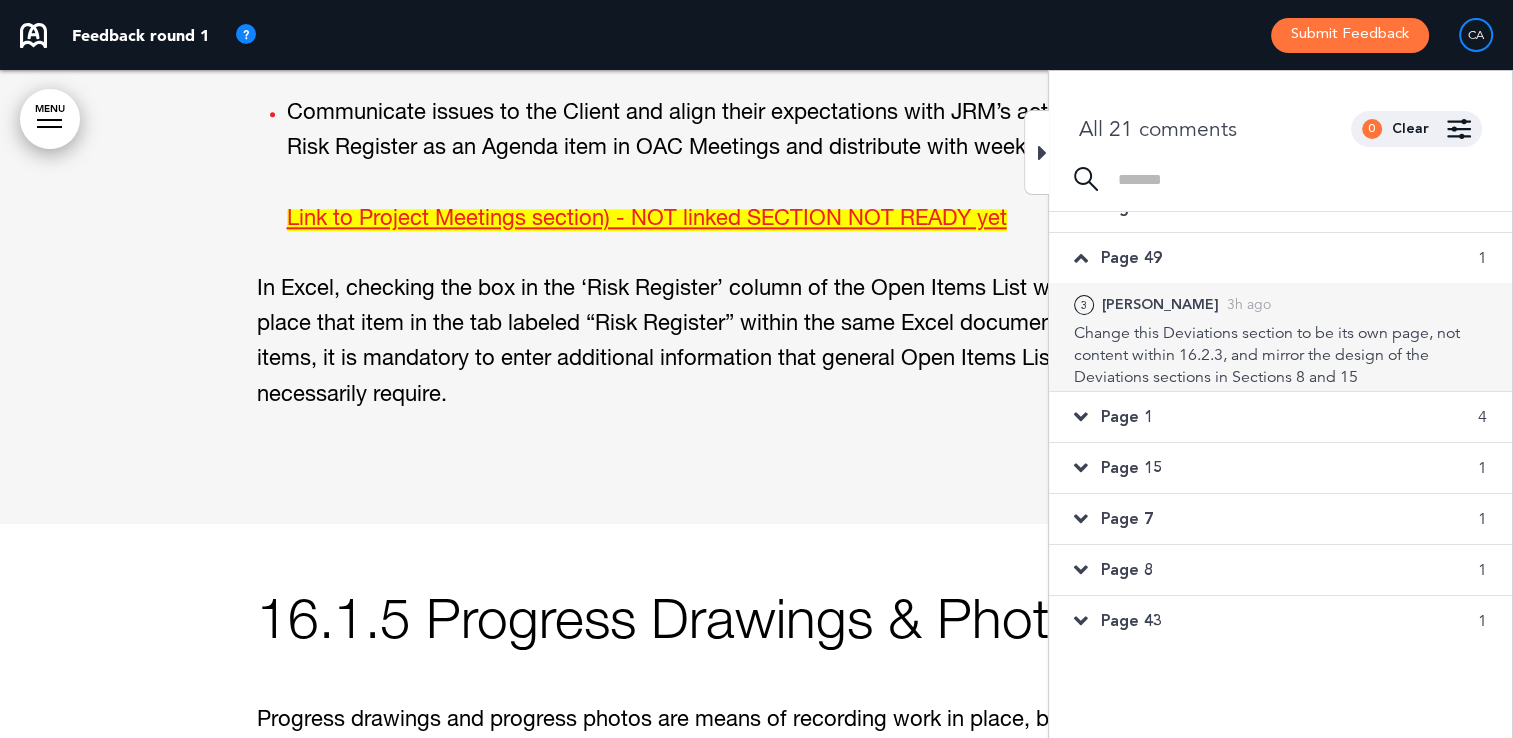 scroll, scrollTop: 43652, scrollLeft: 0, axis: vertical 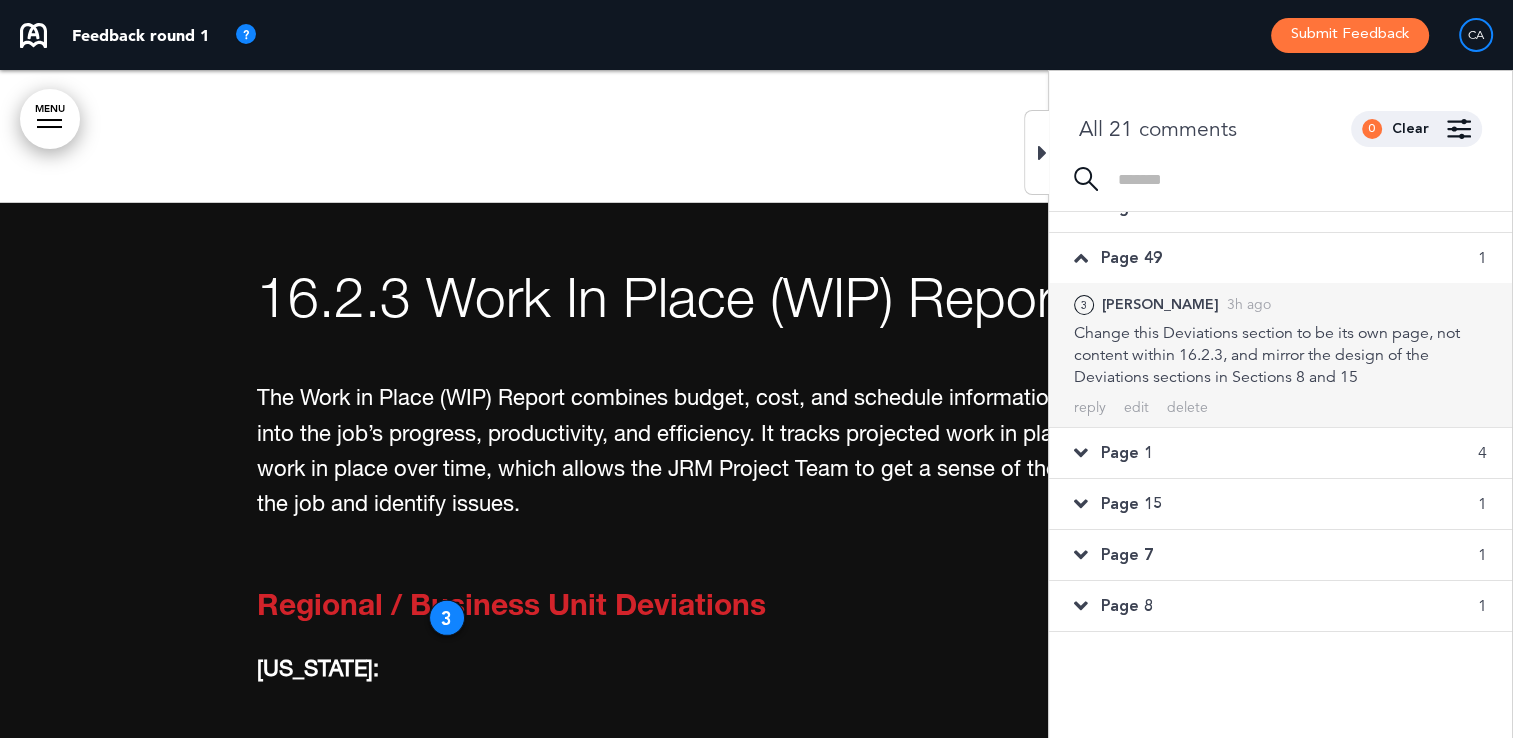 click on "Change this Deviations section to be its own page, not content within 16.2.3, and mirror the design of the Deviations sections in Sections 8 and 15" at bounding box center [1280, 355] 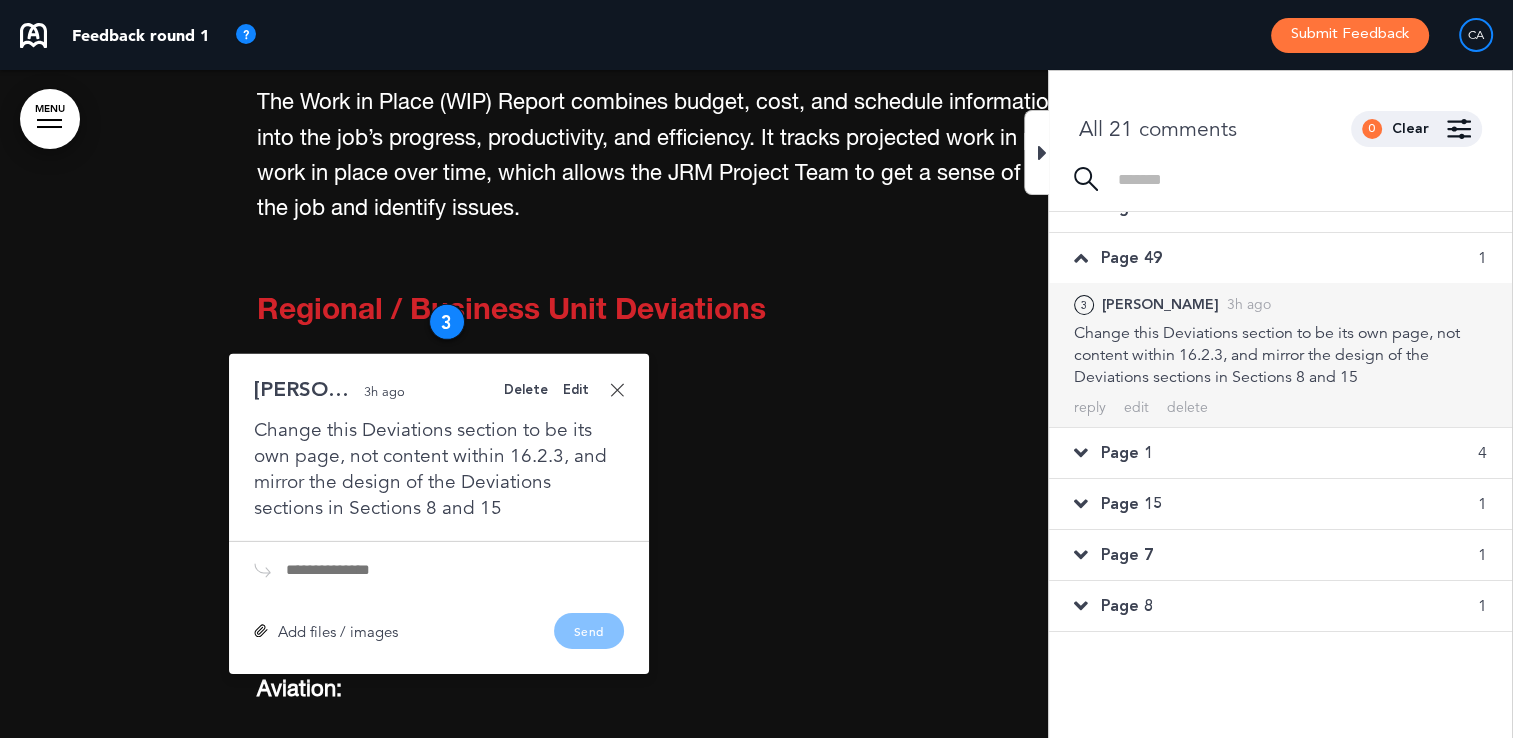 scroll, scrollTop: 43949, scrollLeft: 0, axis: vertical 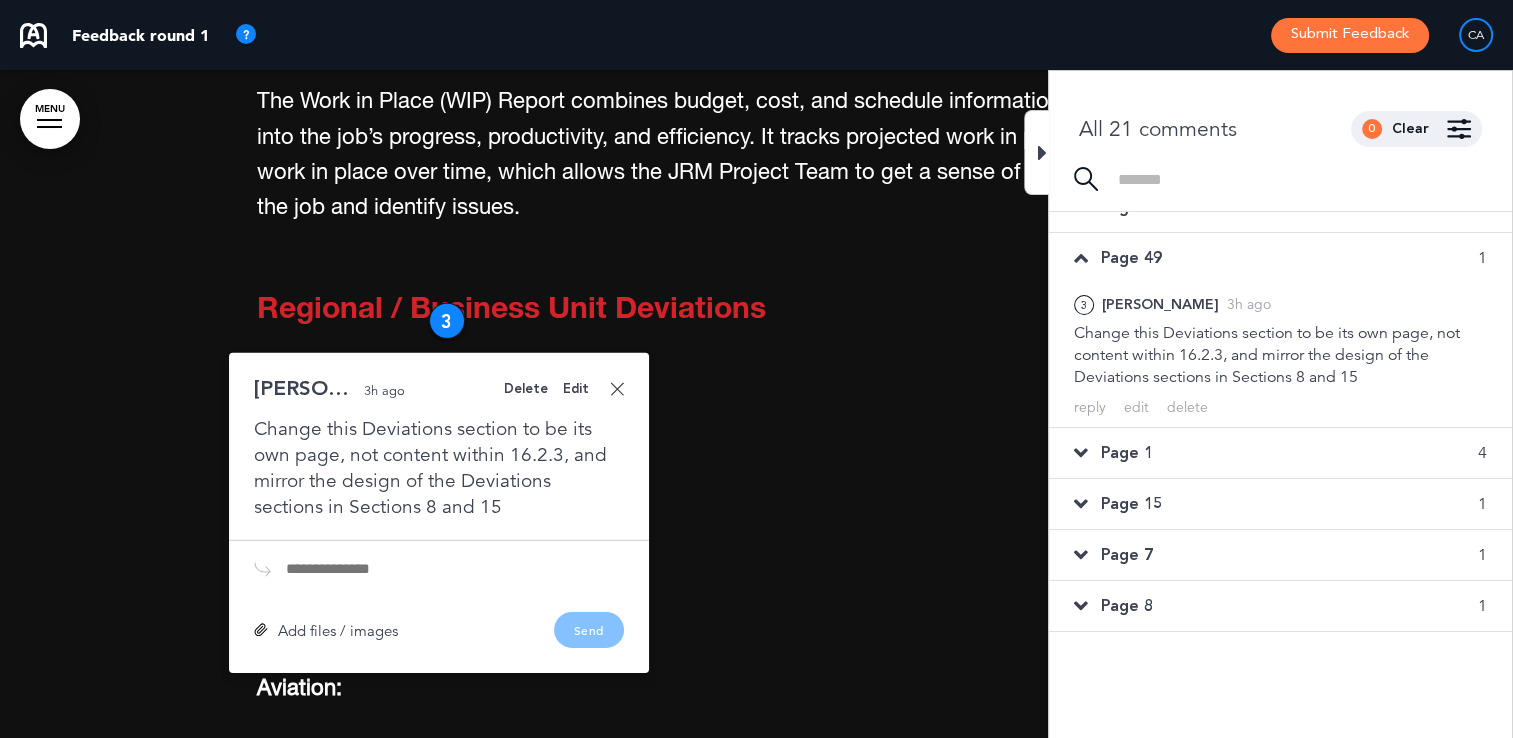click on "Edit" at bounding box center [576, 389] 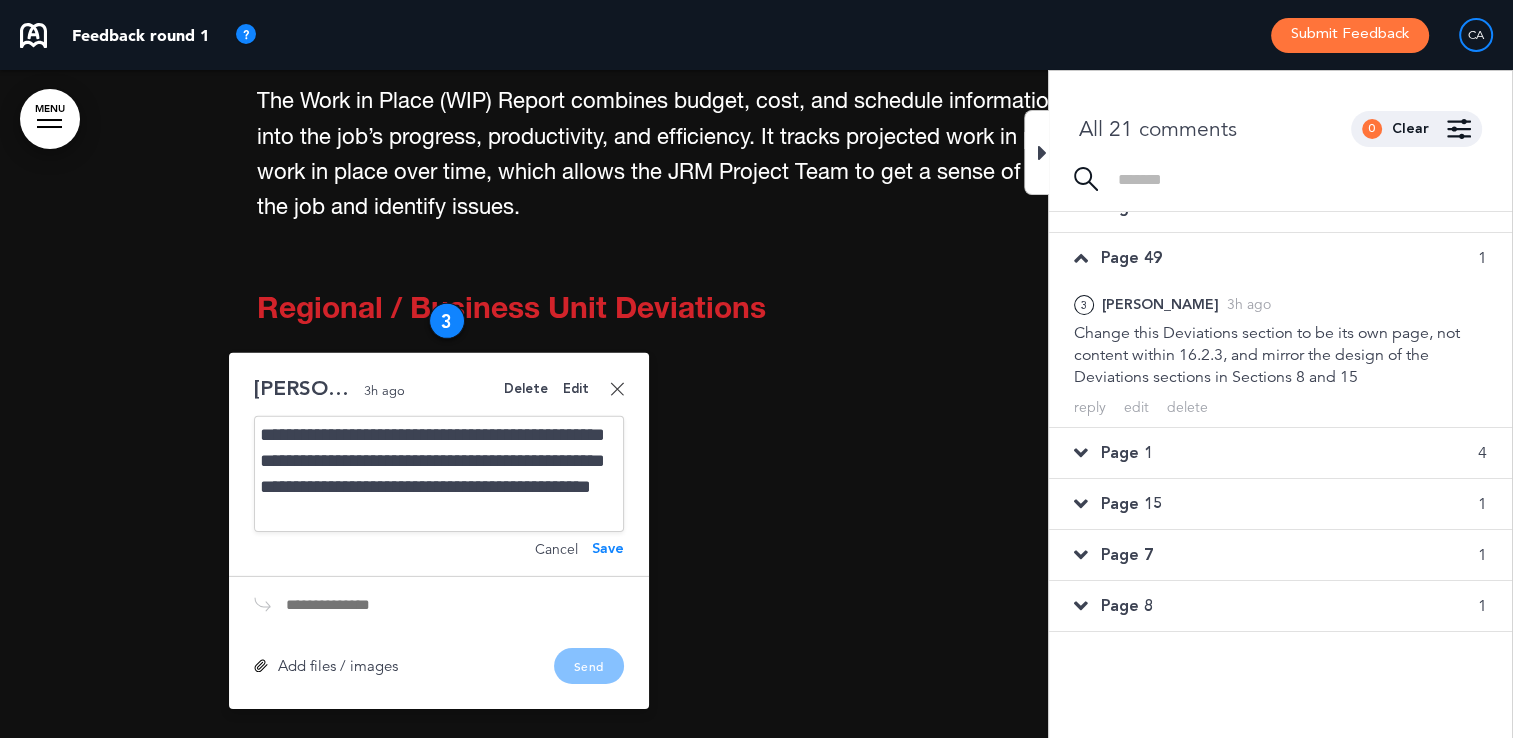 click on "Cancel" at bounding box center (556, 549) 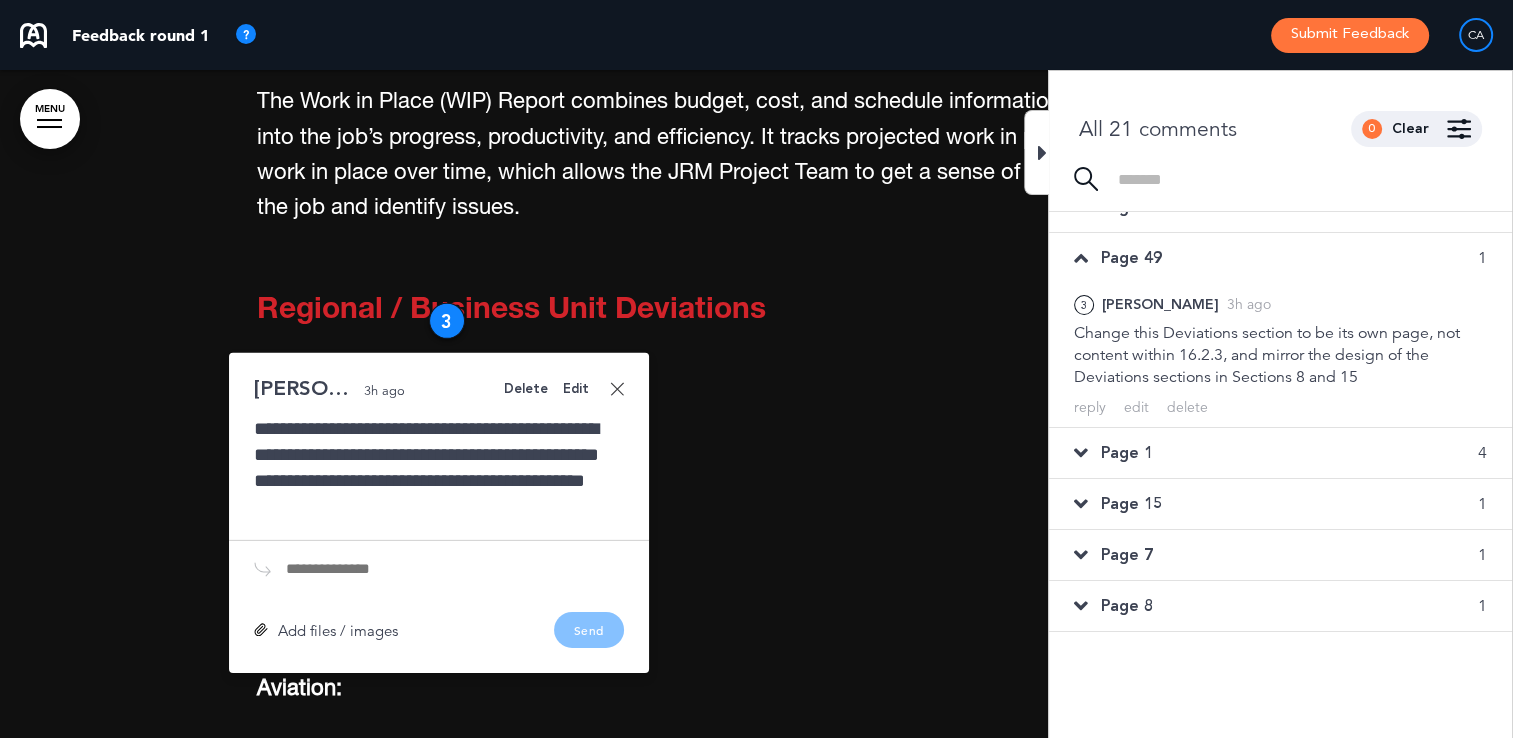 click on "16.2.3 Work In Place (WIP) Report The Work in Place (WIP) Report combines budget, cost, and schedule information to provide insights into the job’s progress, productivity, and efficiency. It tracks projected work in place against actual work in place over time, which allows the JRM Project Team to get a sense of the overall progress of the job and identify issues. Regional / Business Unit Deviations California:   Florida: New Jersey: Aviation: Healthcare: MEP: Public Sector: Retail:" at bounding box center [757, 590] 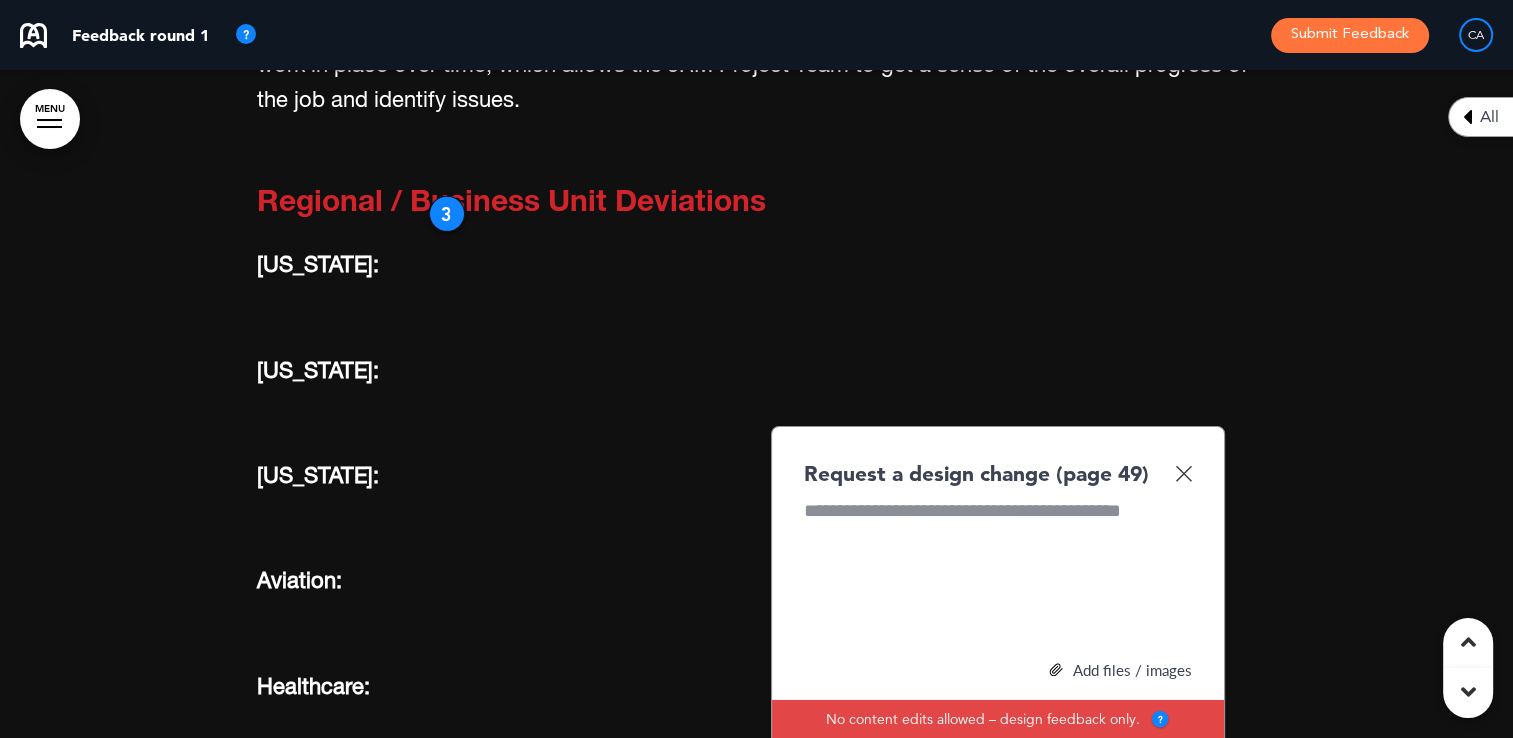 scroll, scrollTop: 44100, scrollLeft: 0, axis: vertical 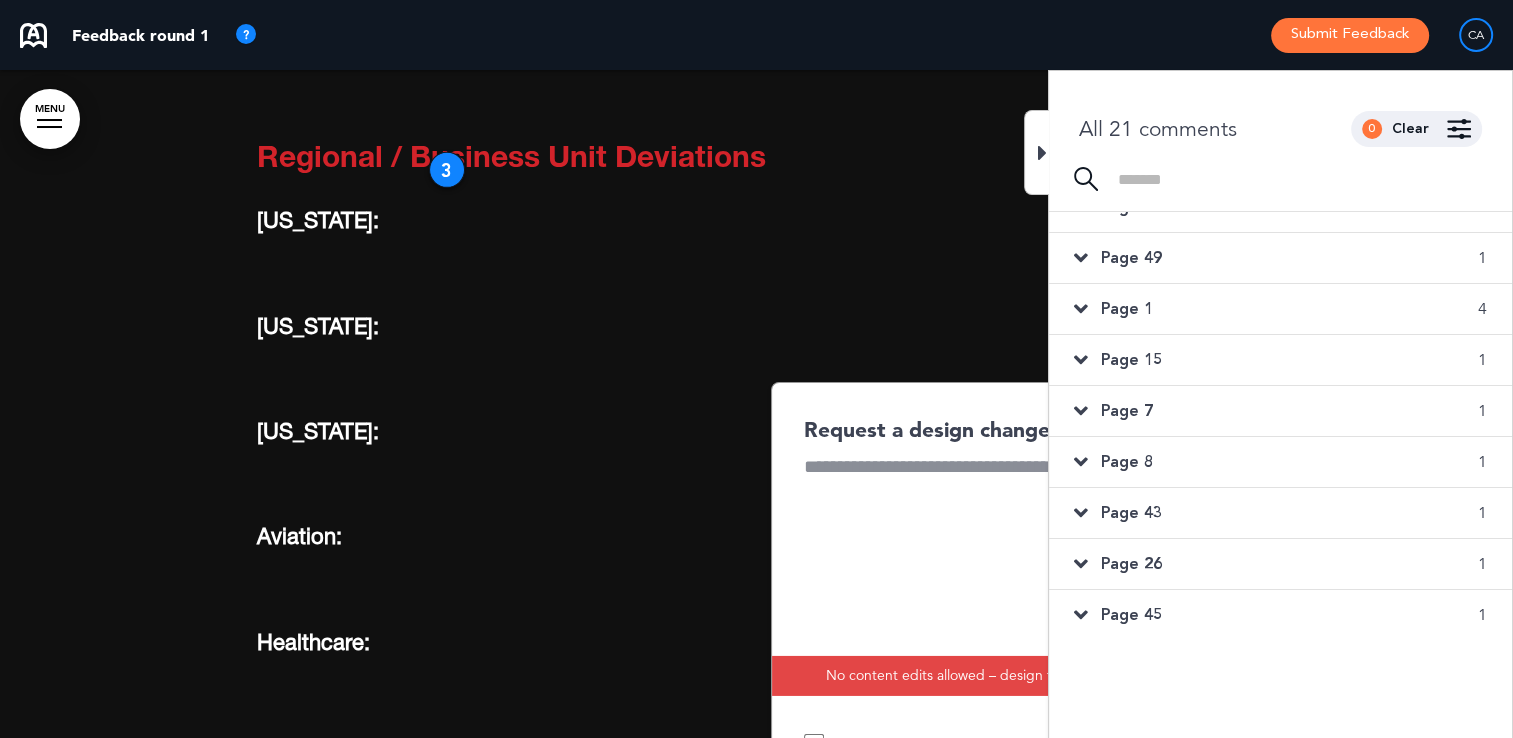 click at bounding box center [1036, 152] 